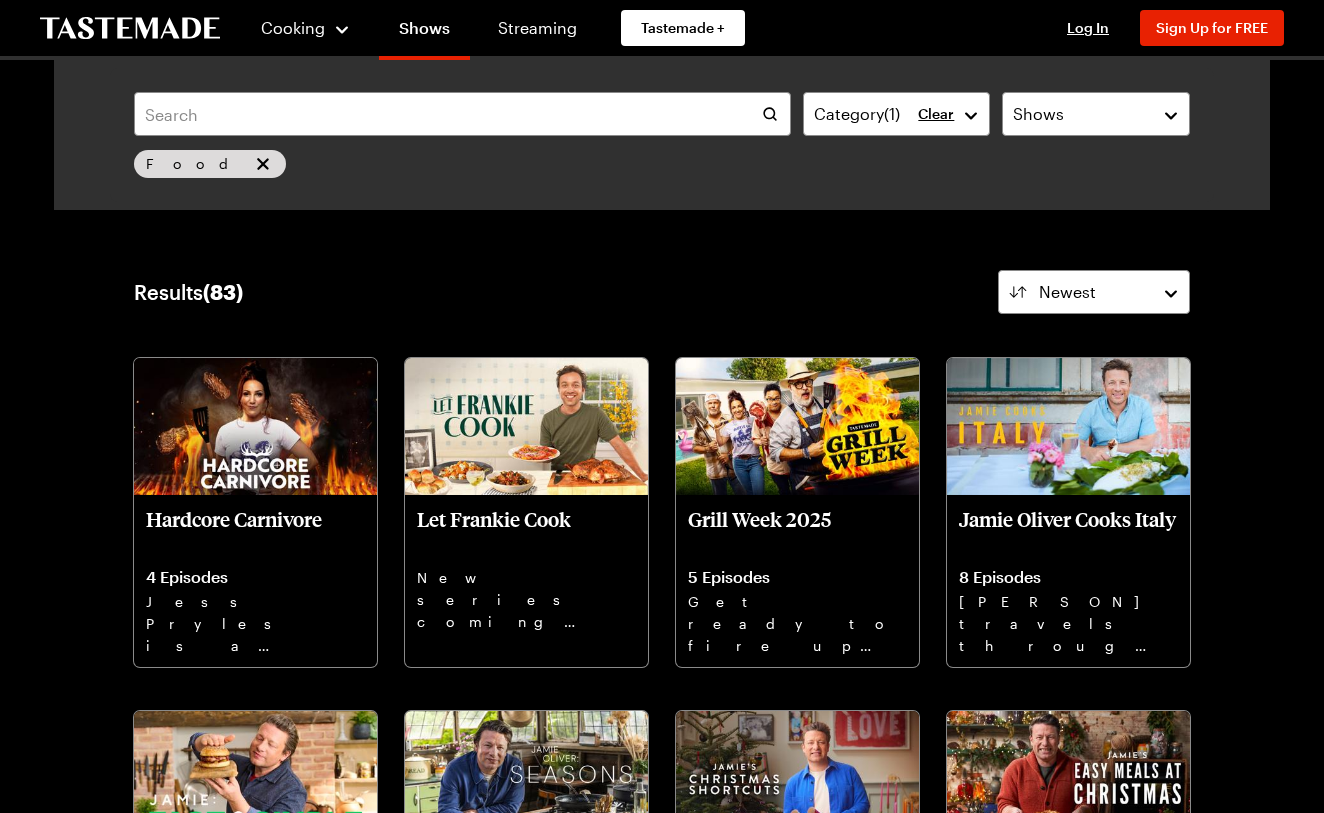scroll, scrollTop: 0, scrollLeft: 0, axis: both 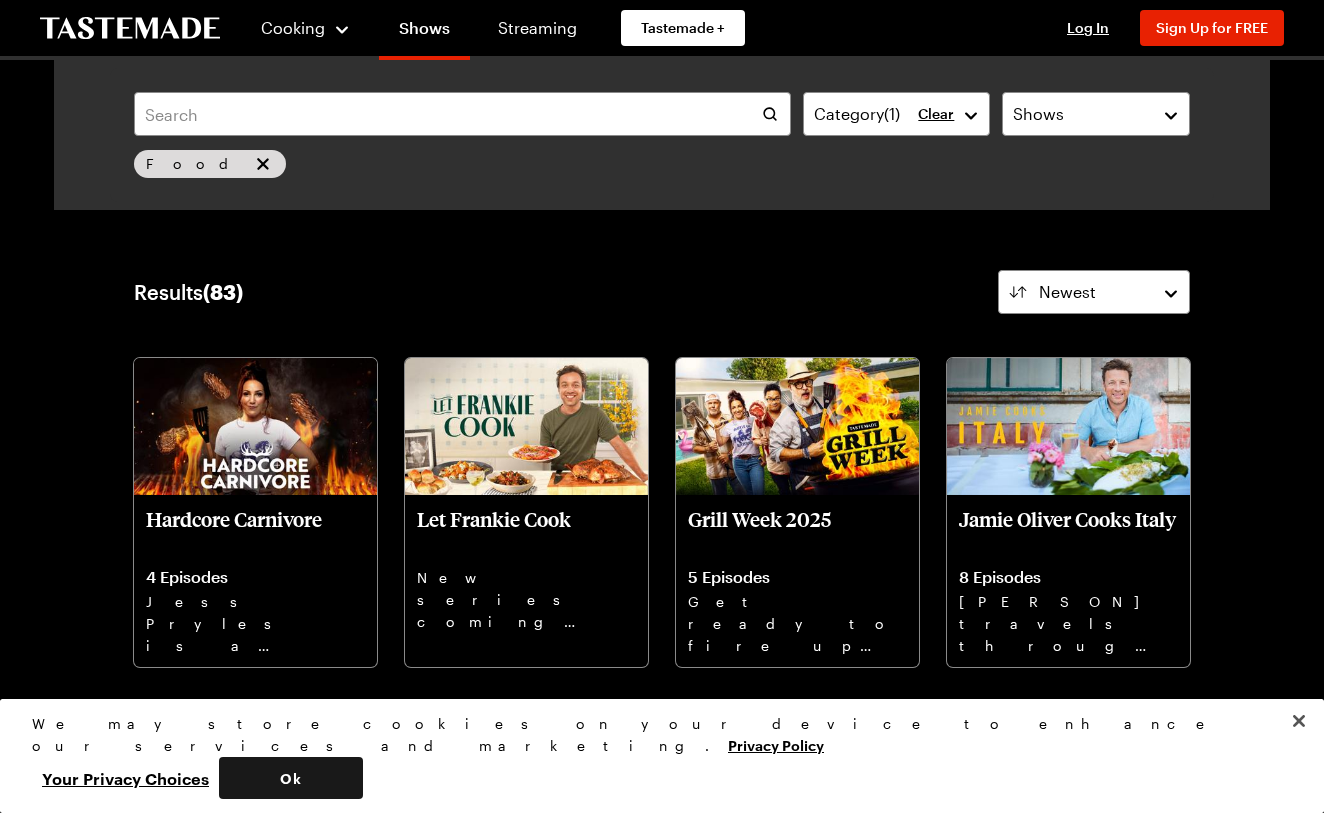 click on "Ok" at bounding box center (291, 778) 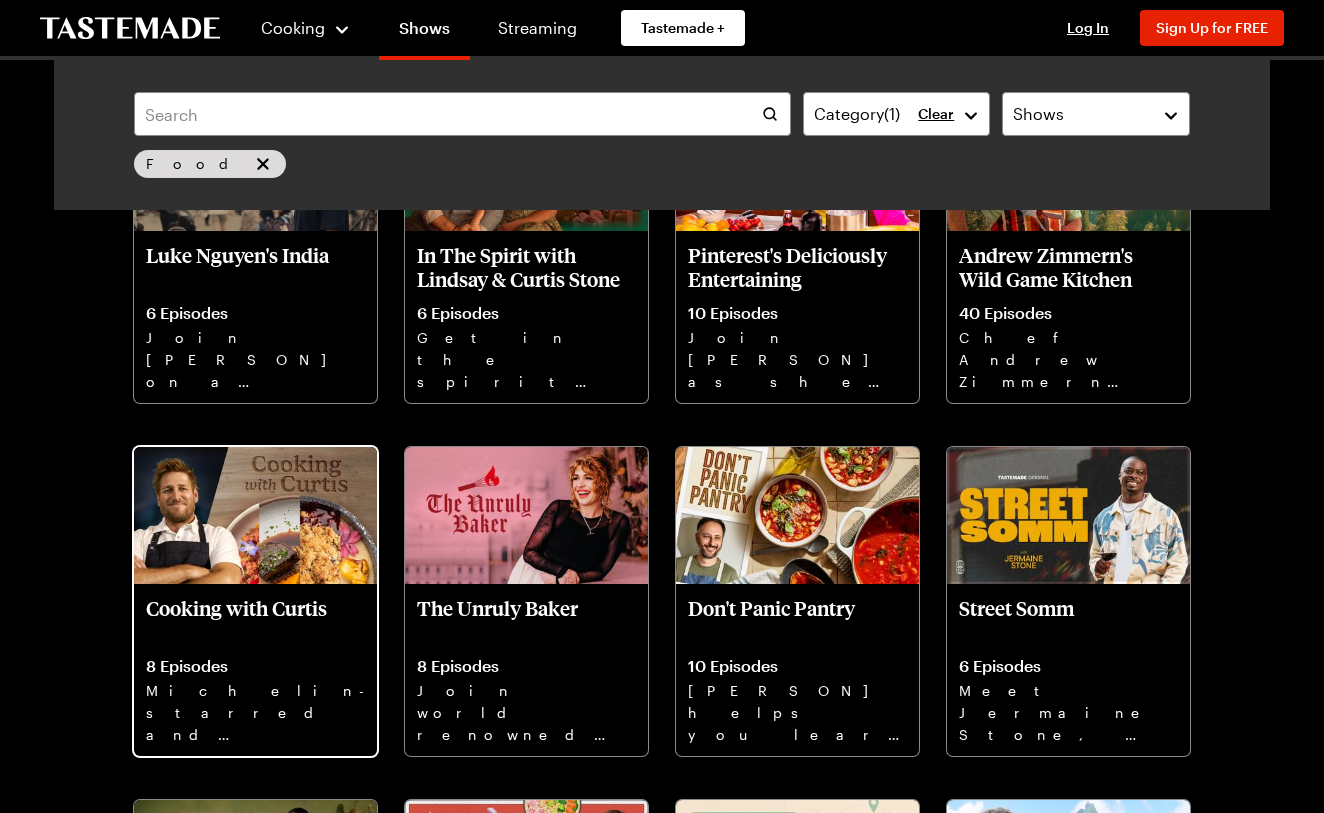 scroll, scrollTop: 2035, scrollLeft: 0, axis: vertical 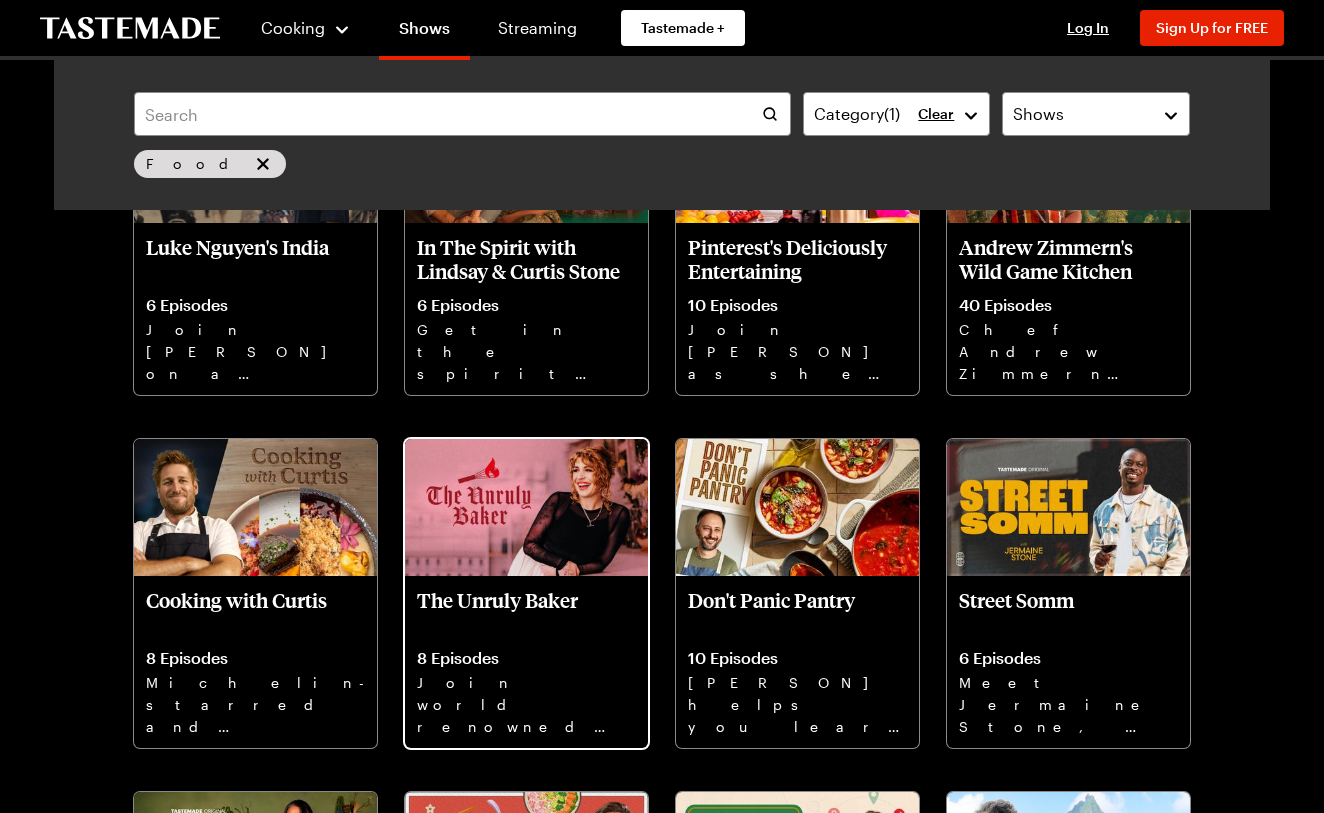 click on "The Unruly Baker" at bounding box center (526, 612) 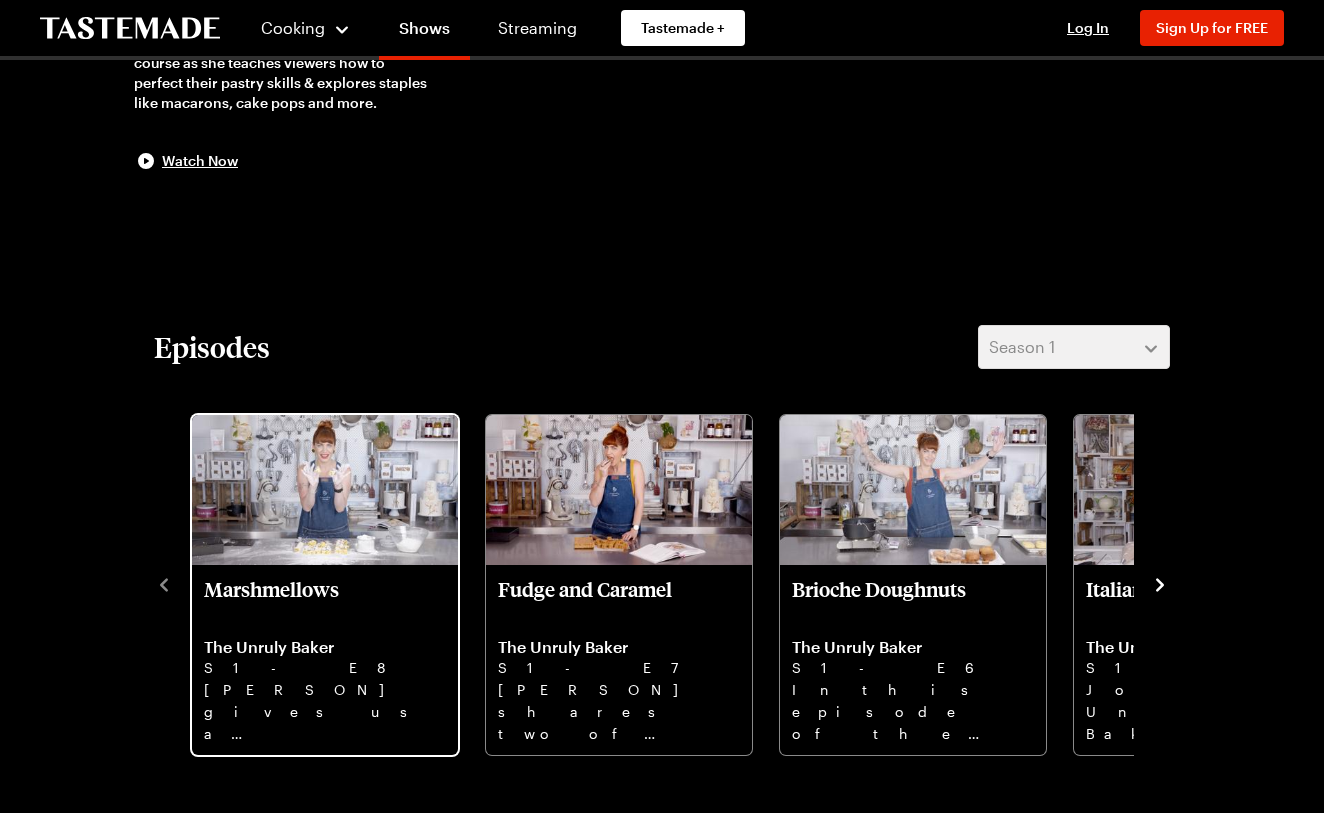 scroll, scrollTop: 301, scrollLeft: 0, axis: vertical 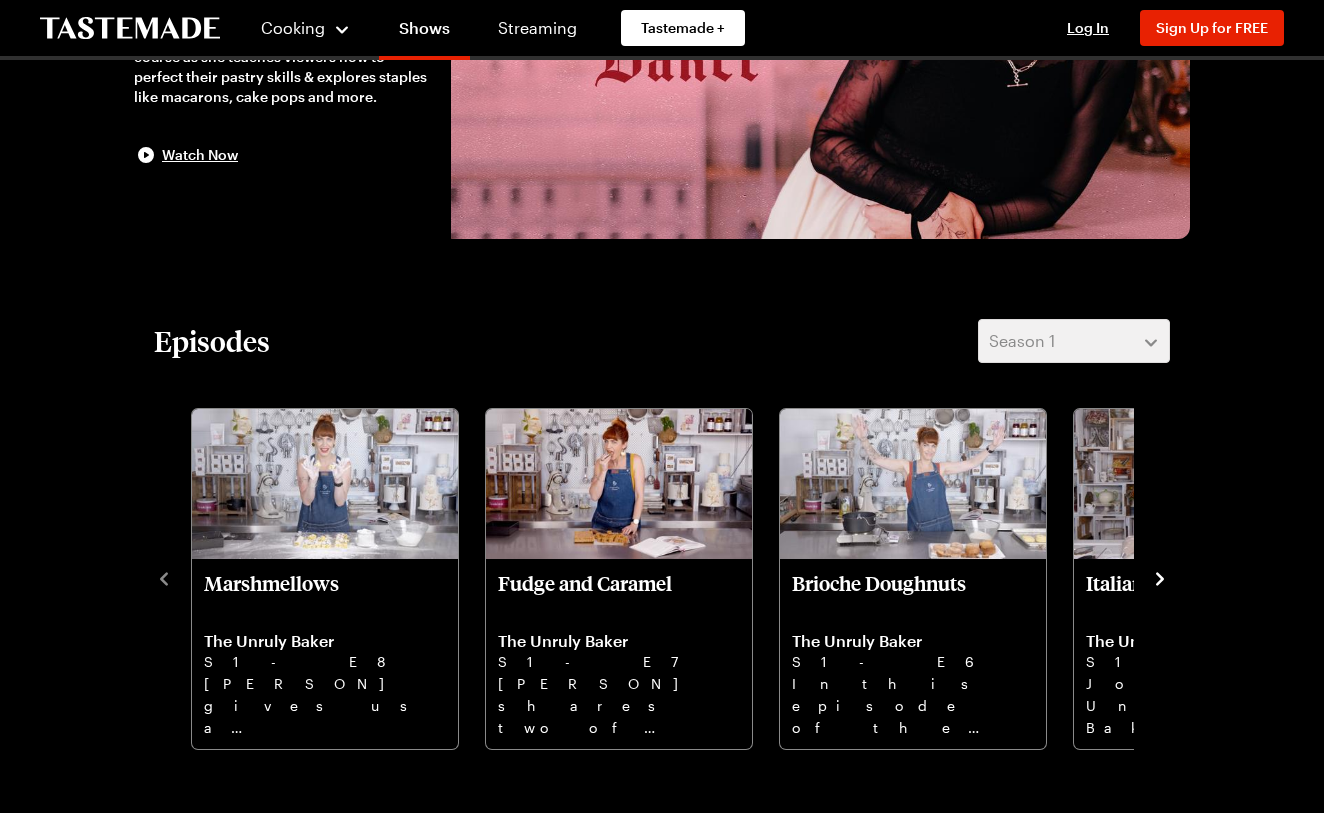 click 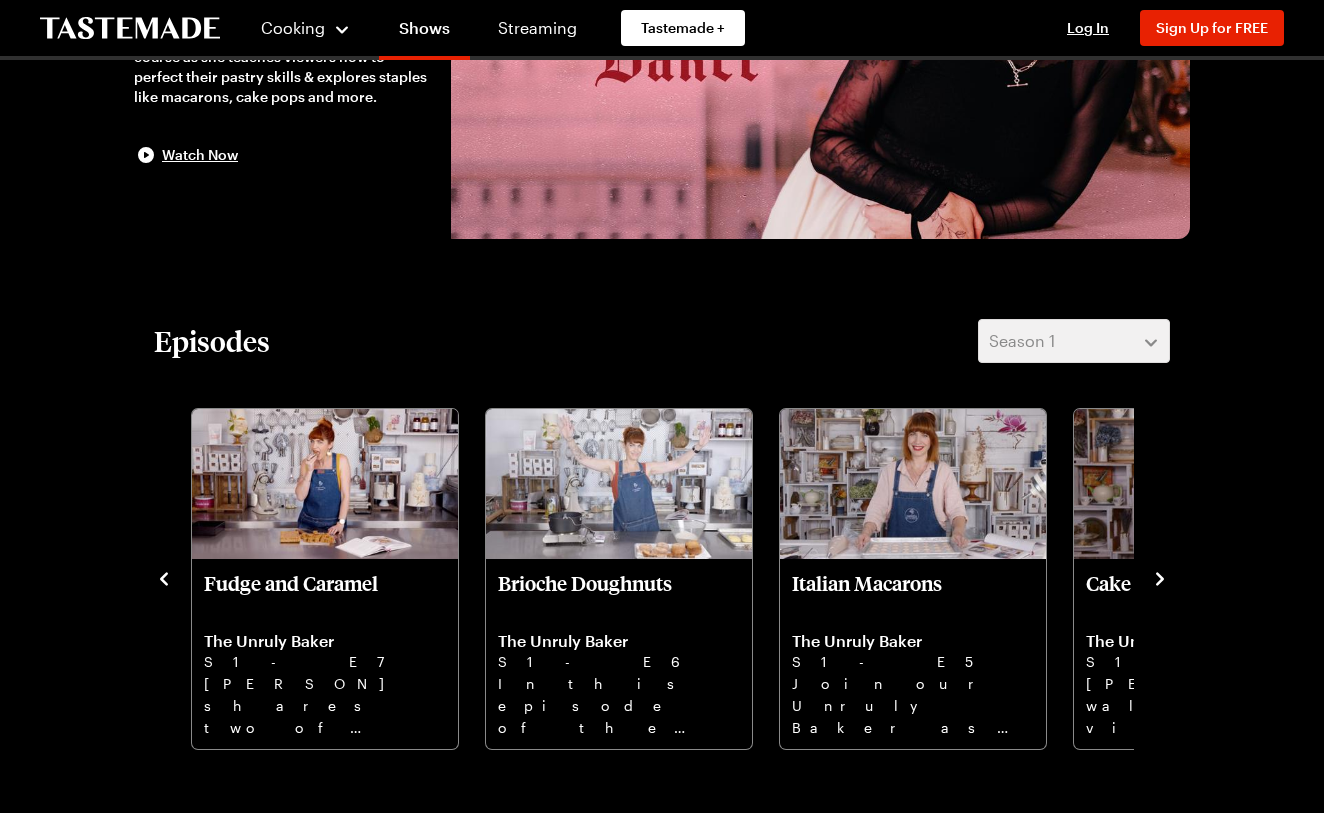 click 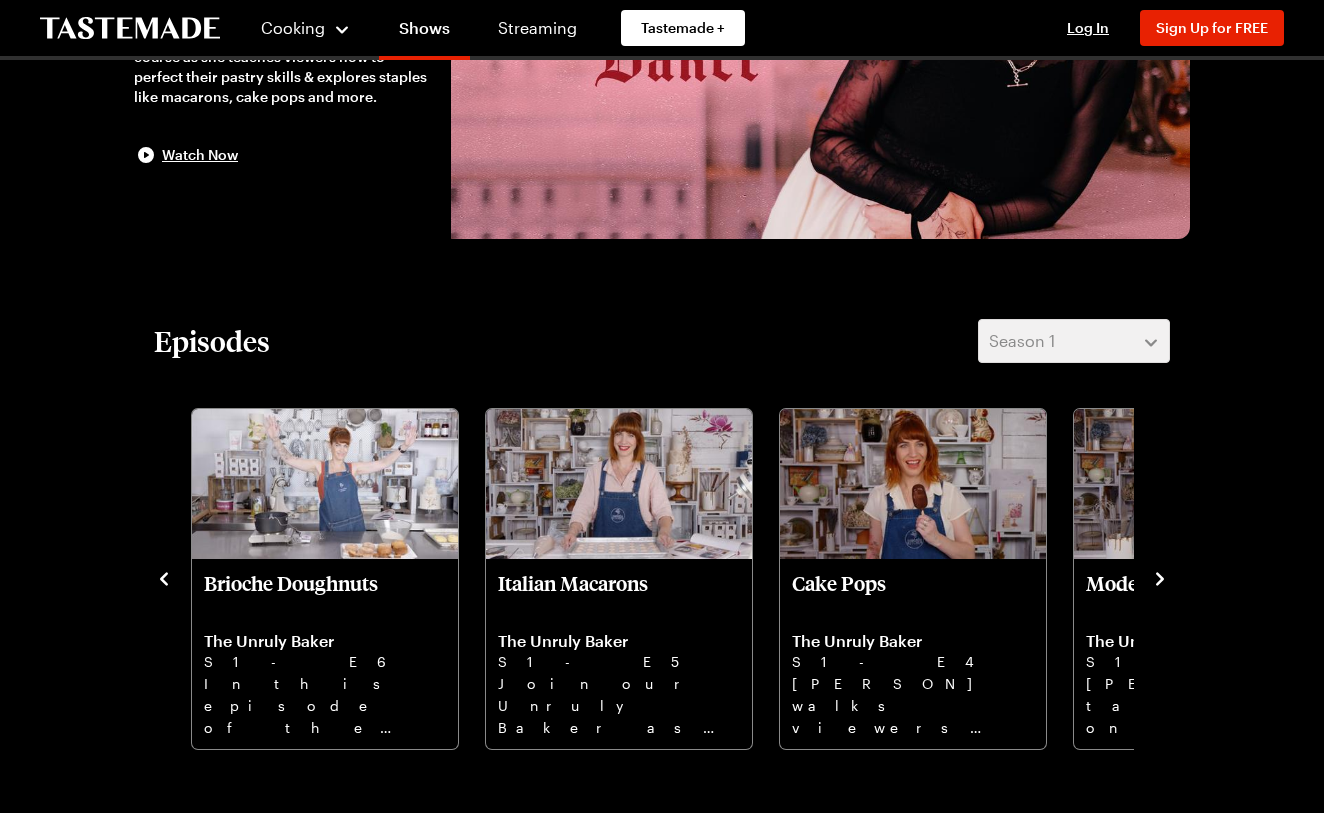 click 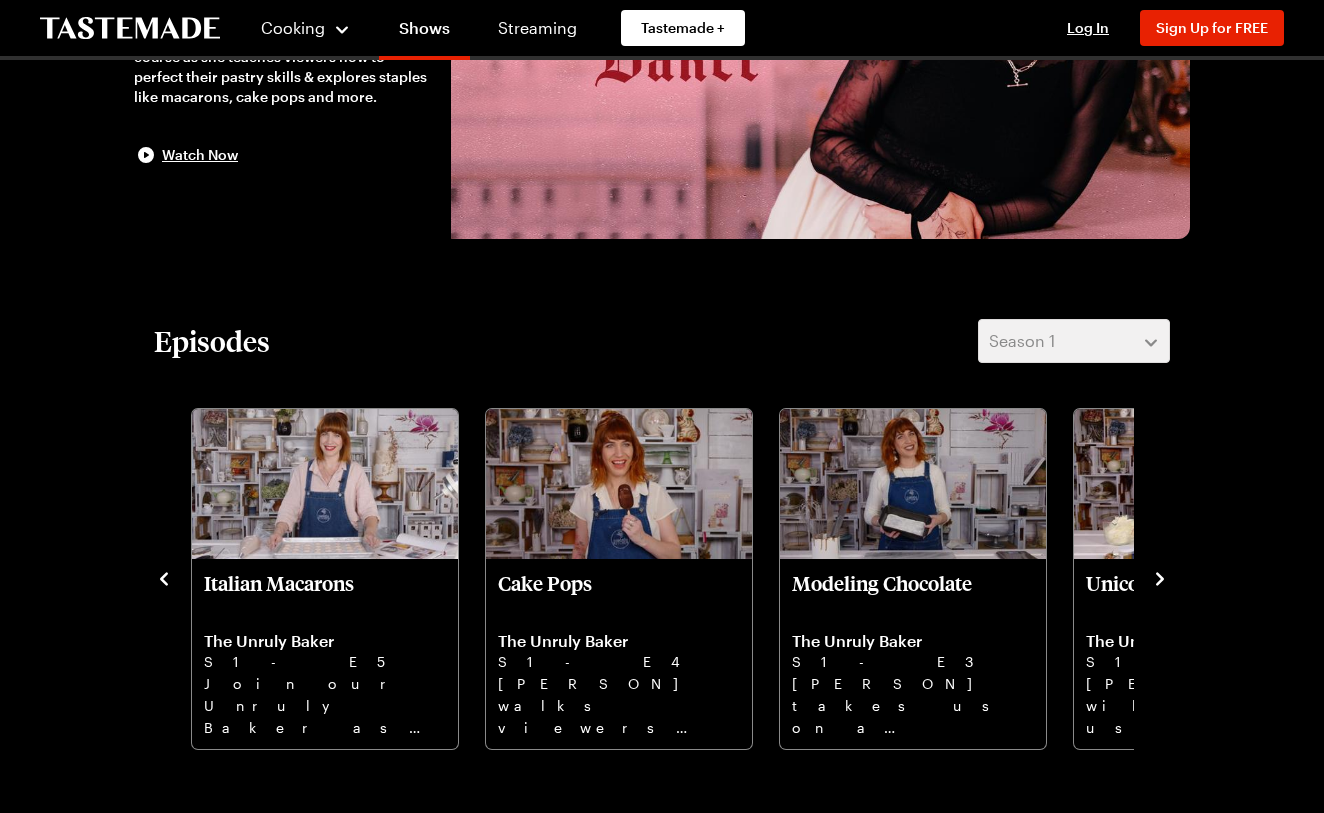 click 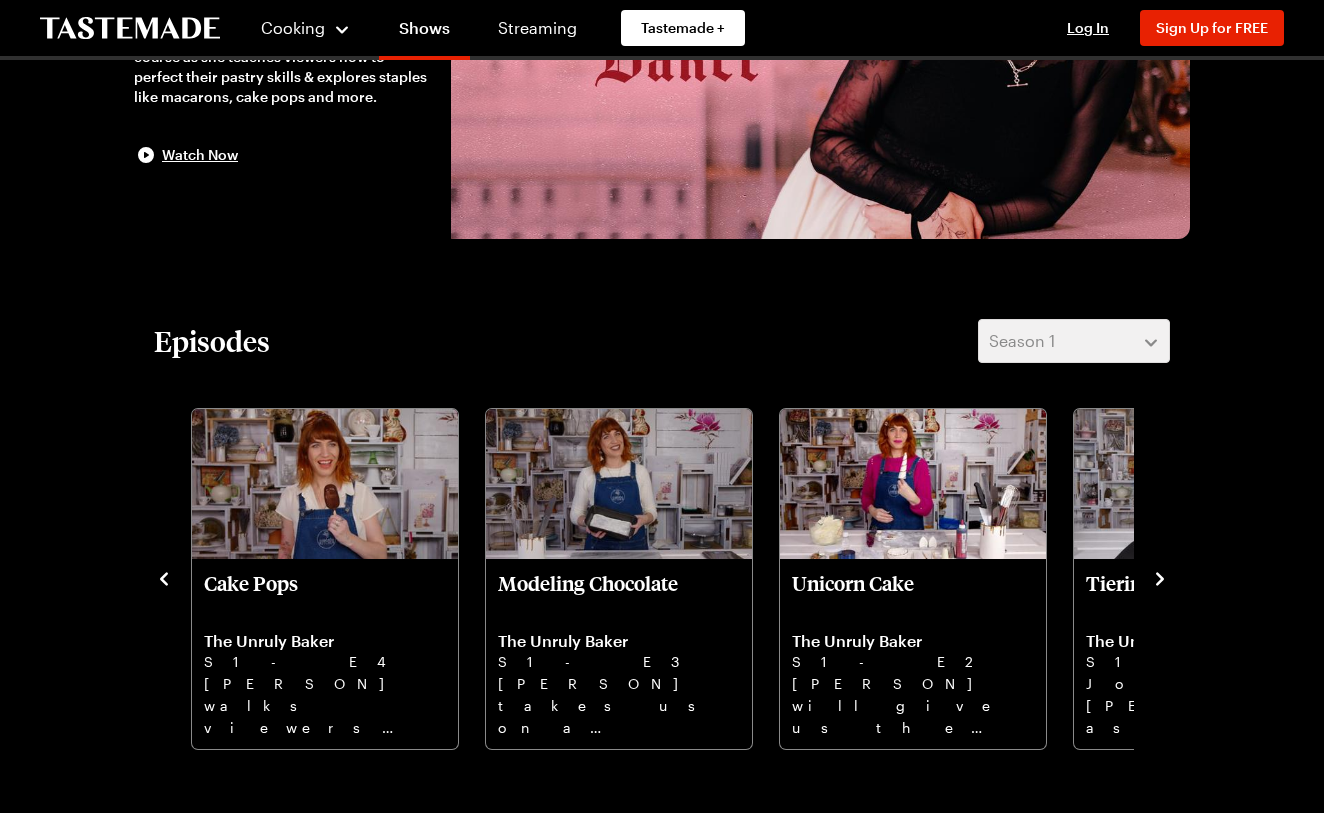 click 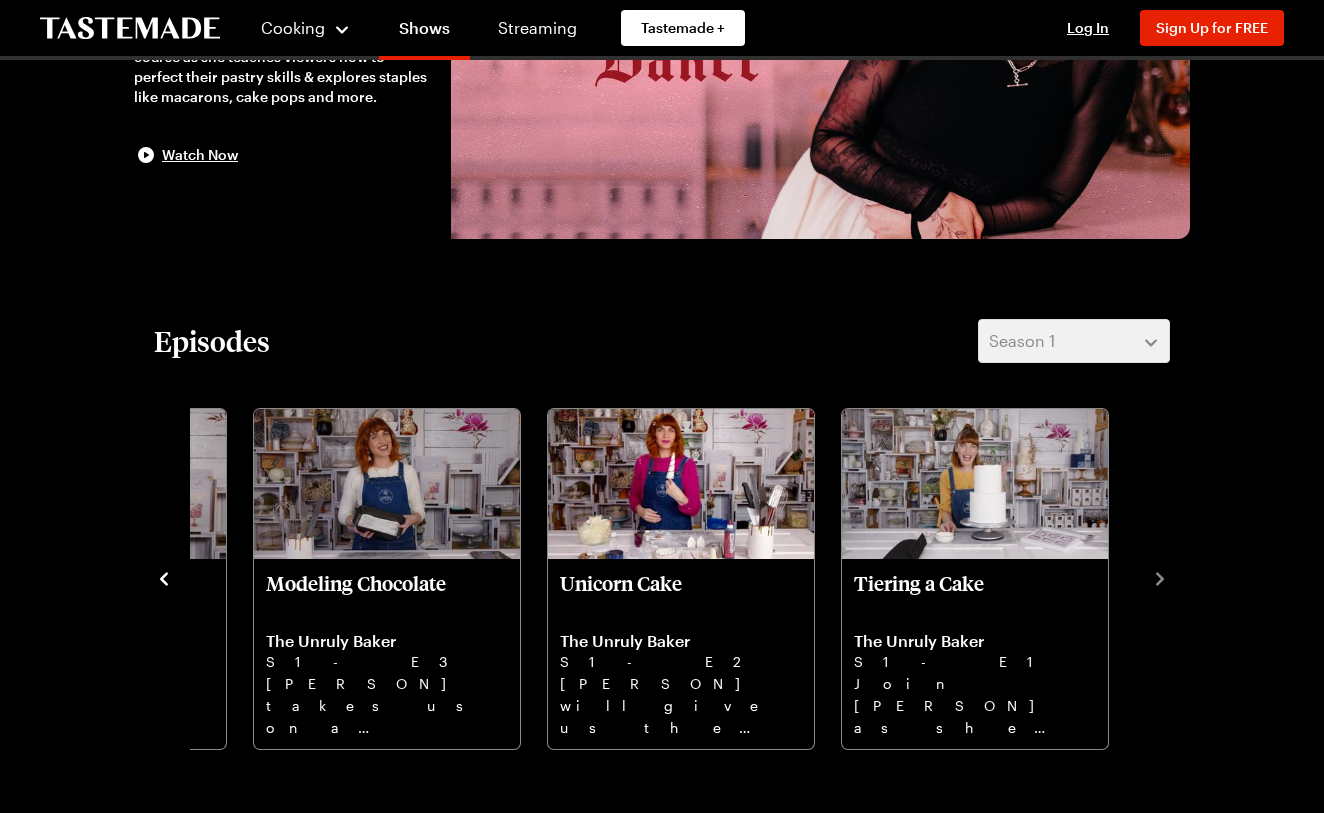 click 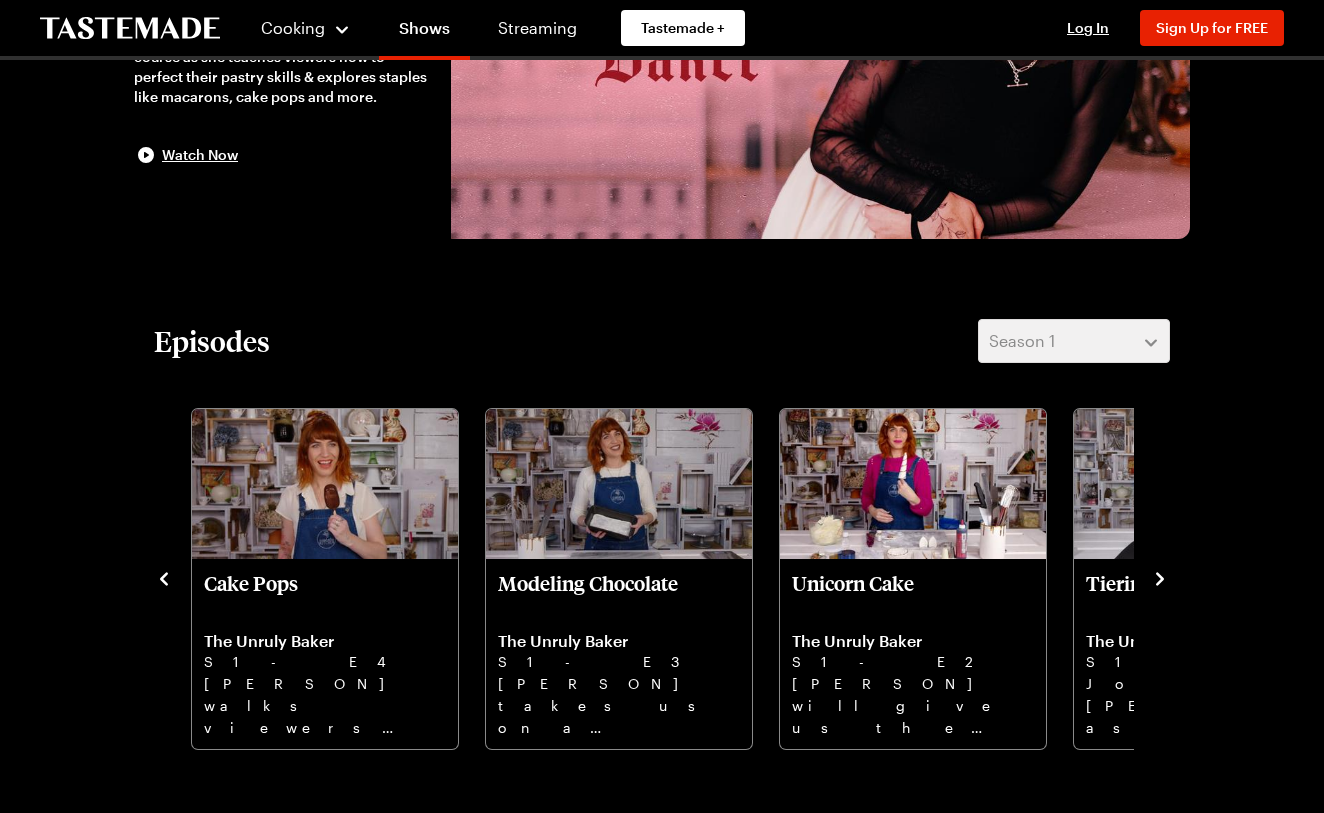 click 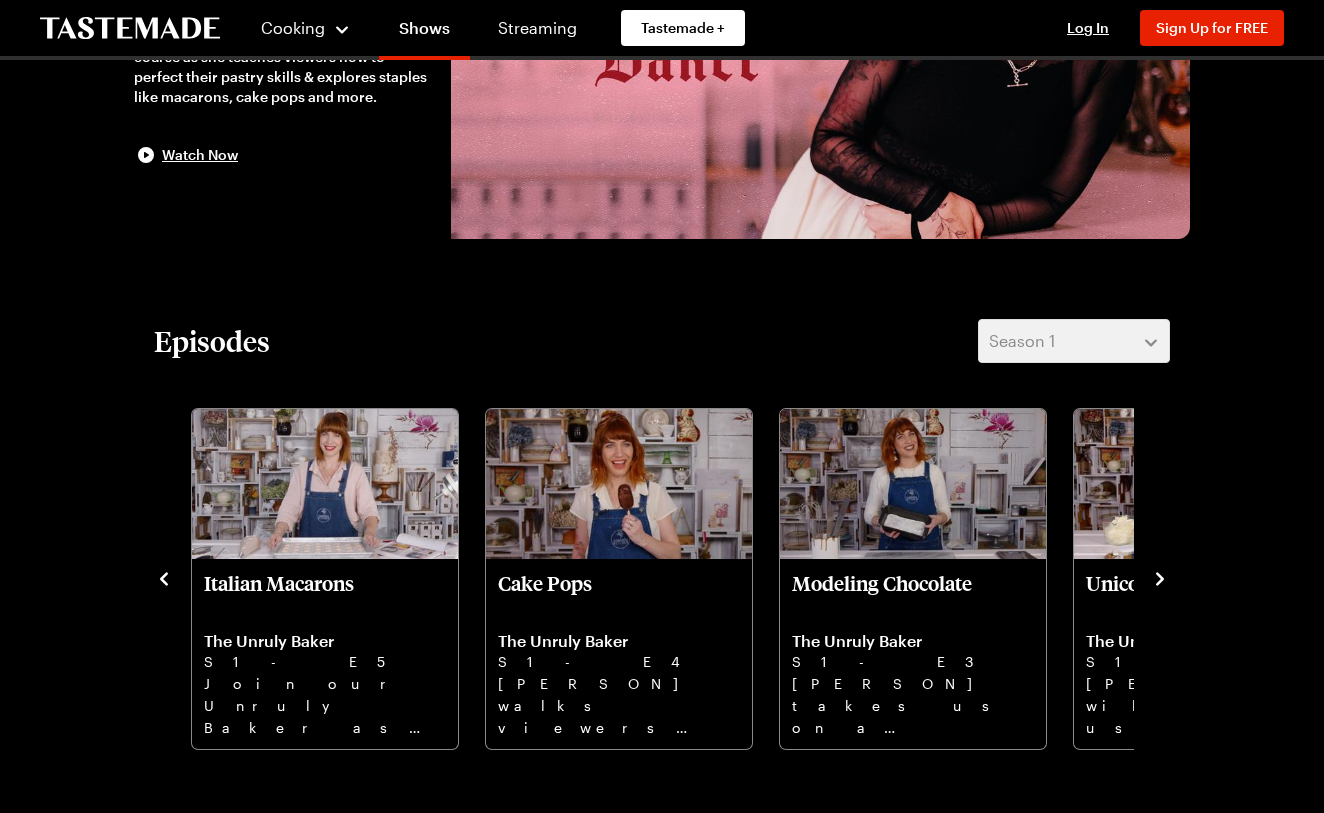 click 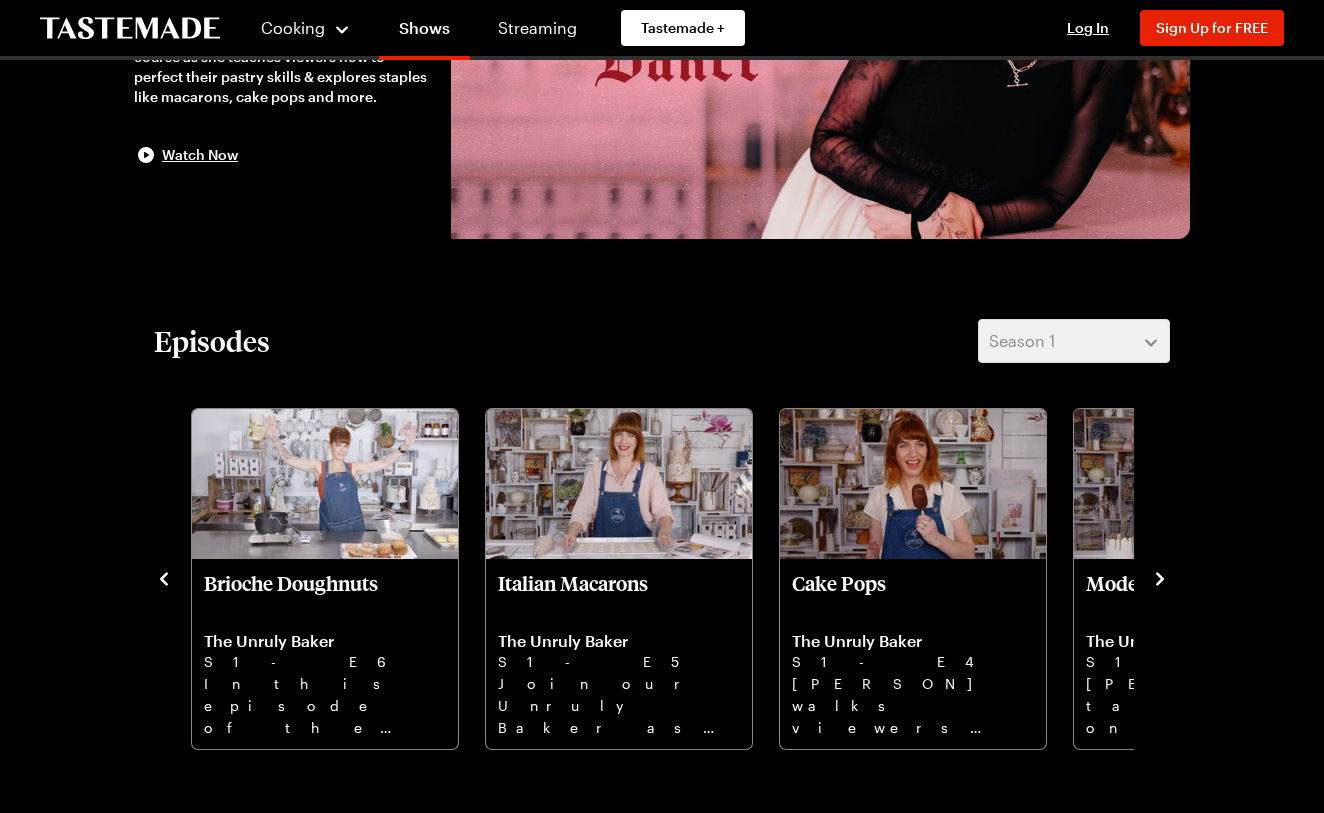 click 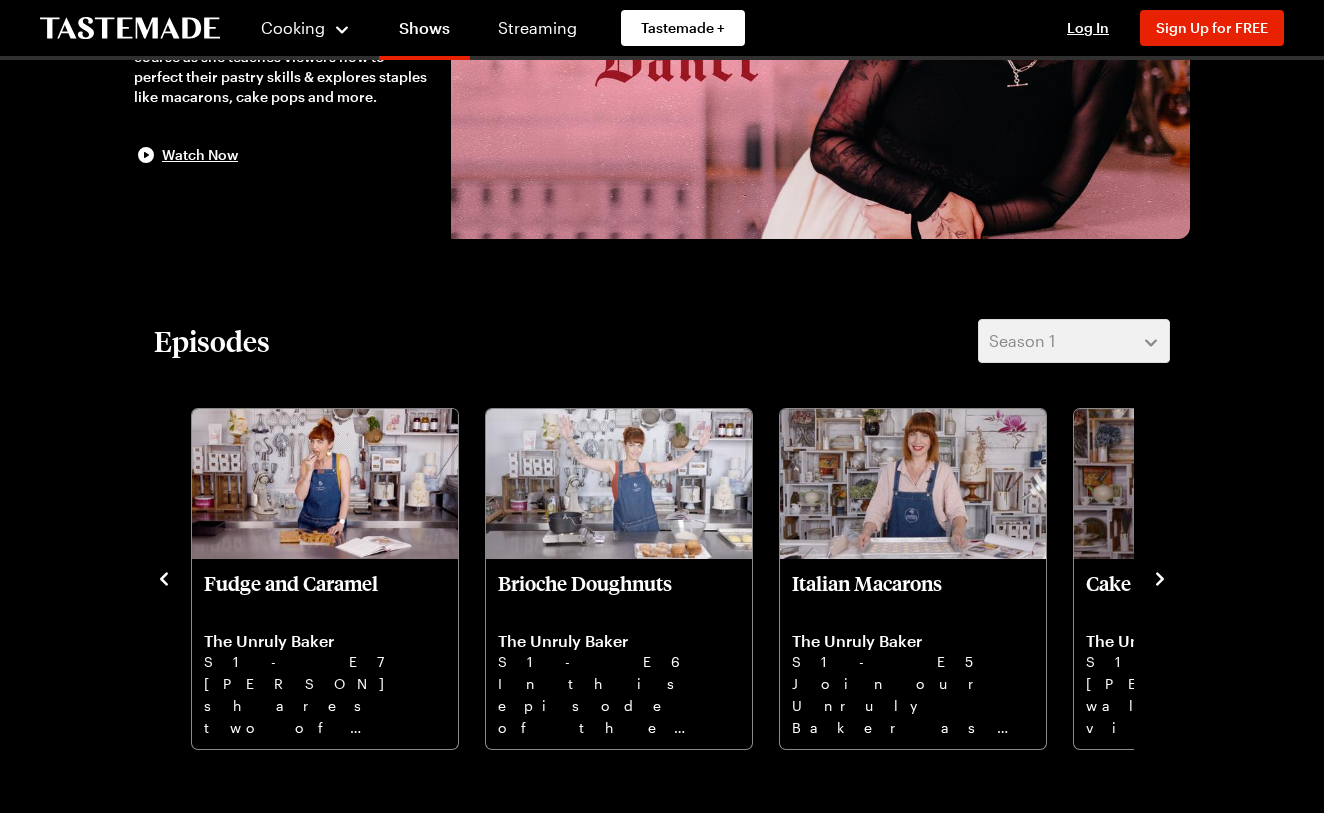click 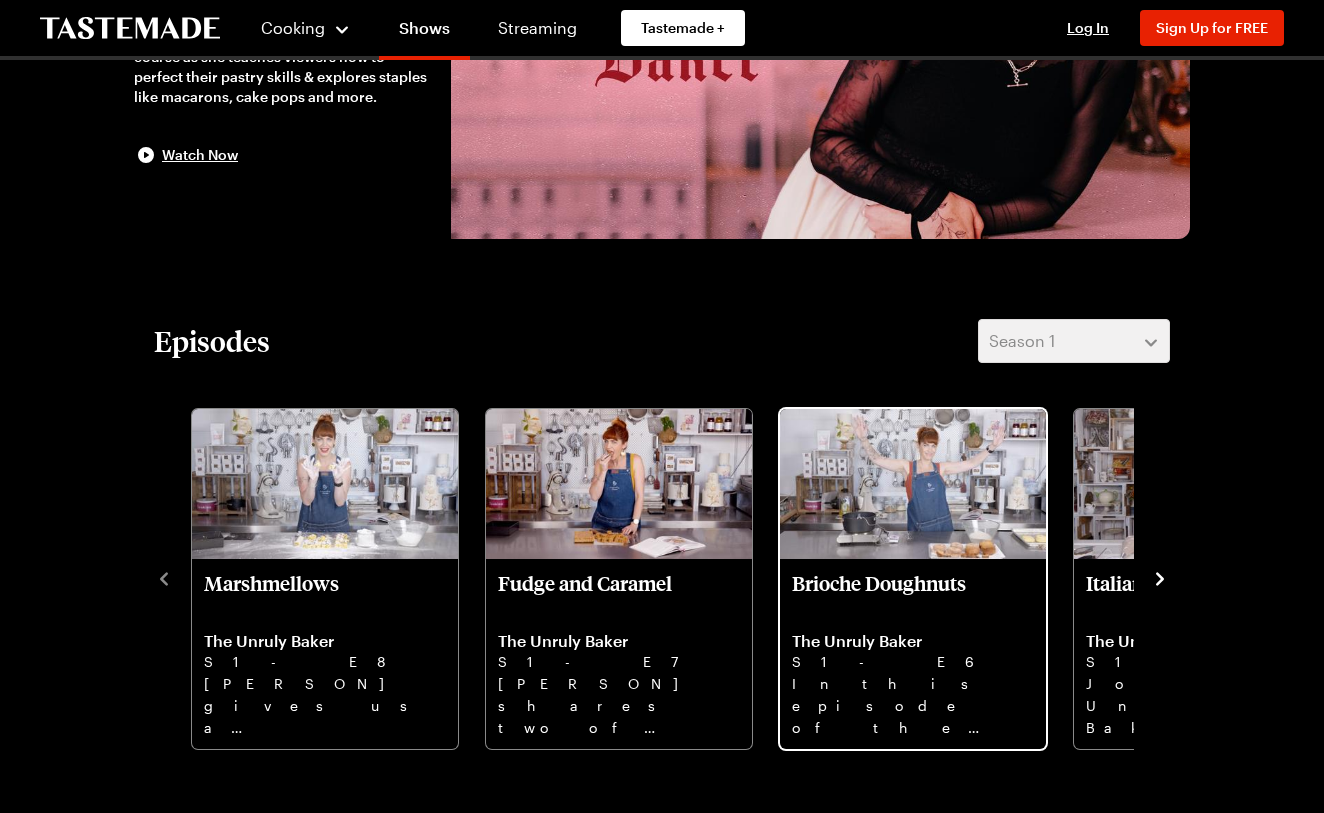 click on "In this episode of the Unruly Baker, [PERSON] shows us how simple doughnut making can be!" at bounding box center (913, 705) 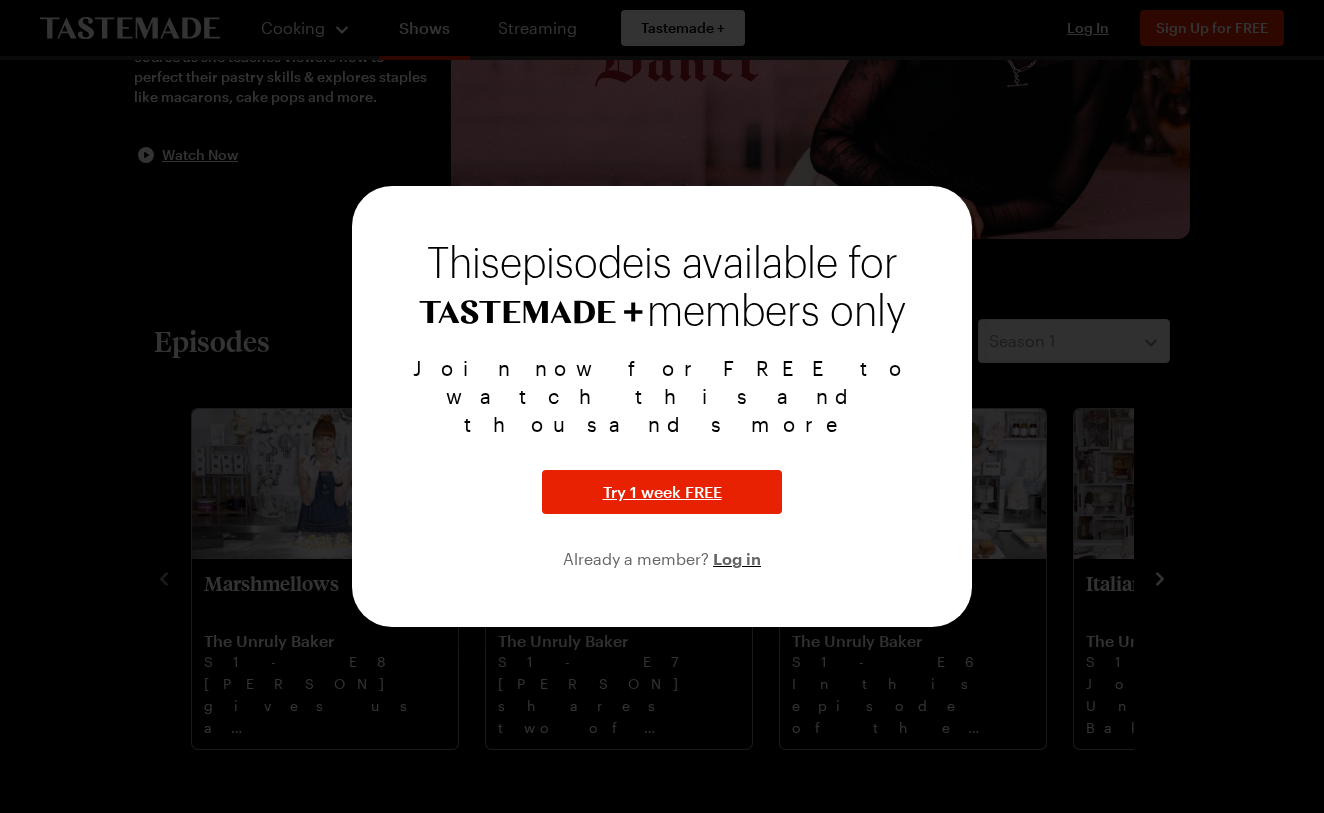 click at bounding box center (662, 406) 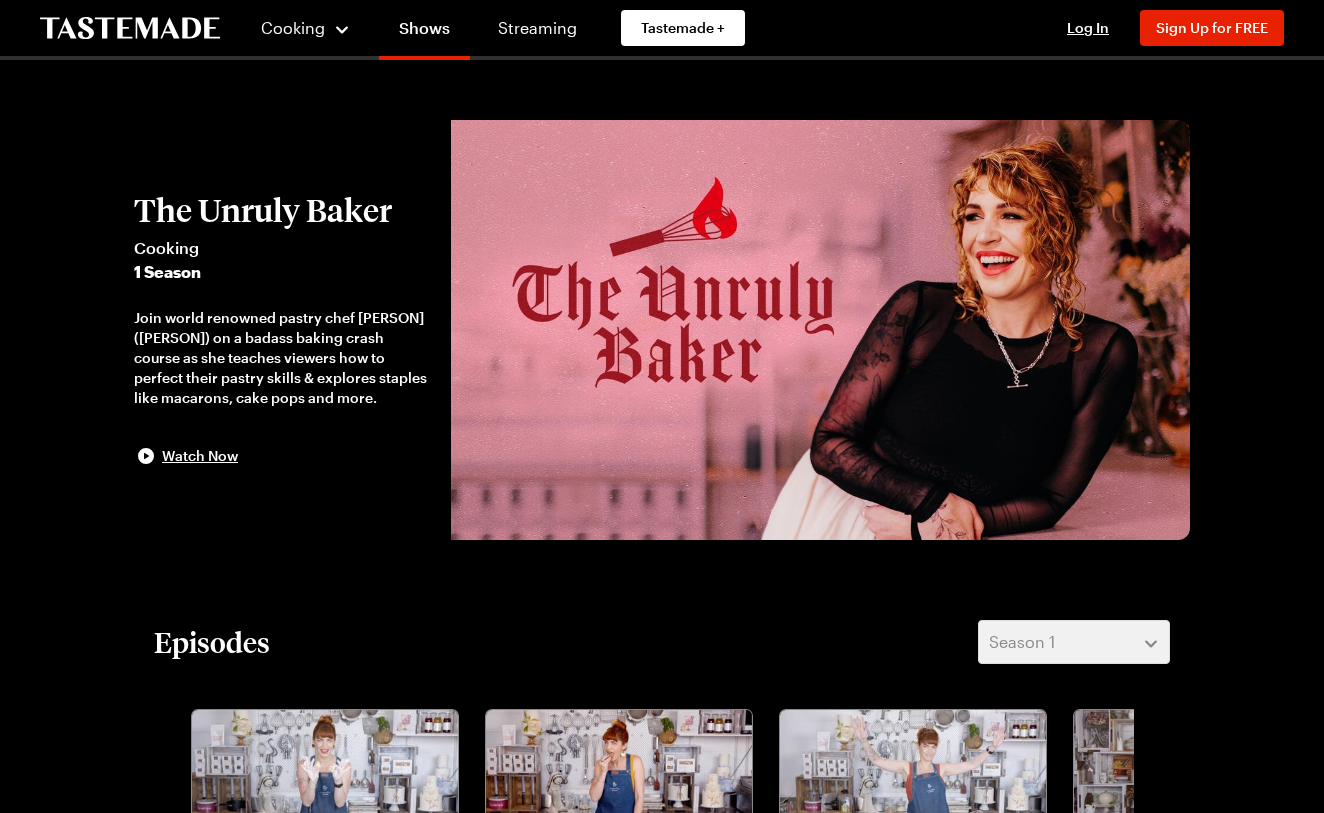 scroll, scrollTop: 0, scrollLeft: 0, axis: both 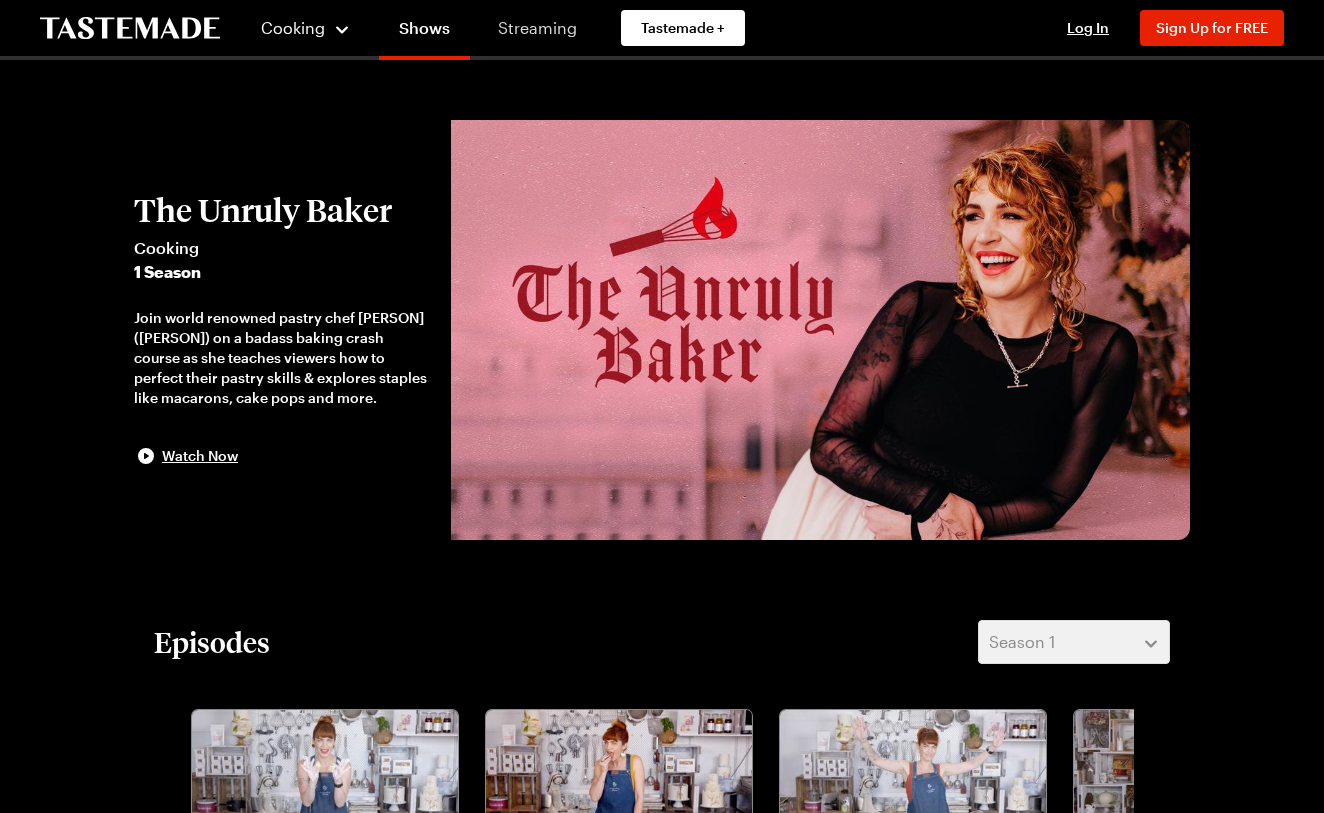 click on "Streaming" at bounding box center [537, 28] 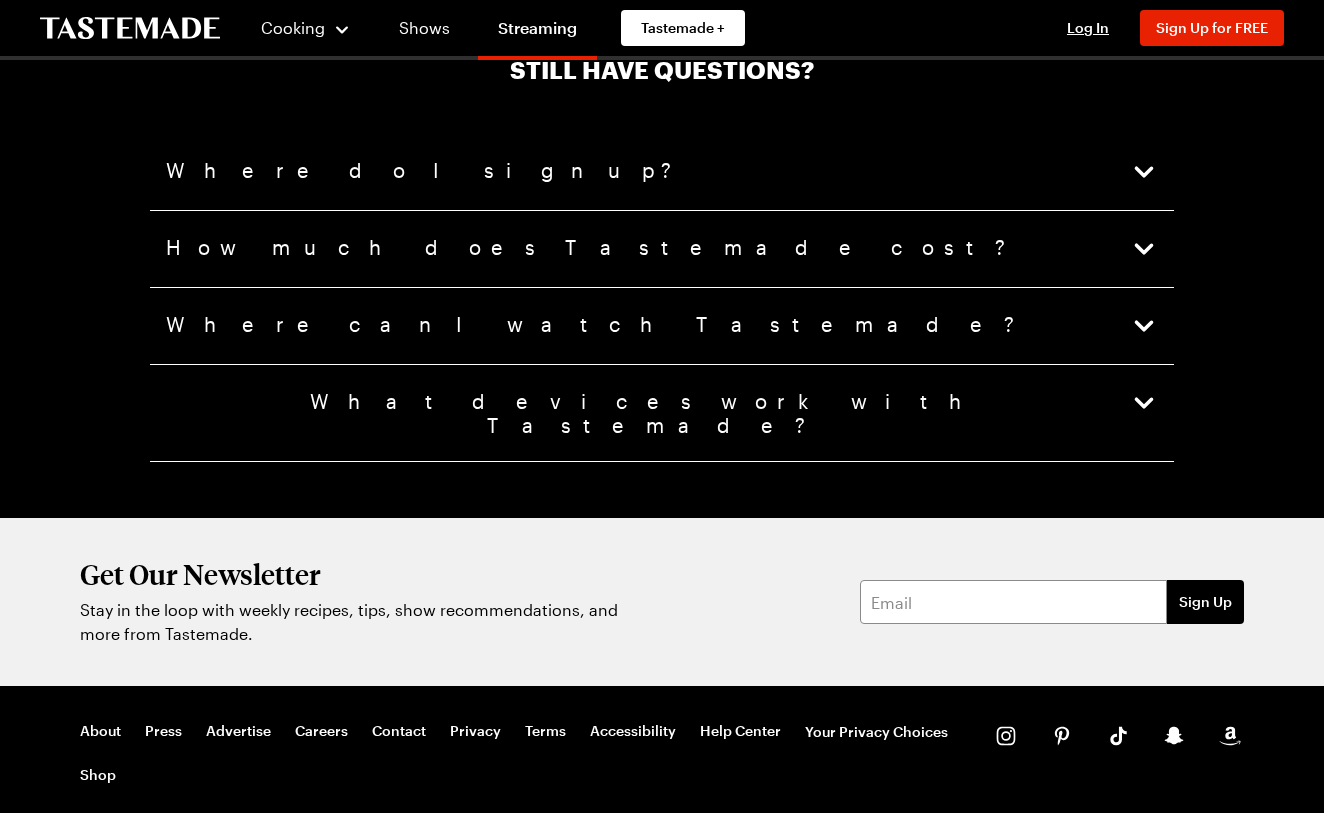 scroll, scrollTop: 4844, scrollLeft: 0, axis: vertical 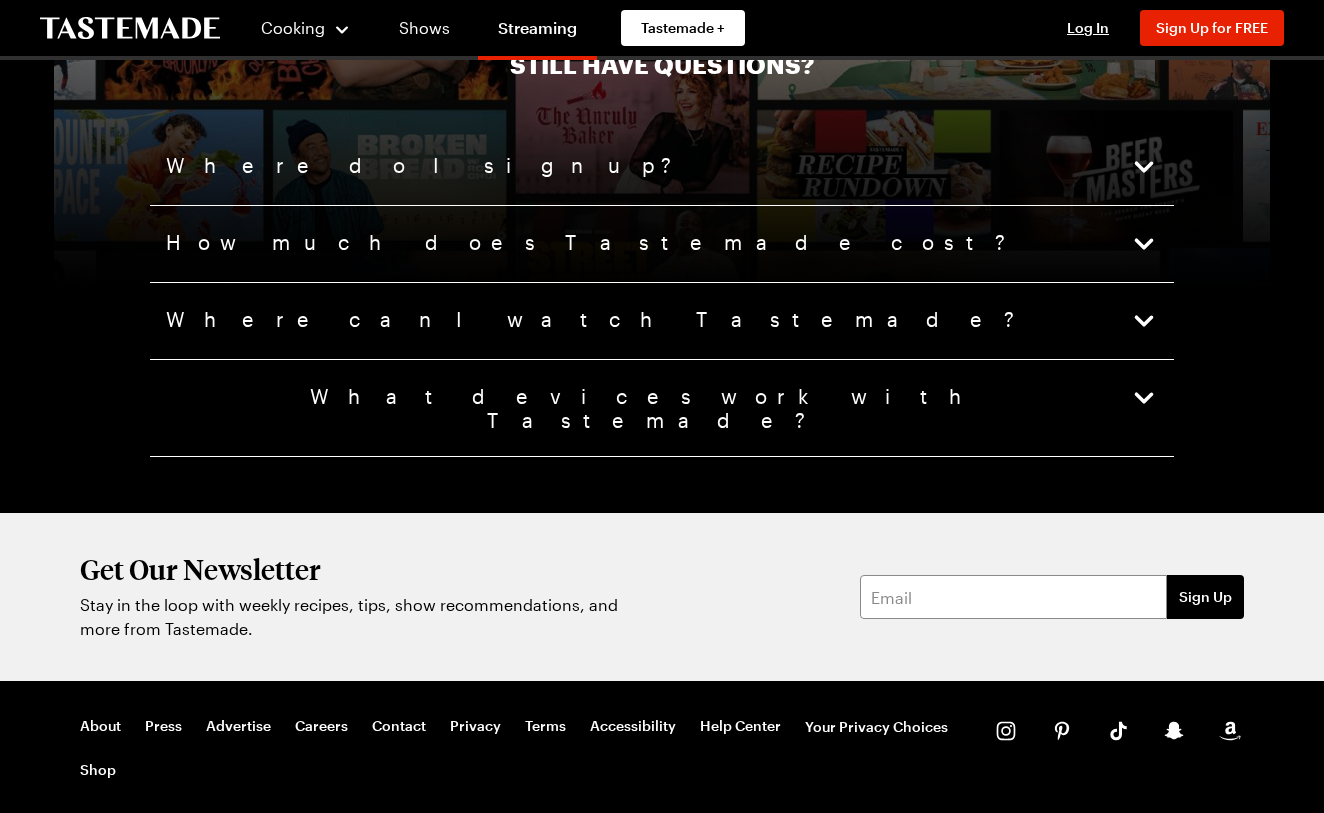 click on "How much does Tastemade cost?" at bounding box center (588, 244) 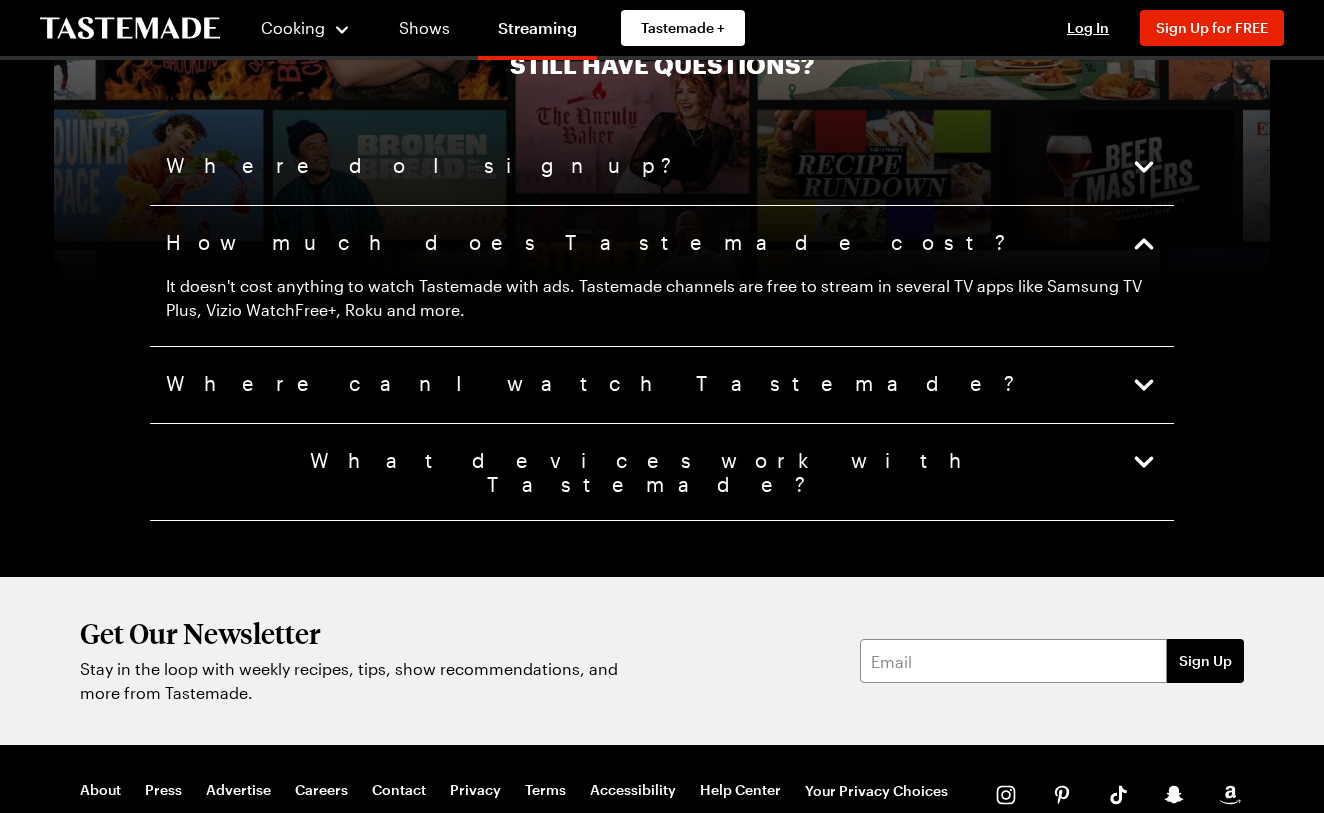click on "Where can I watch Tastemade?" at bounding box center [592, 385] 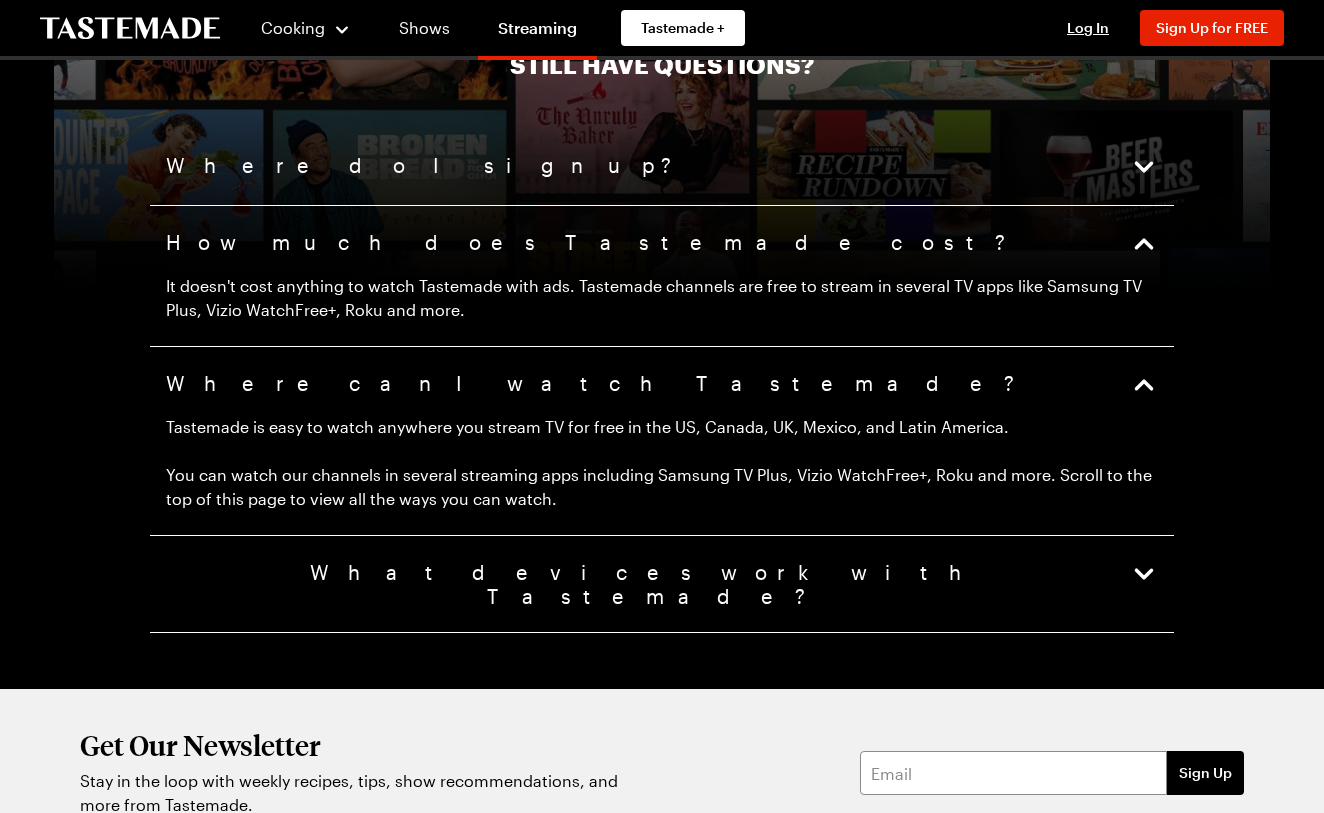 click on "What devices work with Tastemade?" at bounding box center [662, 584] 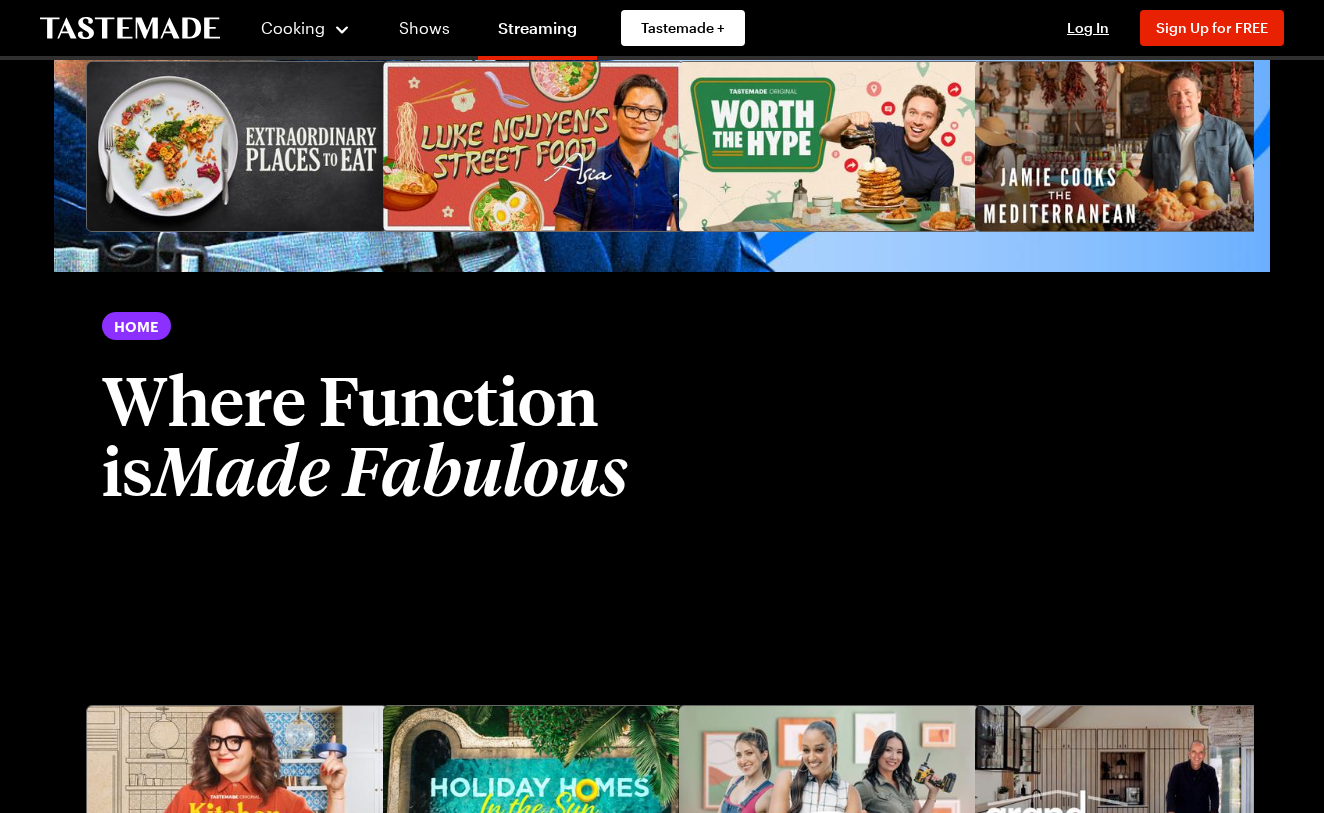 scroll, scrollTop: 3278, scrollLeft: 0, axis: vertical 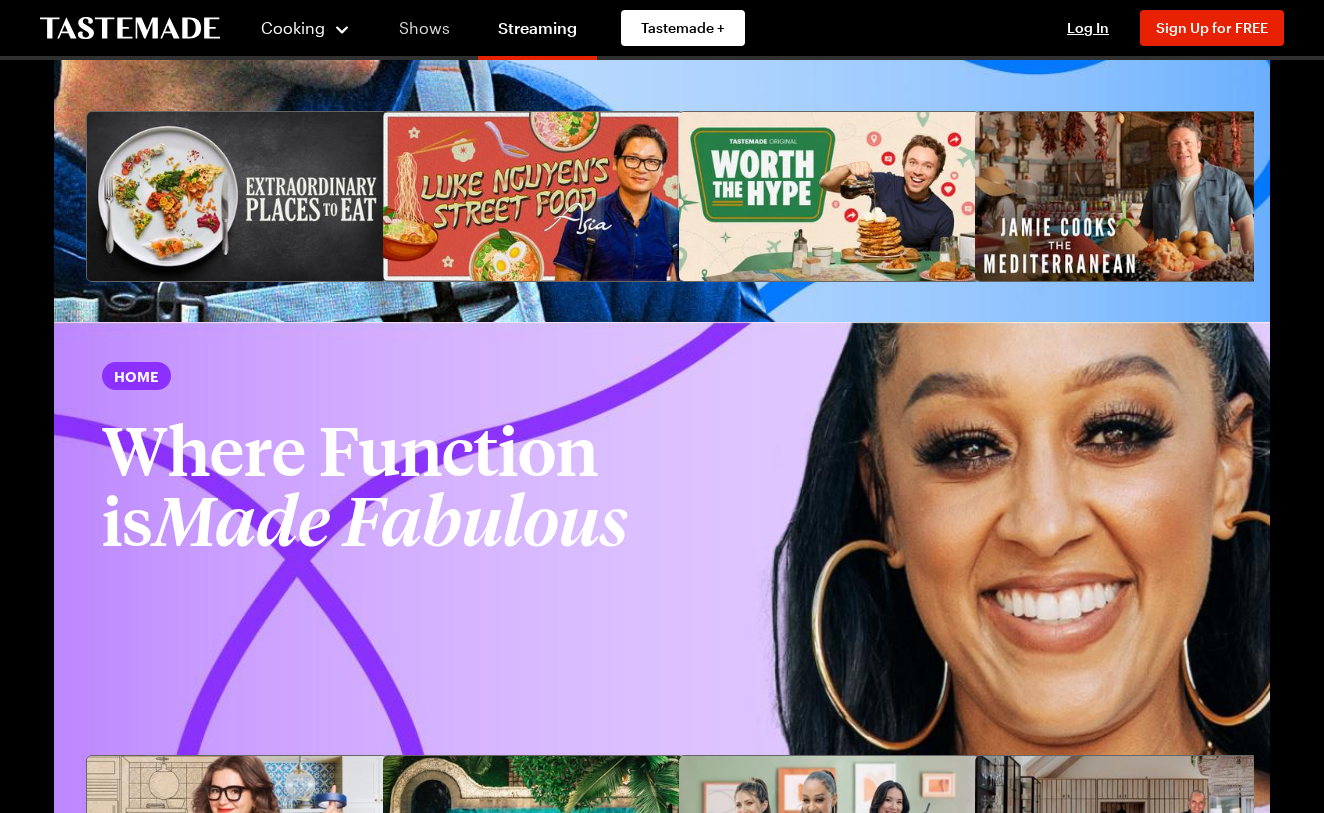 click on "Shows" at bounding box center (424, 28) 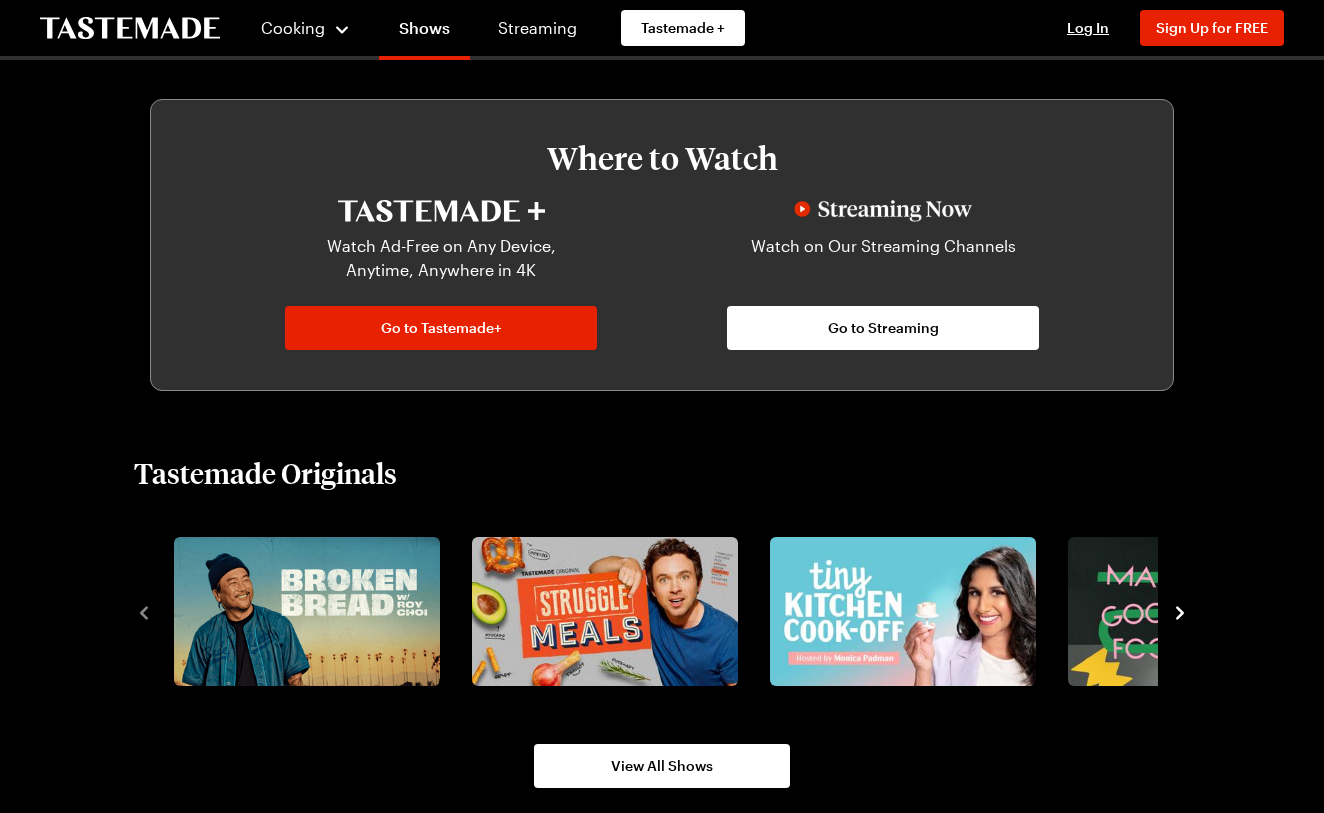 scroll, scrollTop: 967, scrollLeft: 0, axis: vertical 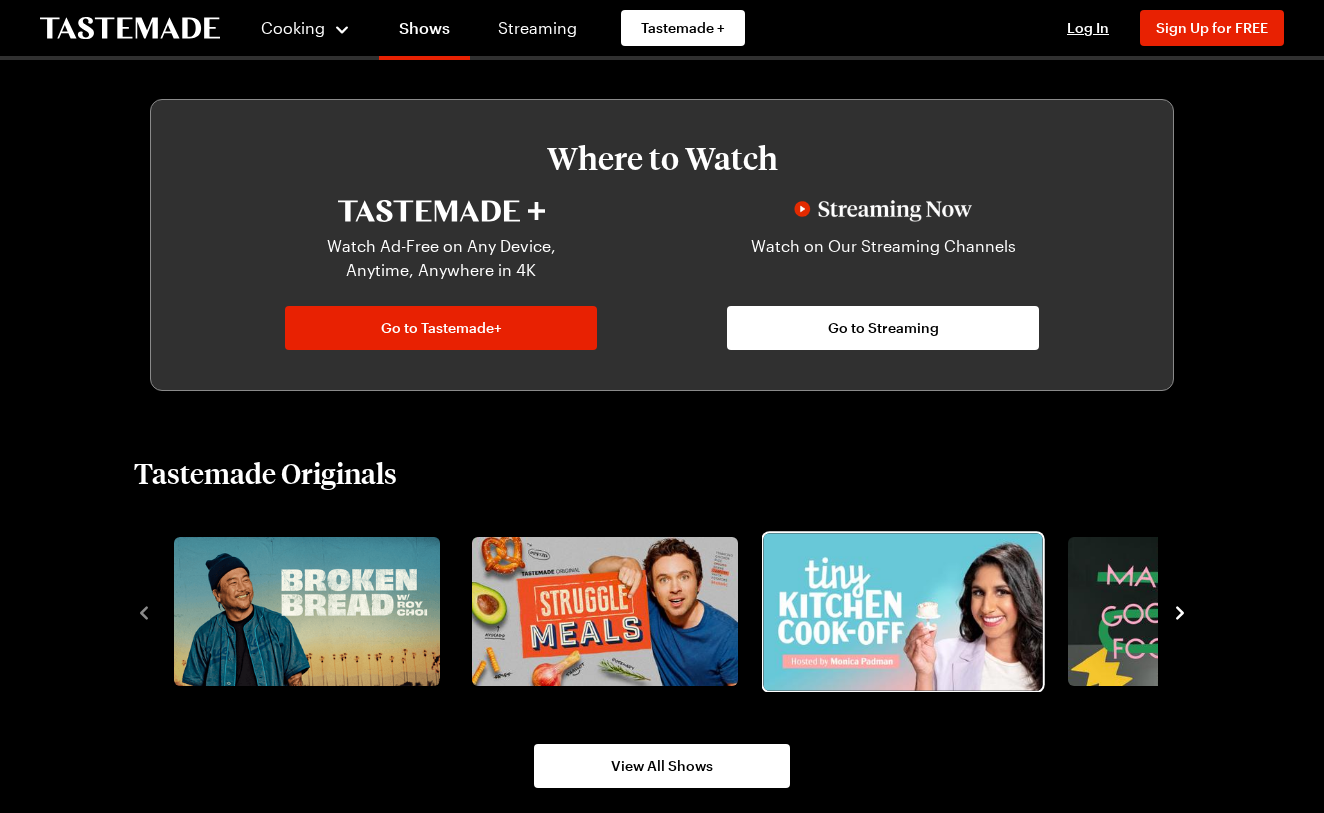 click at bounding box center [902, 611] 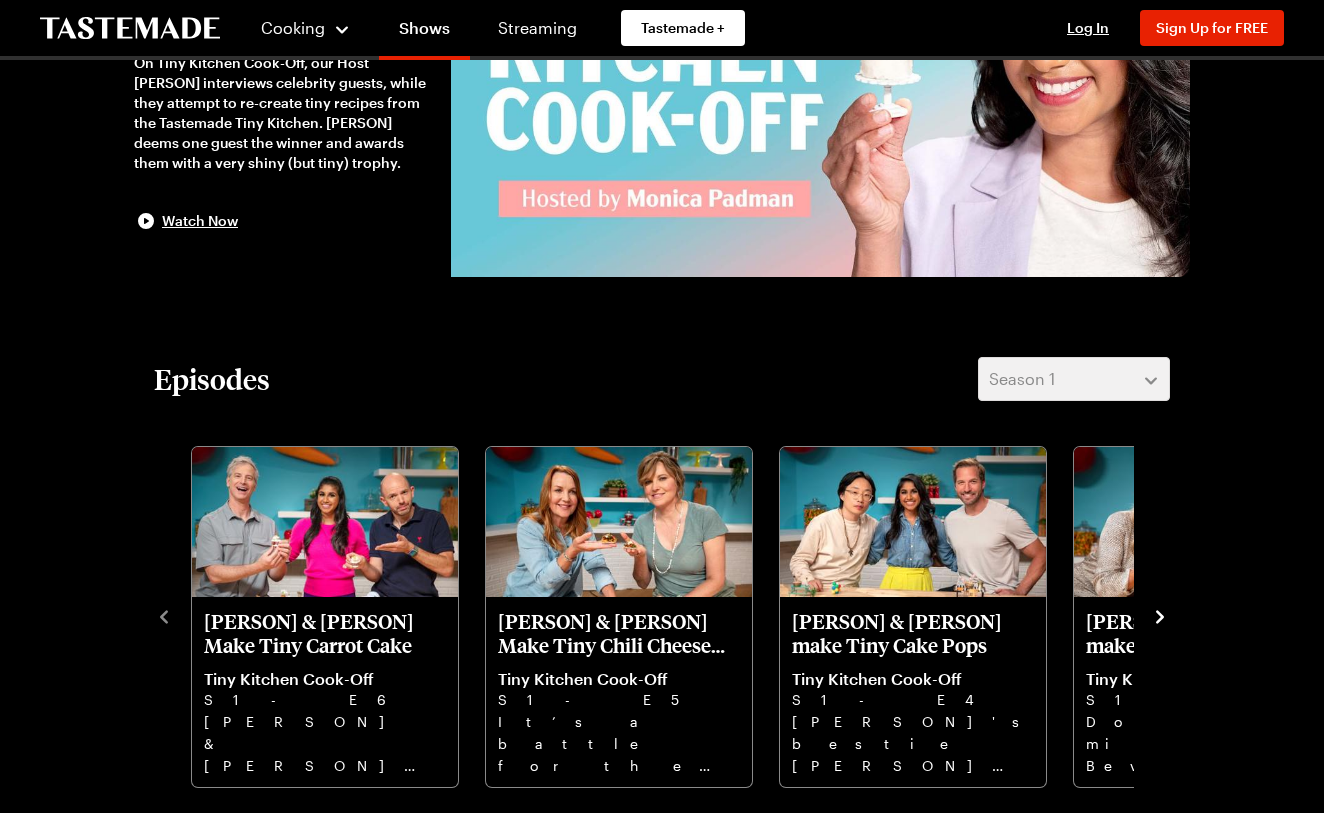 scroll, scrollTop: 292, scrollLeft: 0, axis: vertical 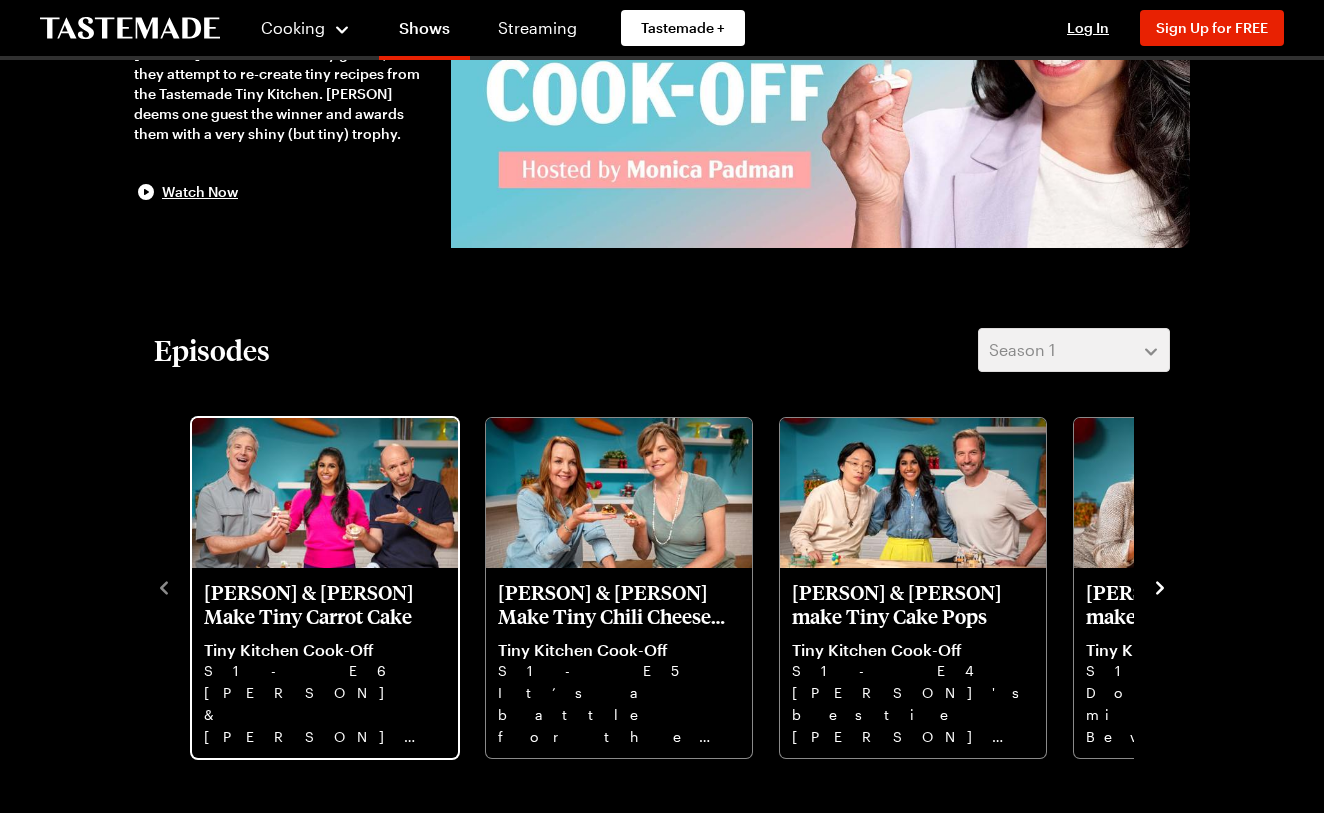 click on "Tiny Kitchen Cook-Off" at bounding box center (325, 650) 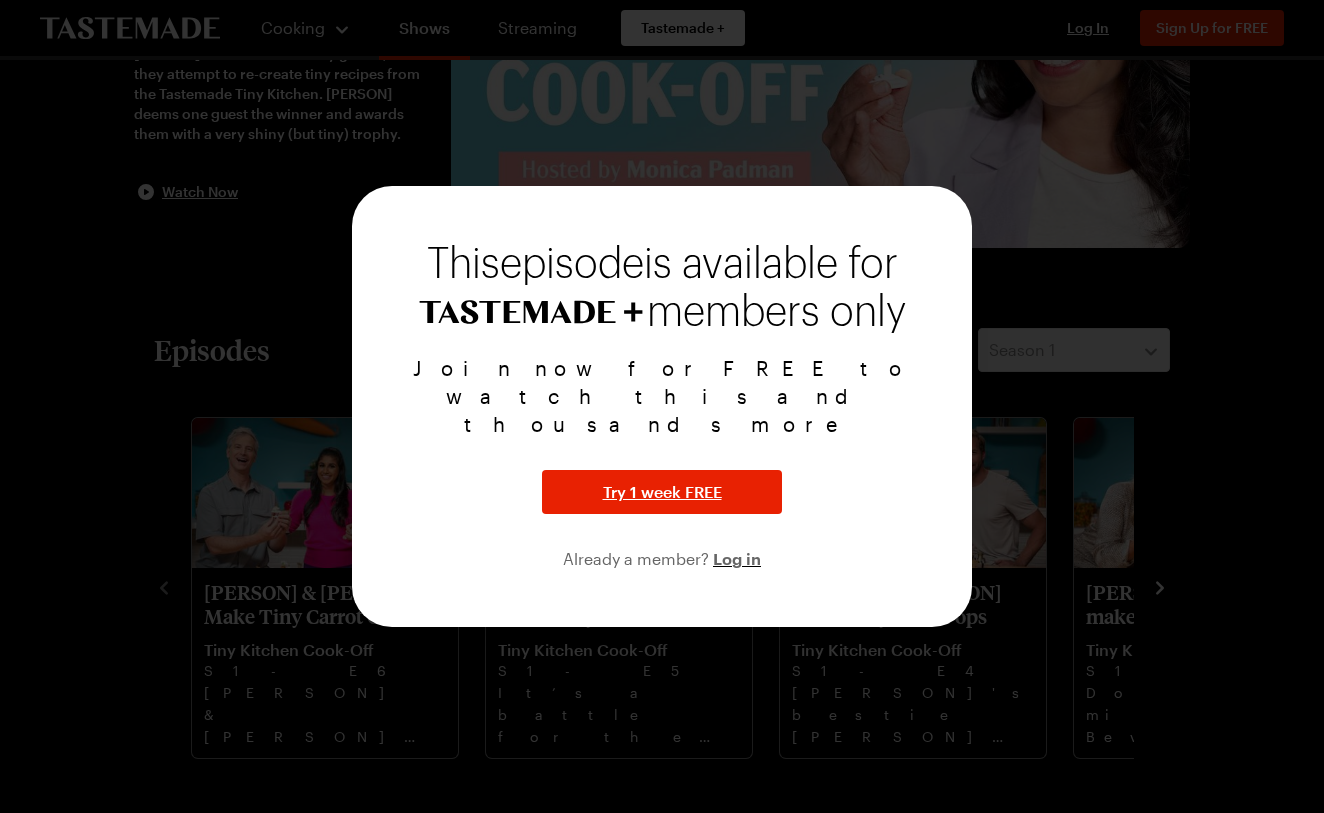 click at bounding box center [662, 406] 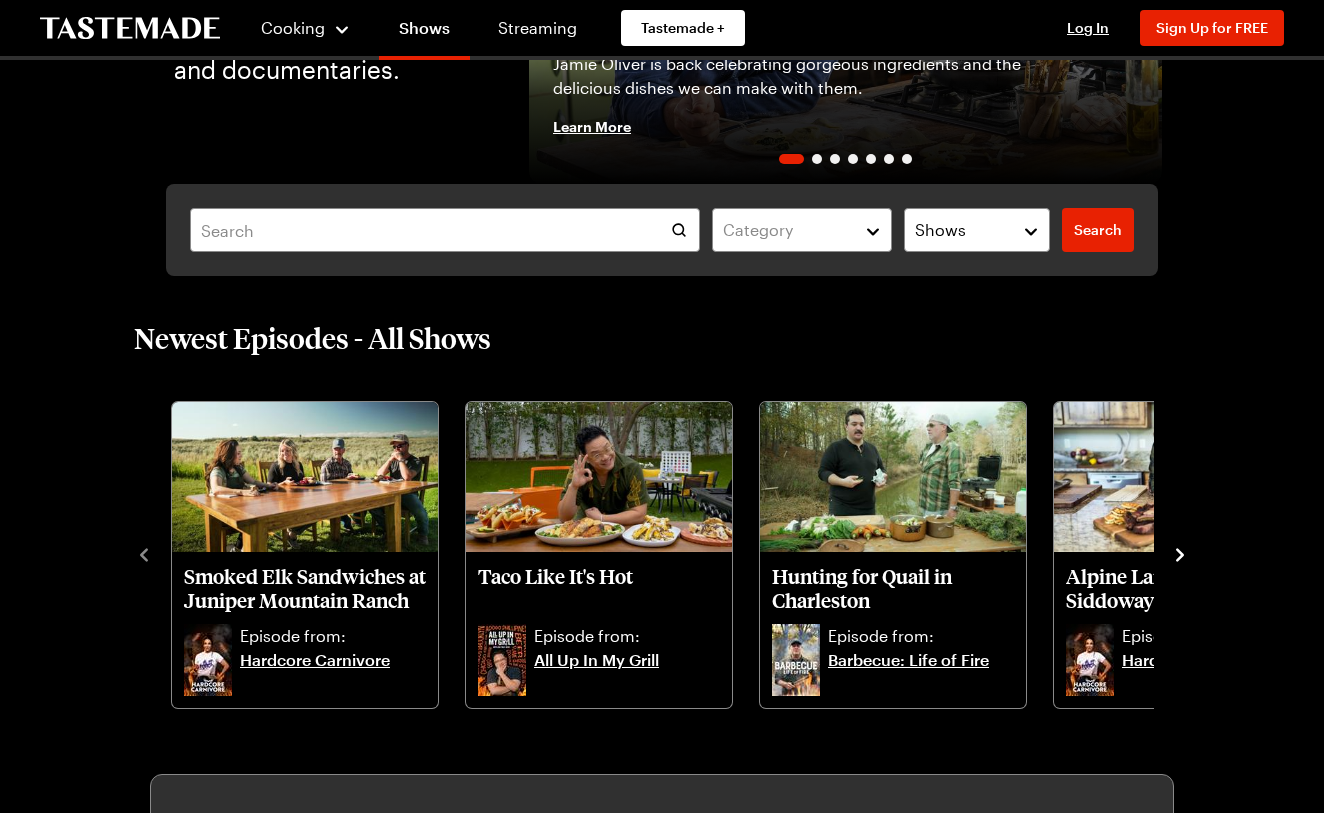 scroll, scrollTop: 967, scrollLeft: 0, axis: vertical 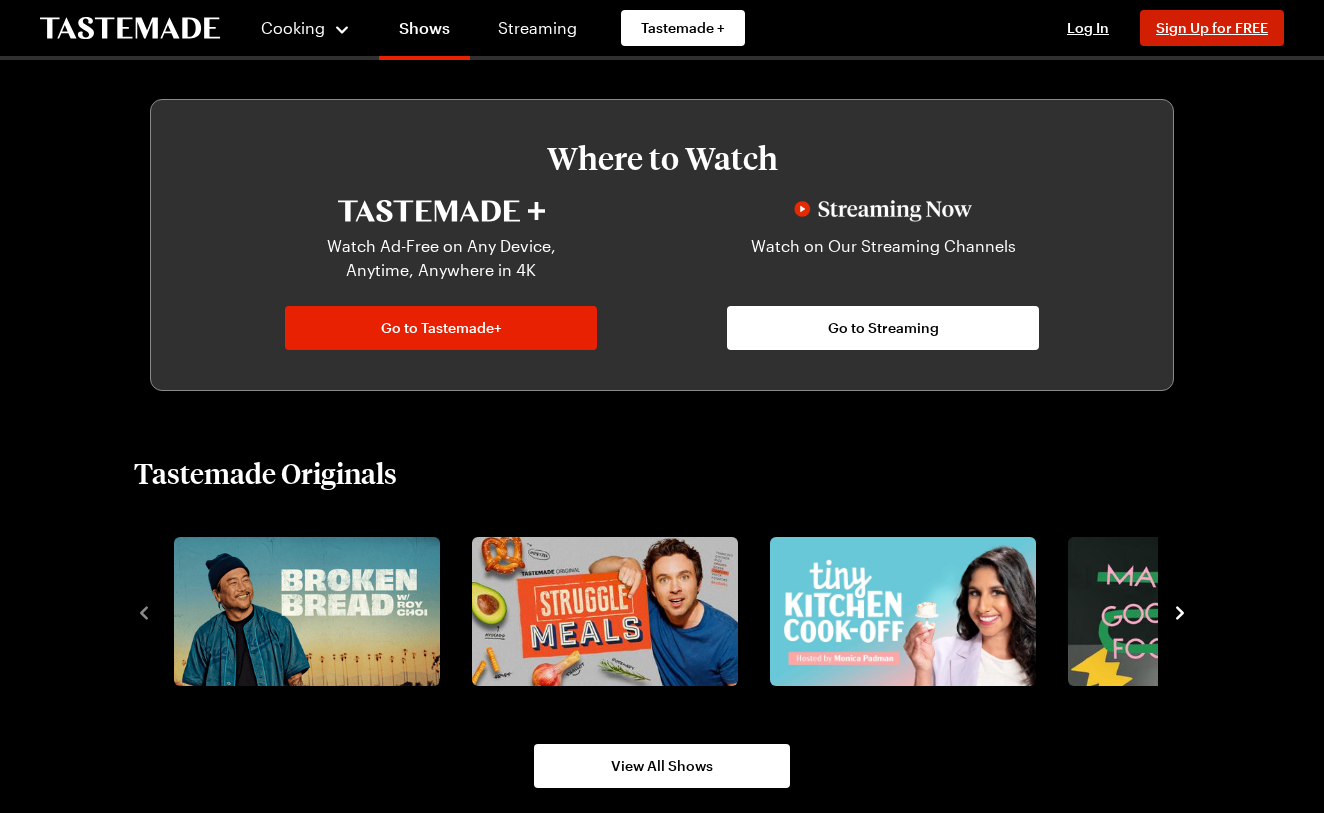 click on "Sign Up for FREE" at bounding box center (1212, 27) 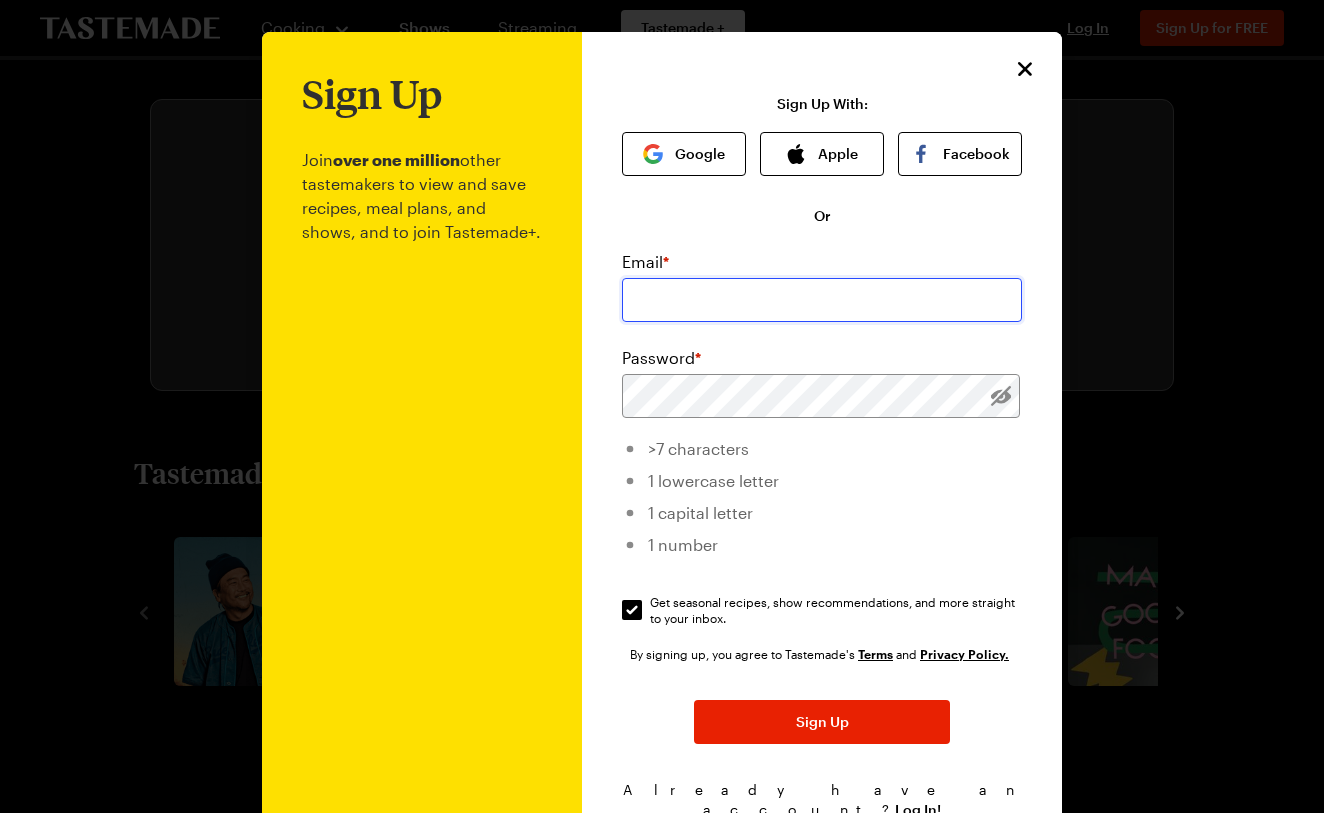 click at bounding box center (822, 300) 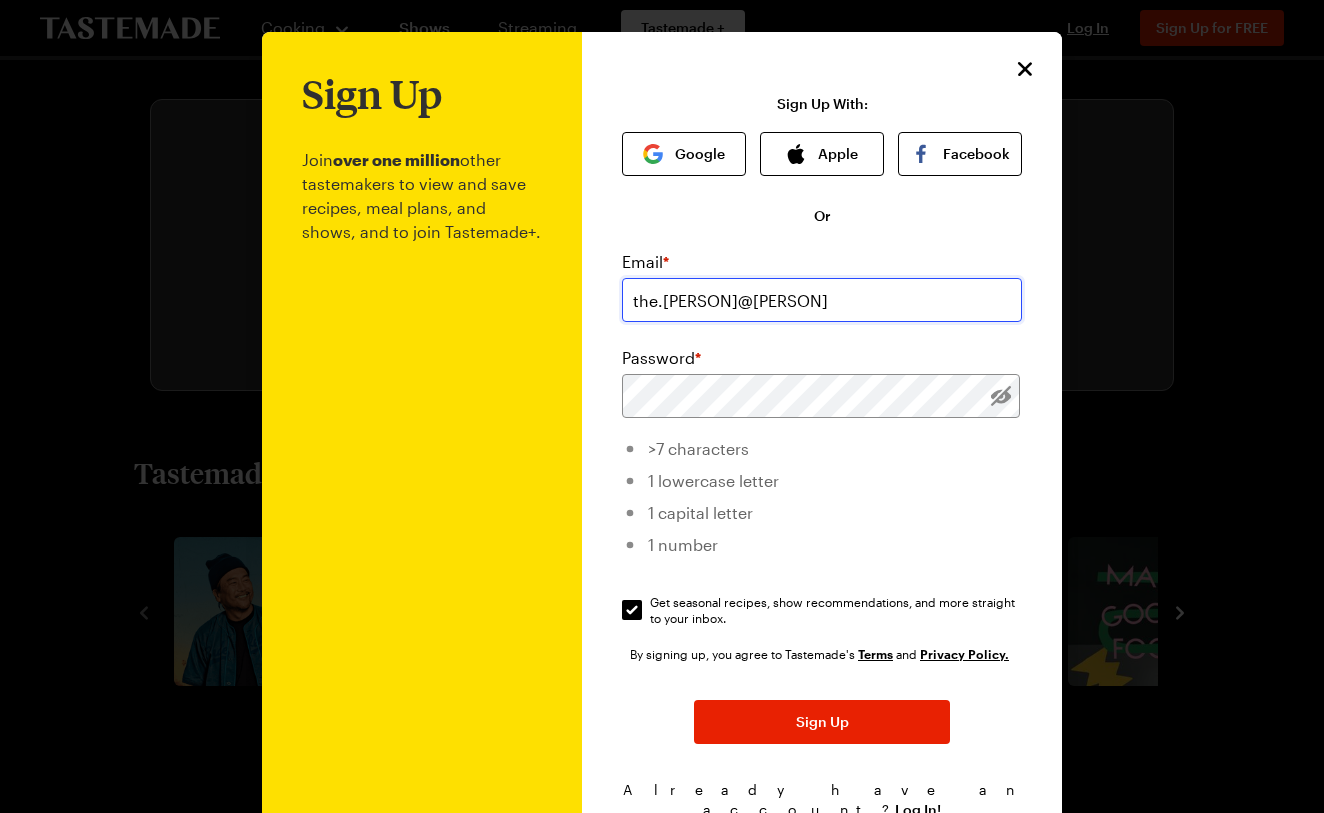 type on "the.[PERSON]@[PERSON]" 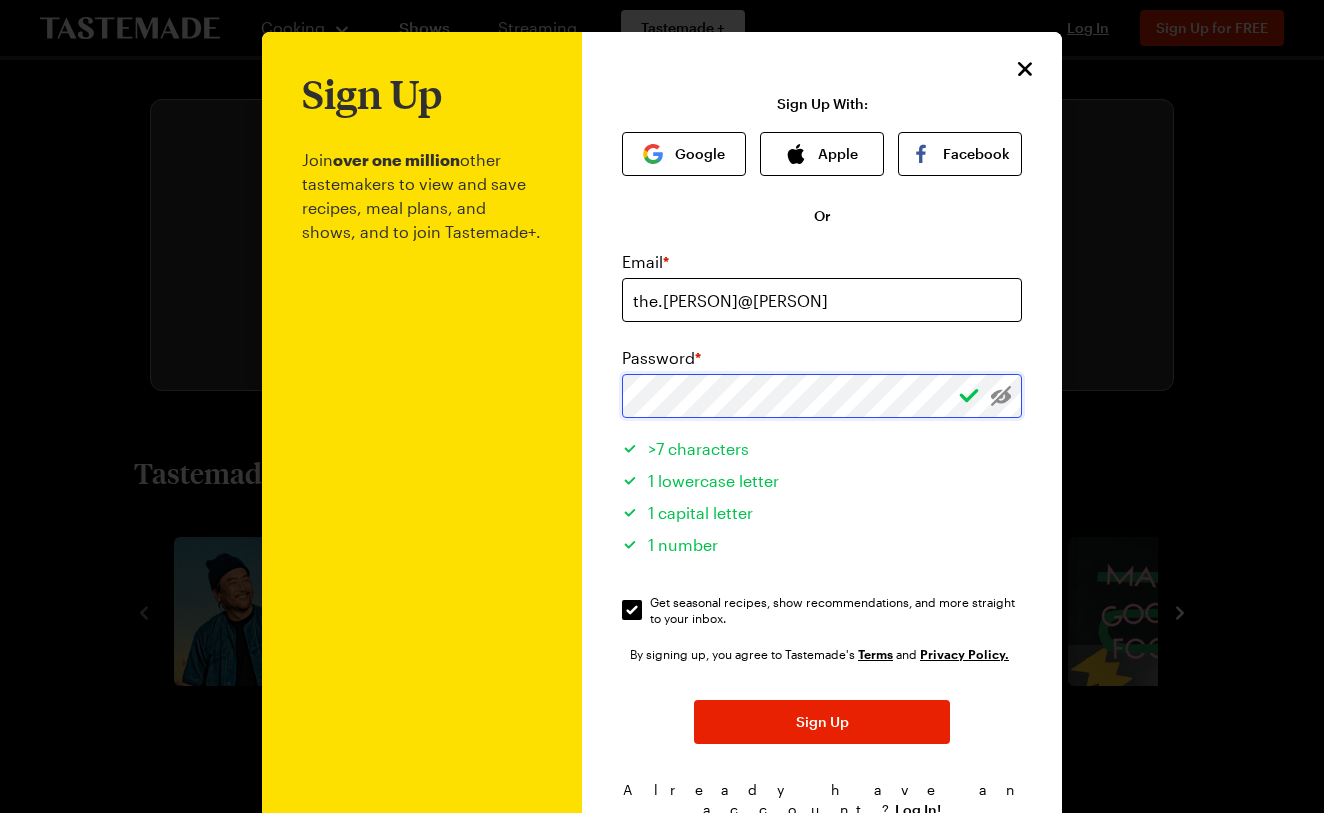 scroll, scrollTop: 92, scrollLeft: 0, axis: vertical 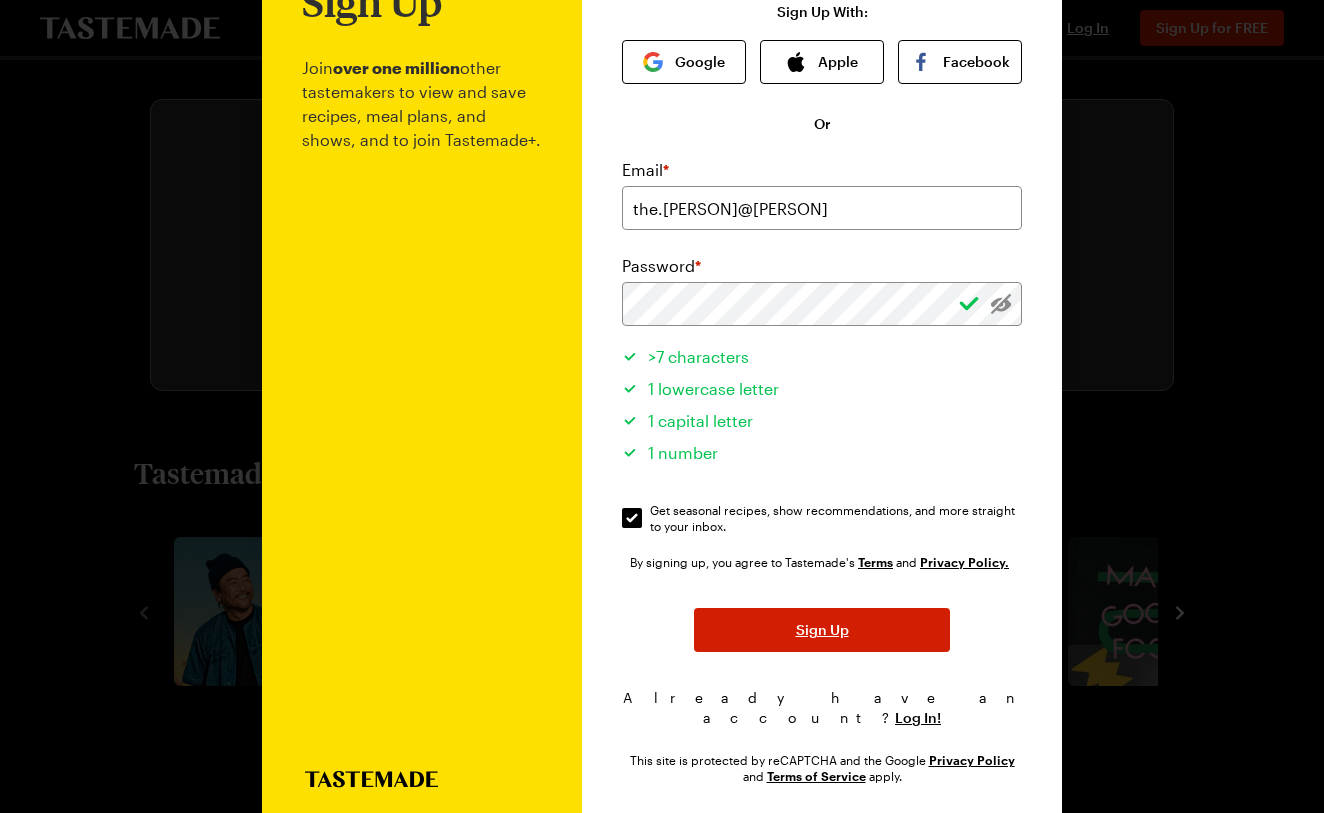 click on "Sign Up" at bounding box center [822, 630] 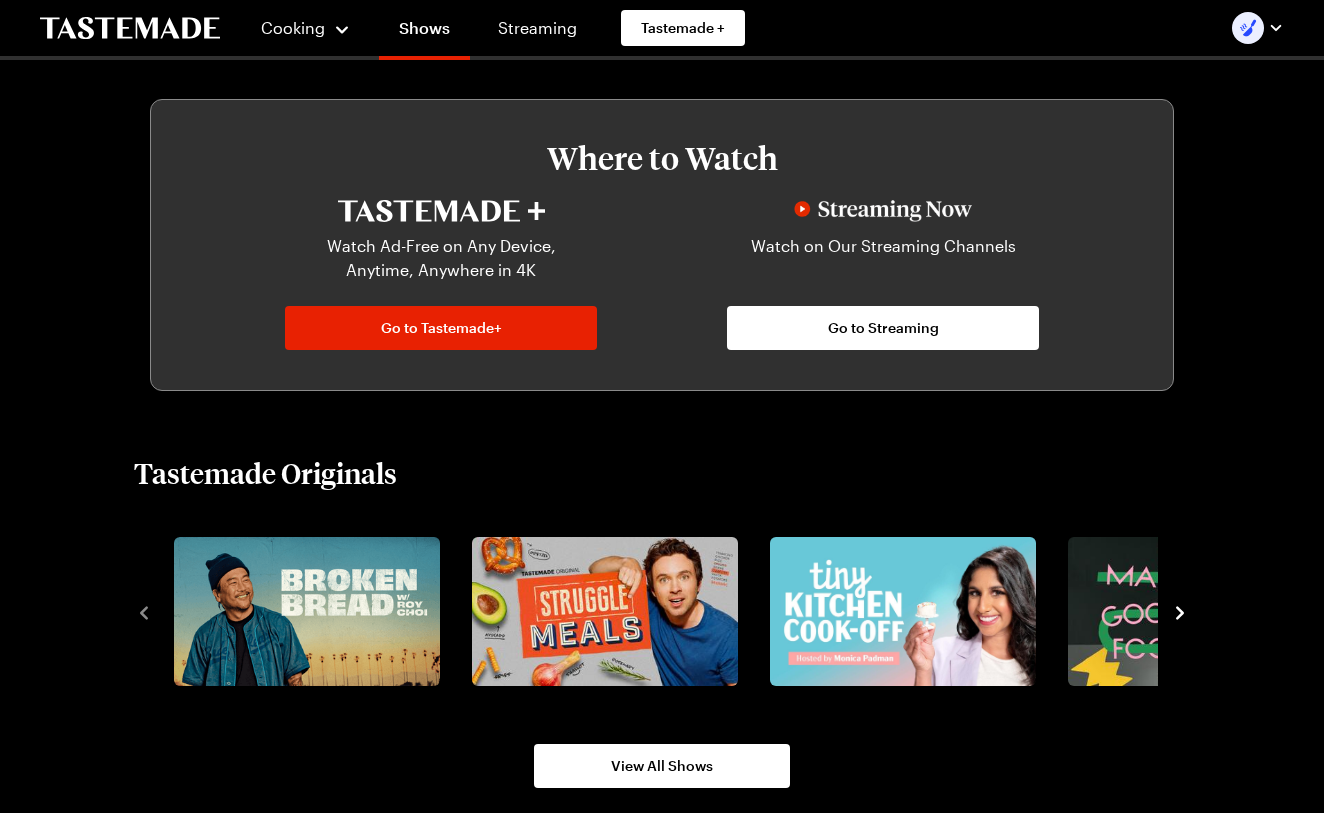 scroll, scrollTop: 0, scrollLeft: 0, axis: both 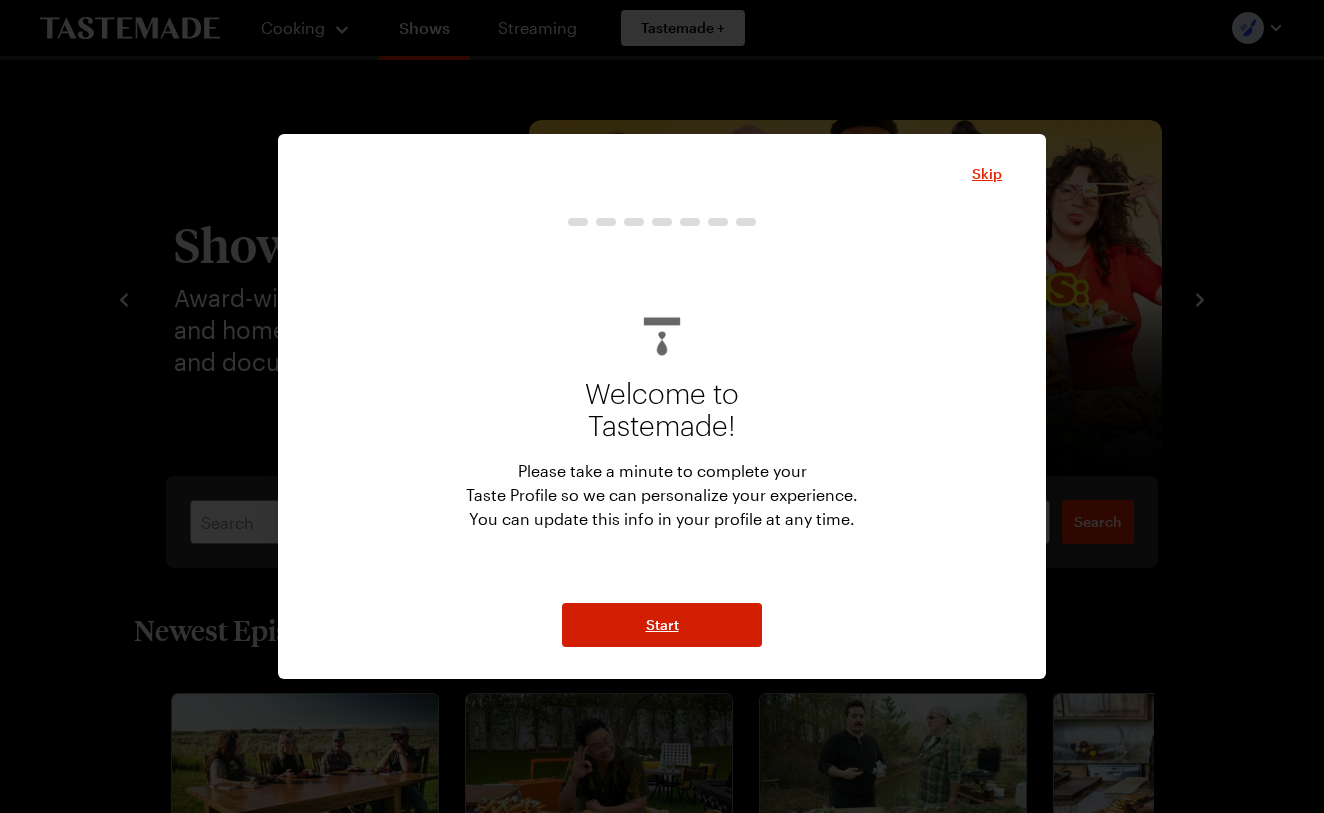 click on "Start" at bounding box center (662, 625) 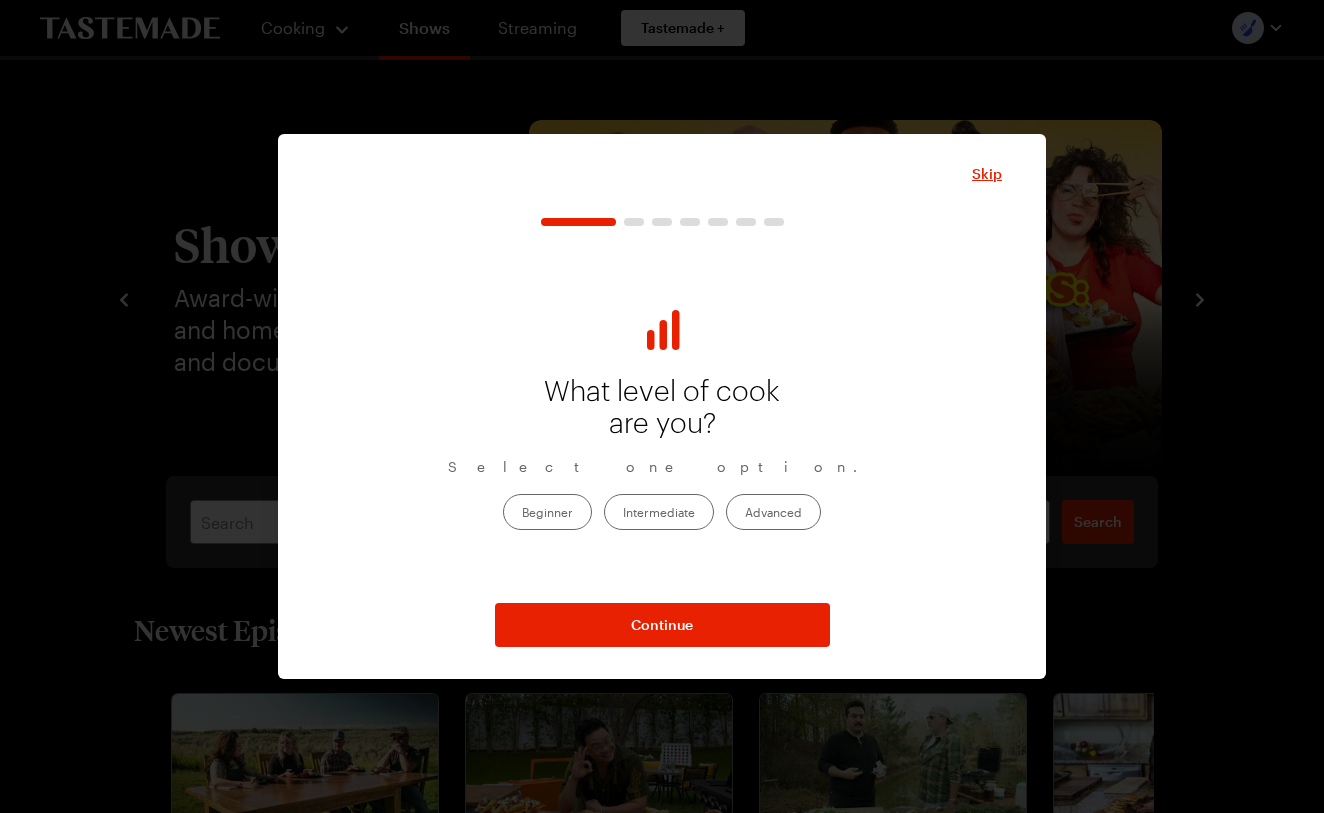 click on "Beginner" at bounding box center [547, 512] 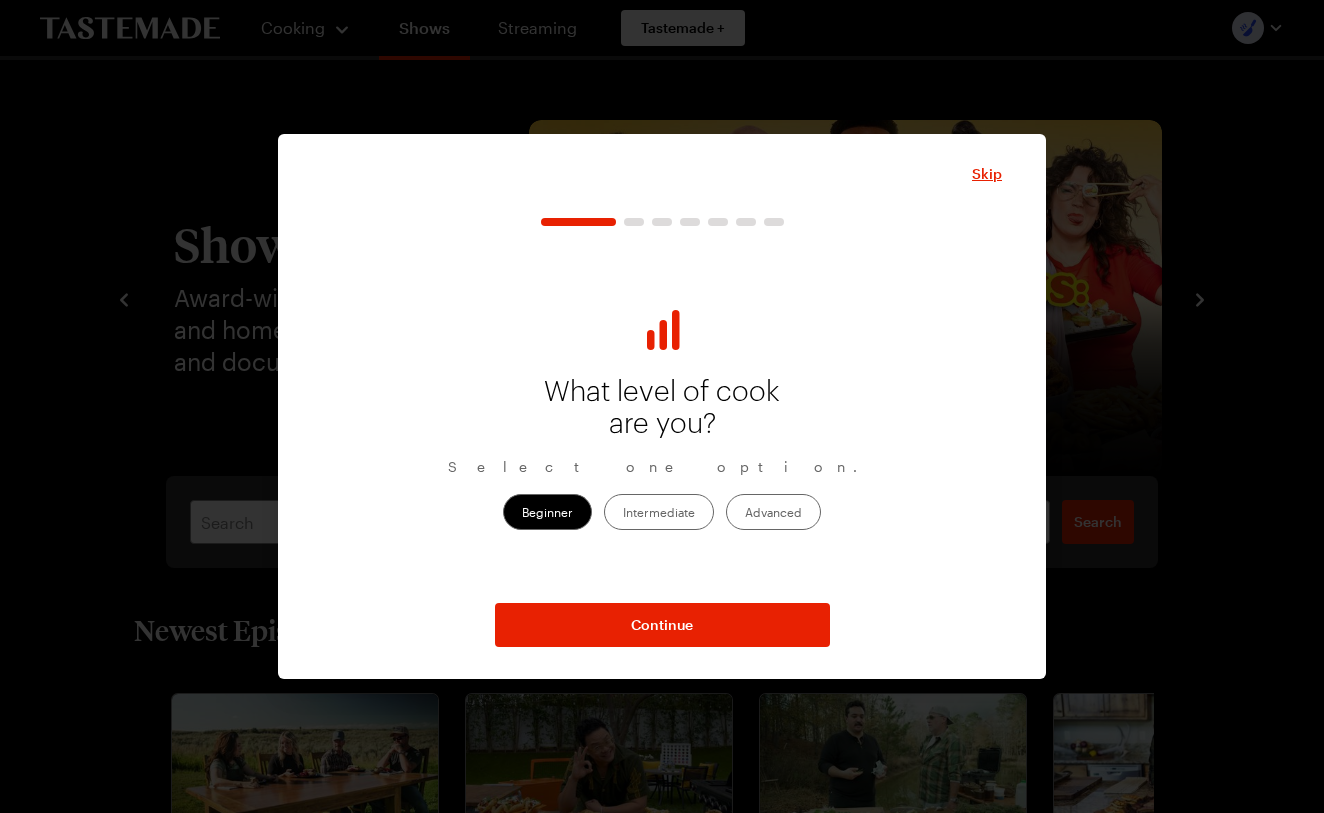click on "Intermediate" at bounding box center [659, 512] 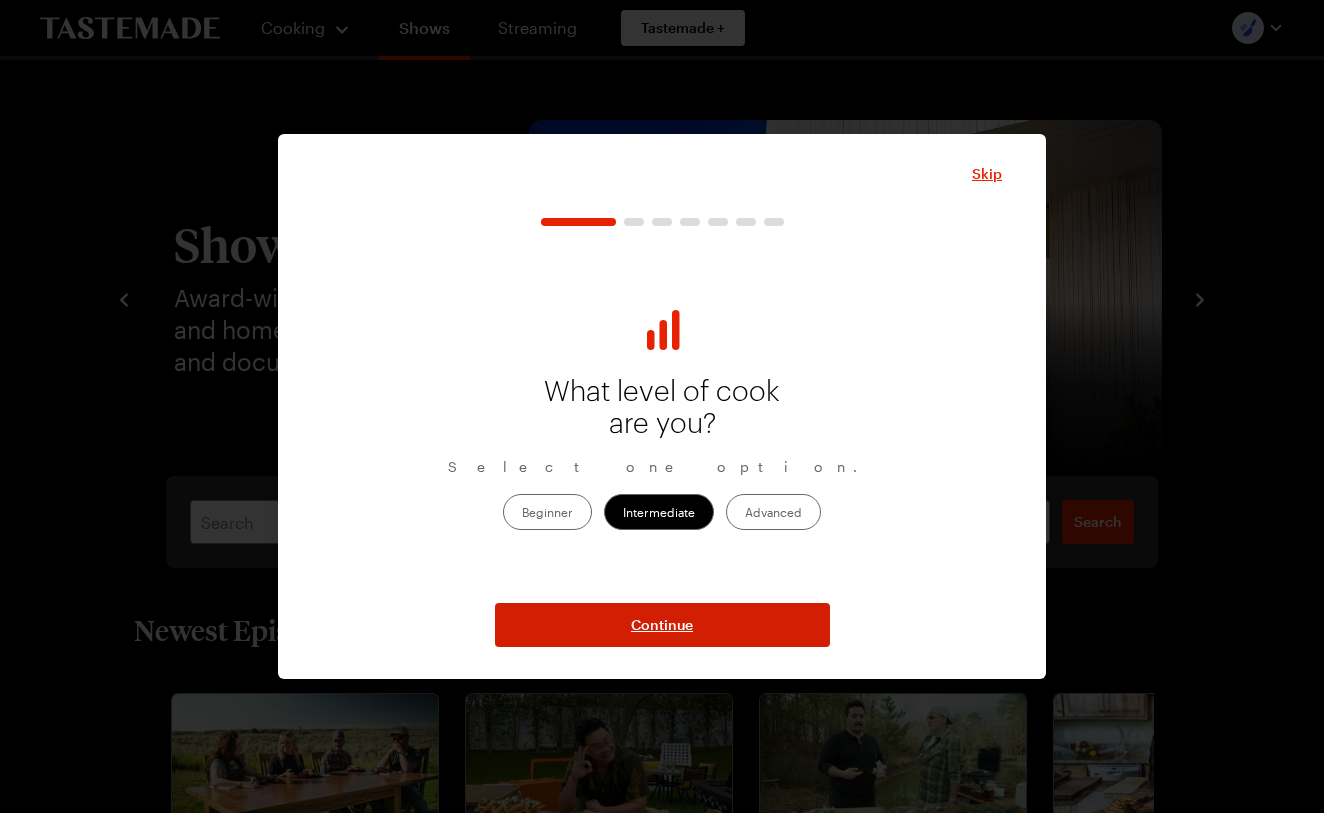 click on "Continue" at bounding box center [662, 625] 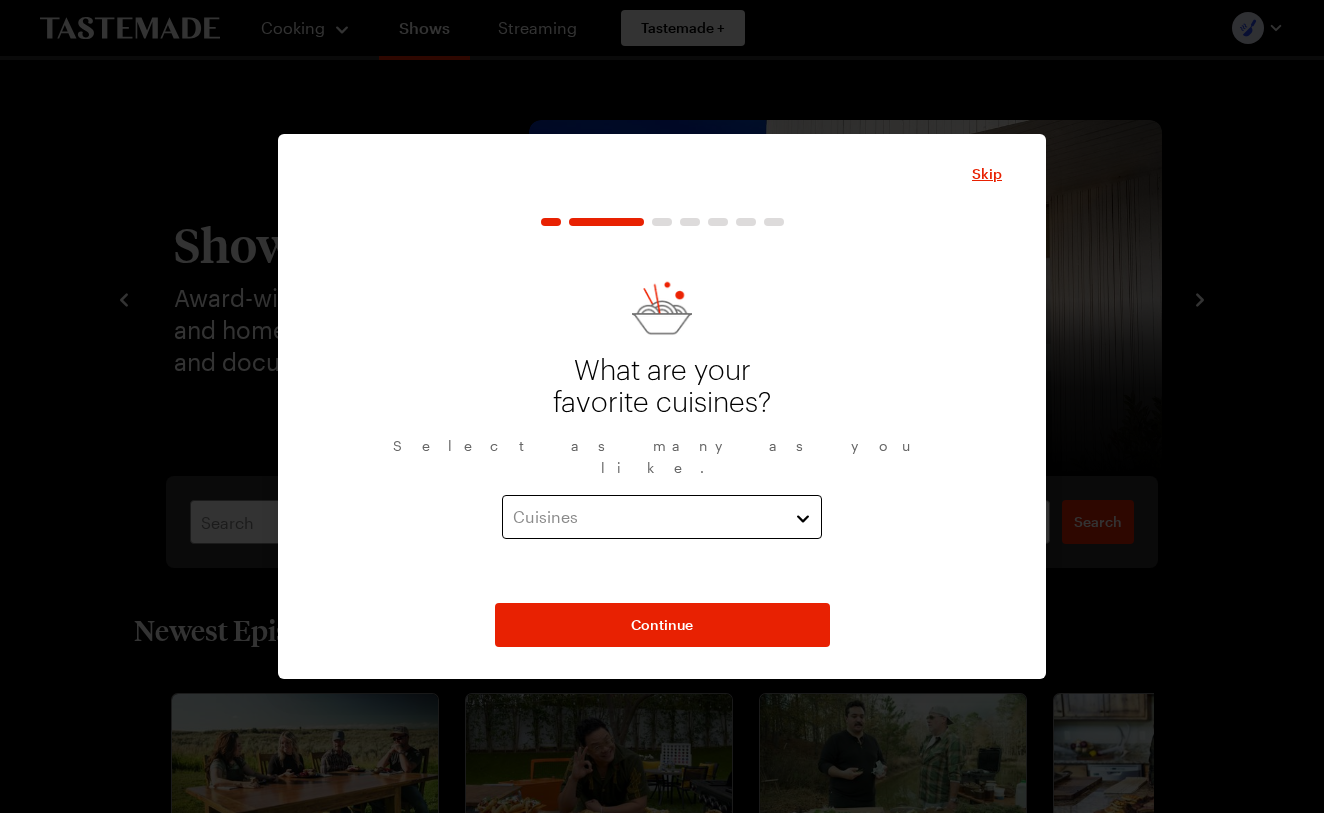 click on "Cuisines" at bounding box center [647, 517] 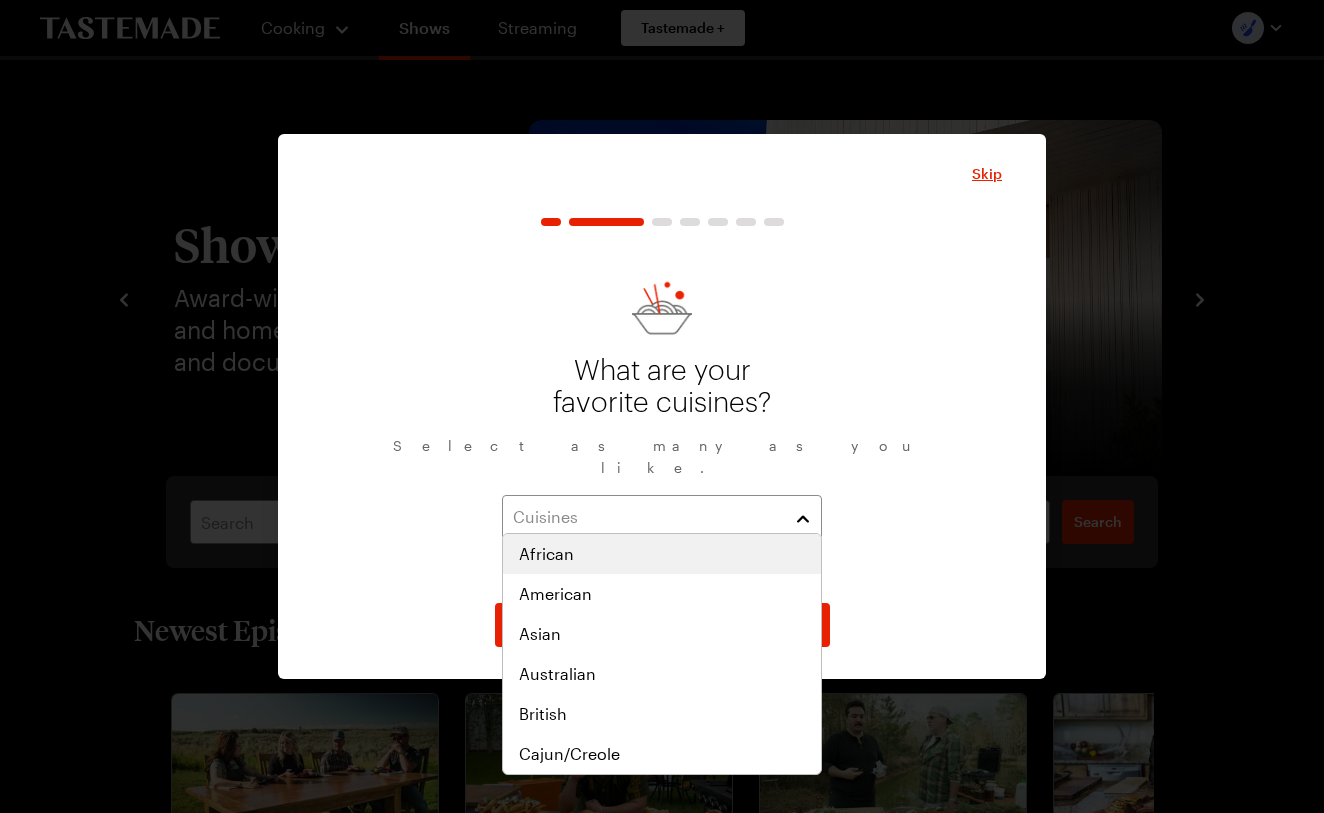 scroll, scrollTop: 0, scrollLeft: 0, axis: both 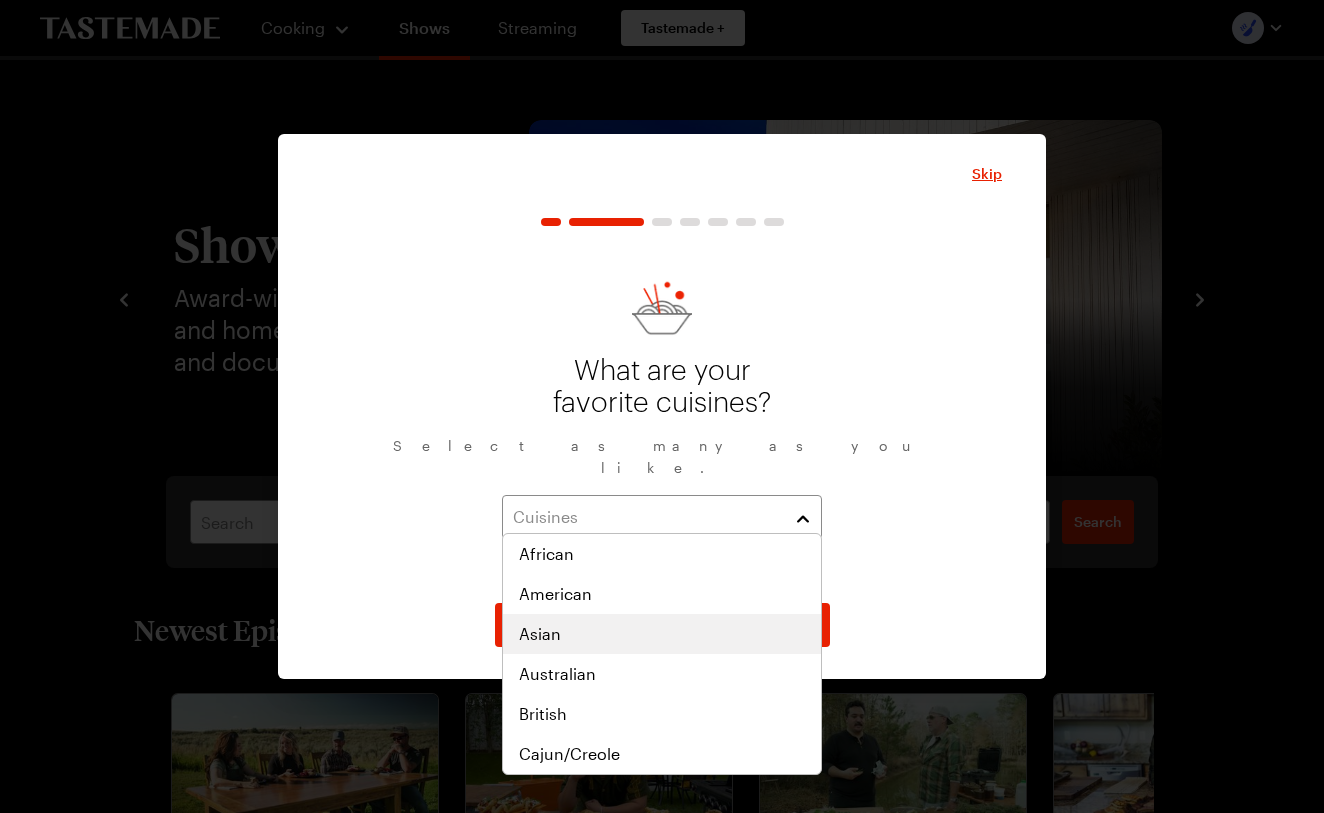 click on "Asian" at bounding box center [662, 634] 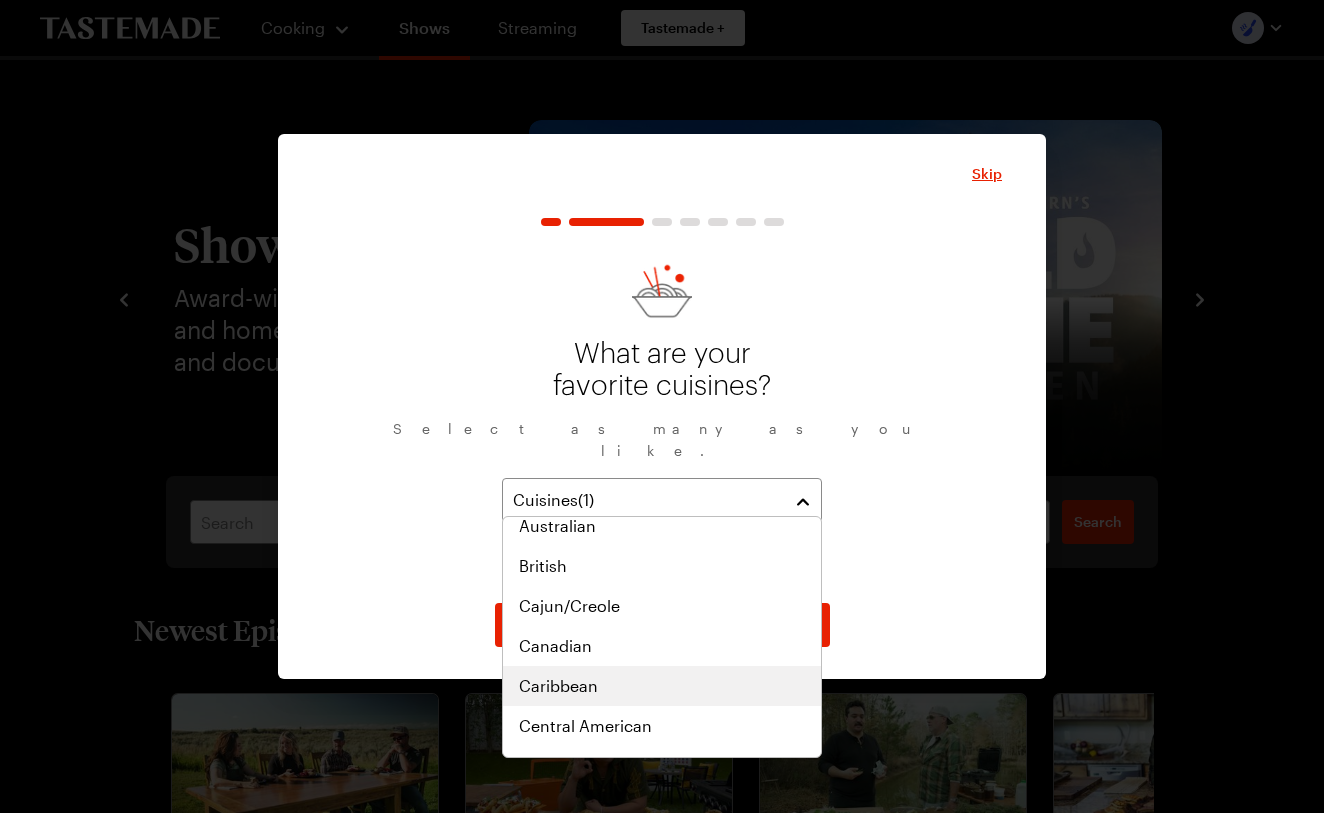 scroll, scrollTop: 148, scrollLeft: 0, axis: vertical 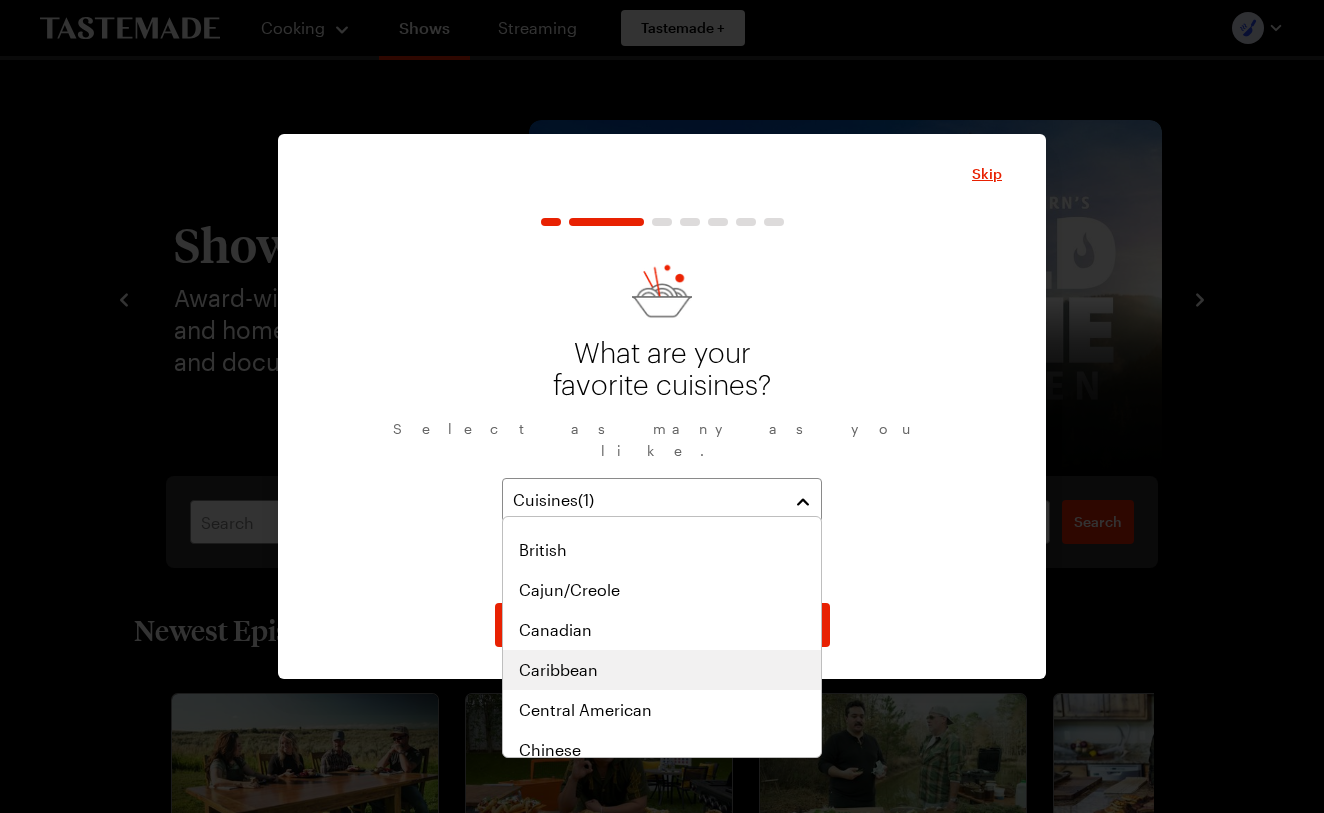 click on "Caribbean" at bounding box center [558, 670] 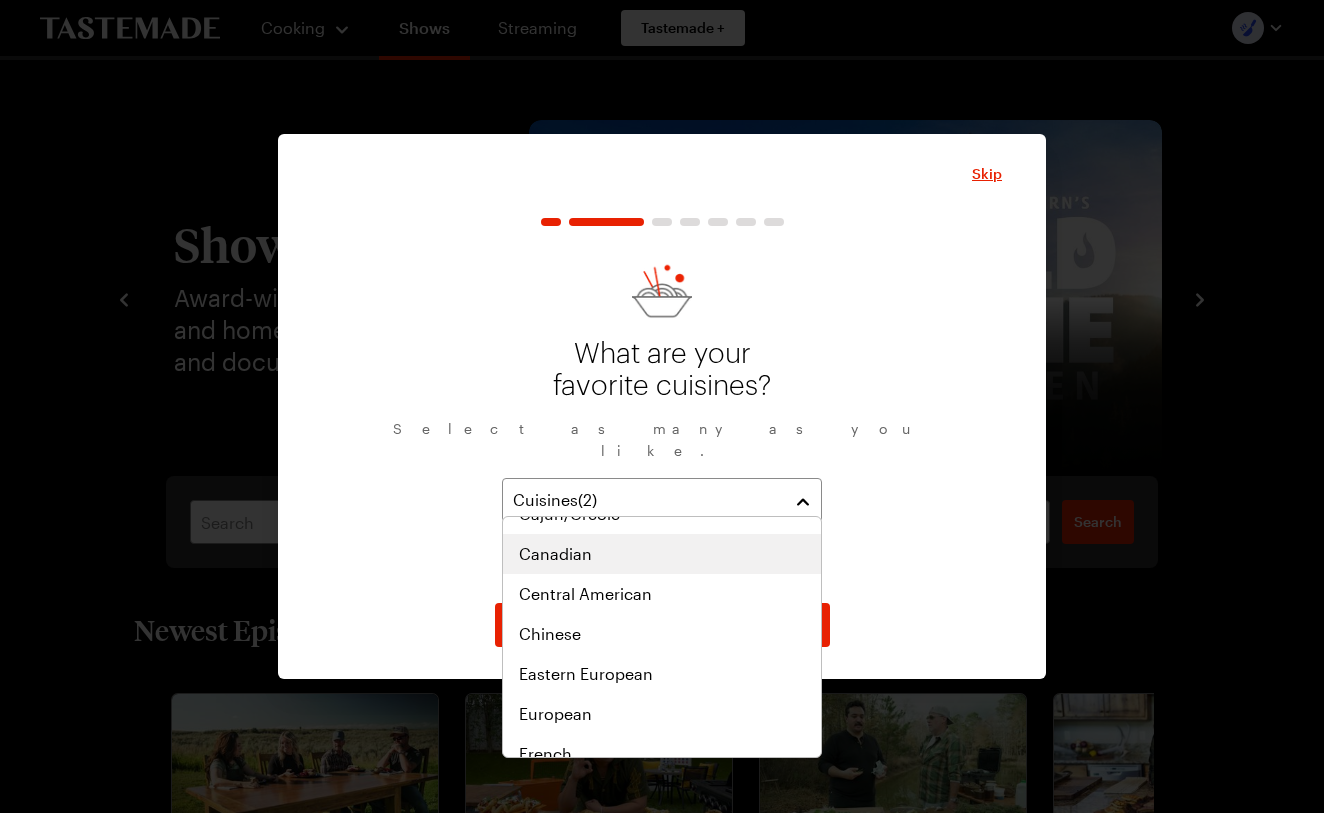 scroll, scrollTop: 294, scrollLeft: 0, axis: vertical 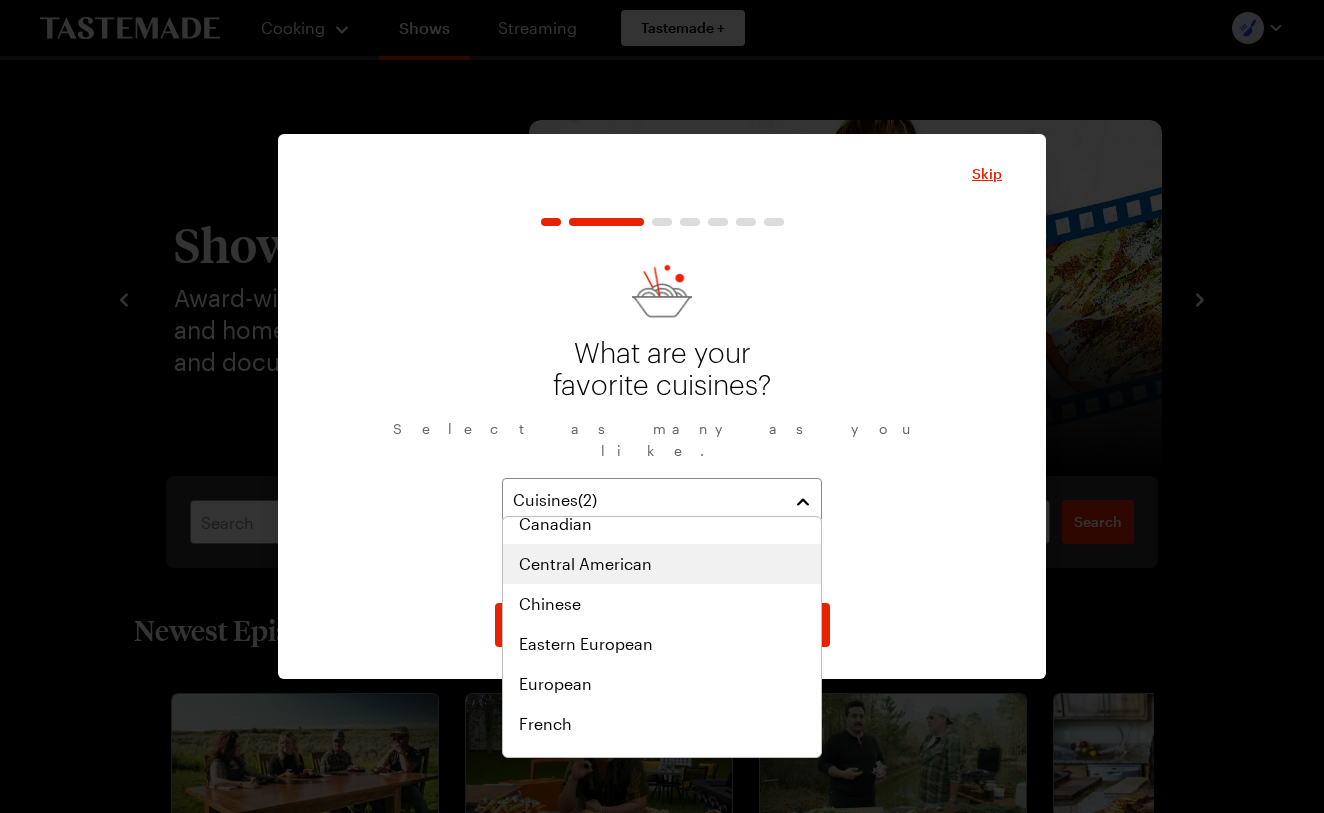 click on "Central American" at bounding box center (662, 564) 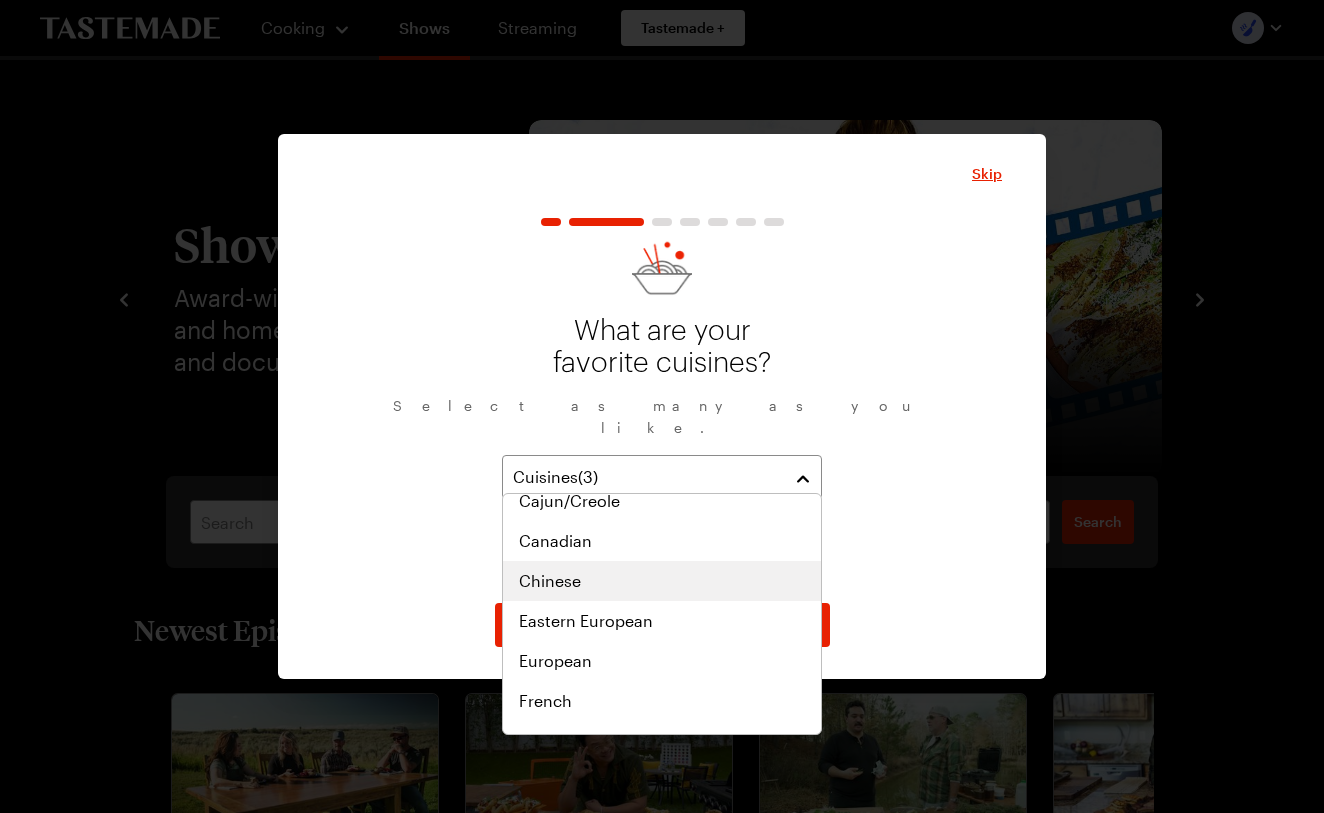 click on "Chinese" at bounding box center [662, 581] 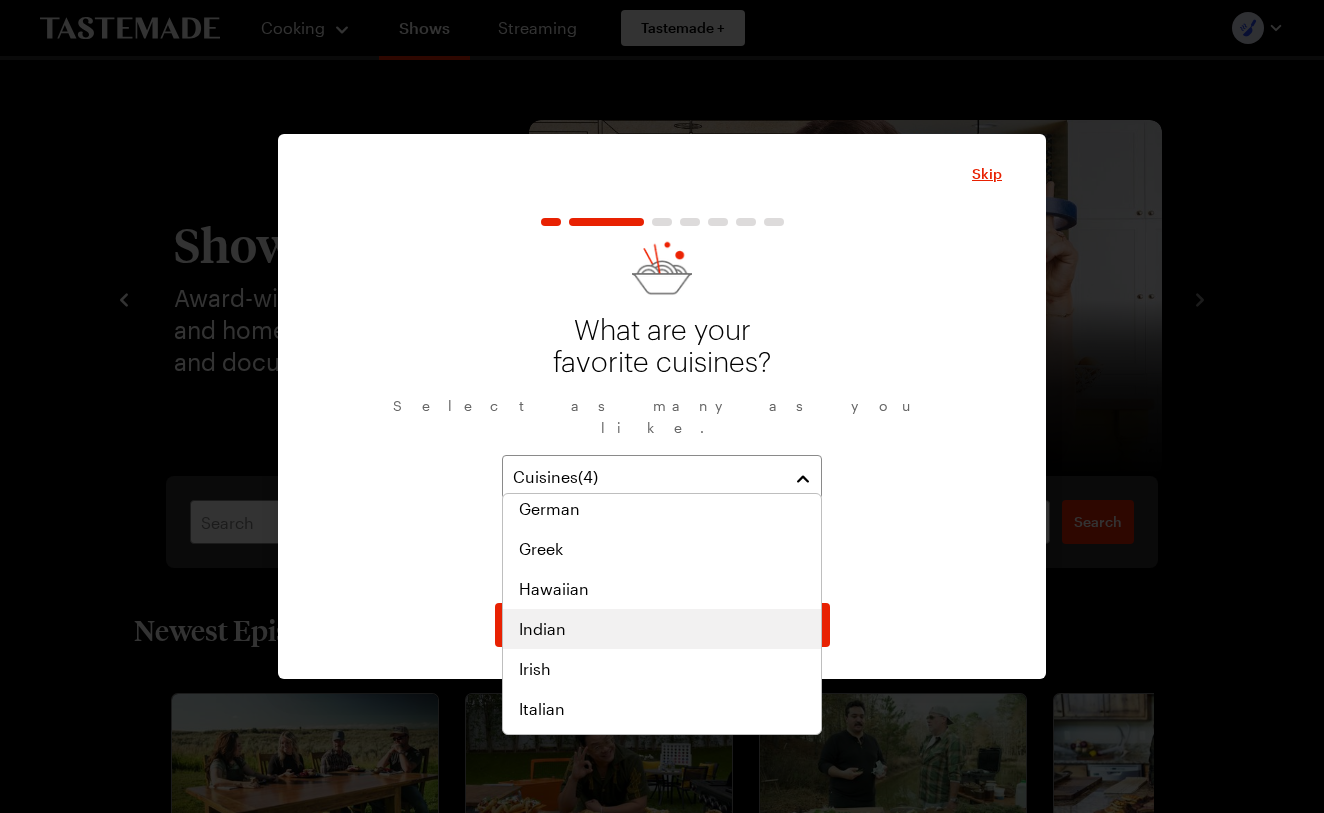 scroll, scrollTop: 544, scrollLeft: 0, axis: vertical 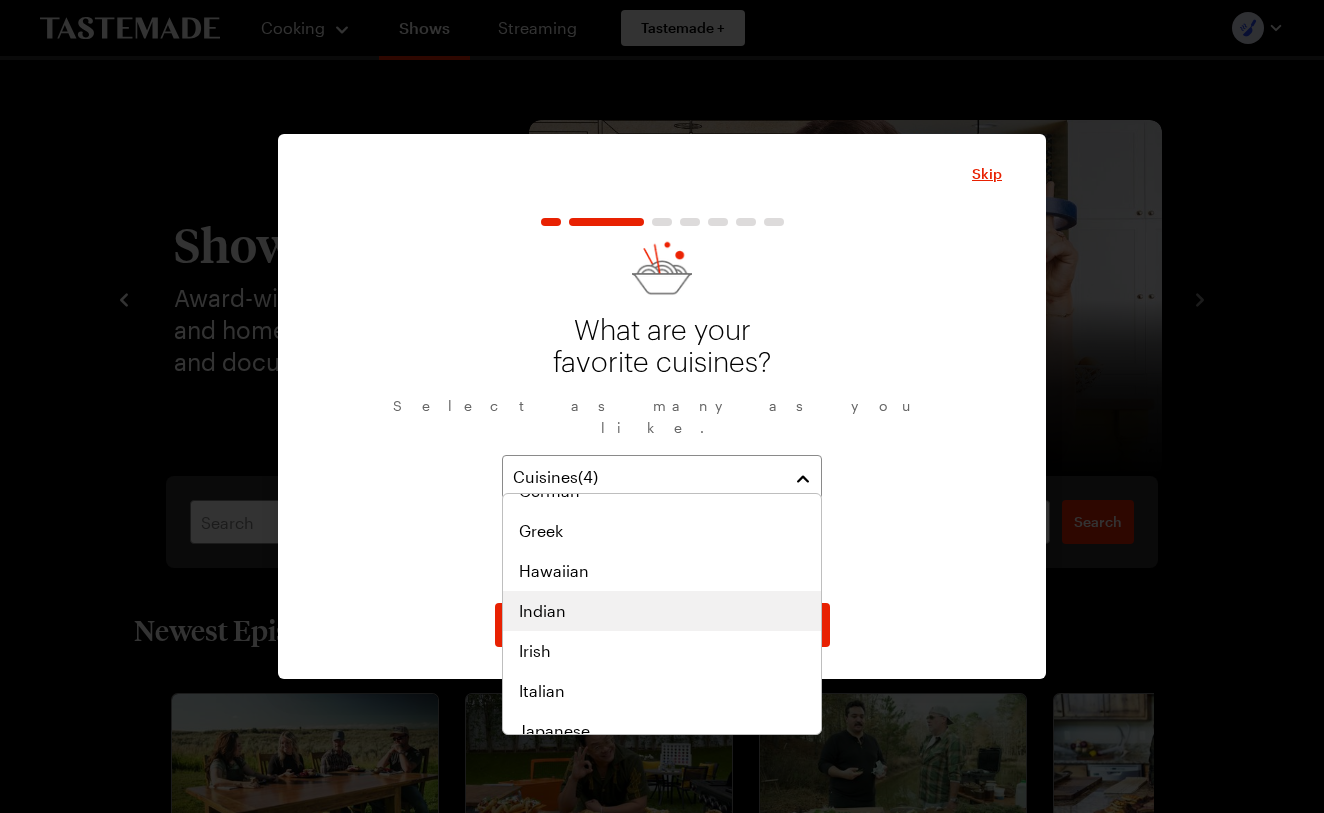 click on "Indian" at bounding box center (662, 611) 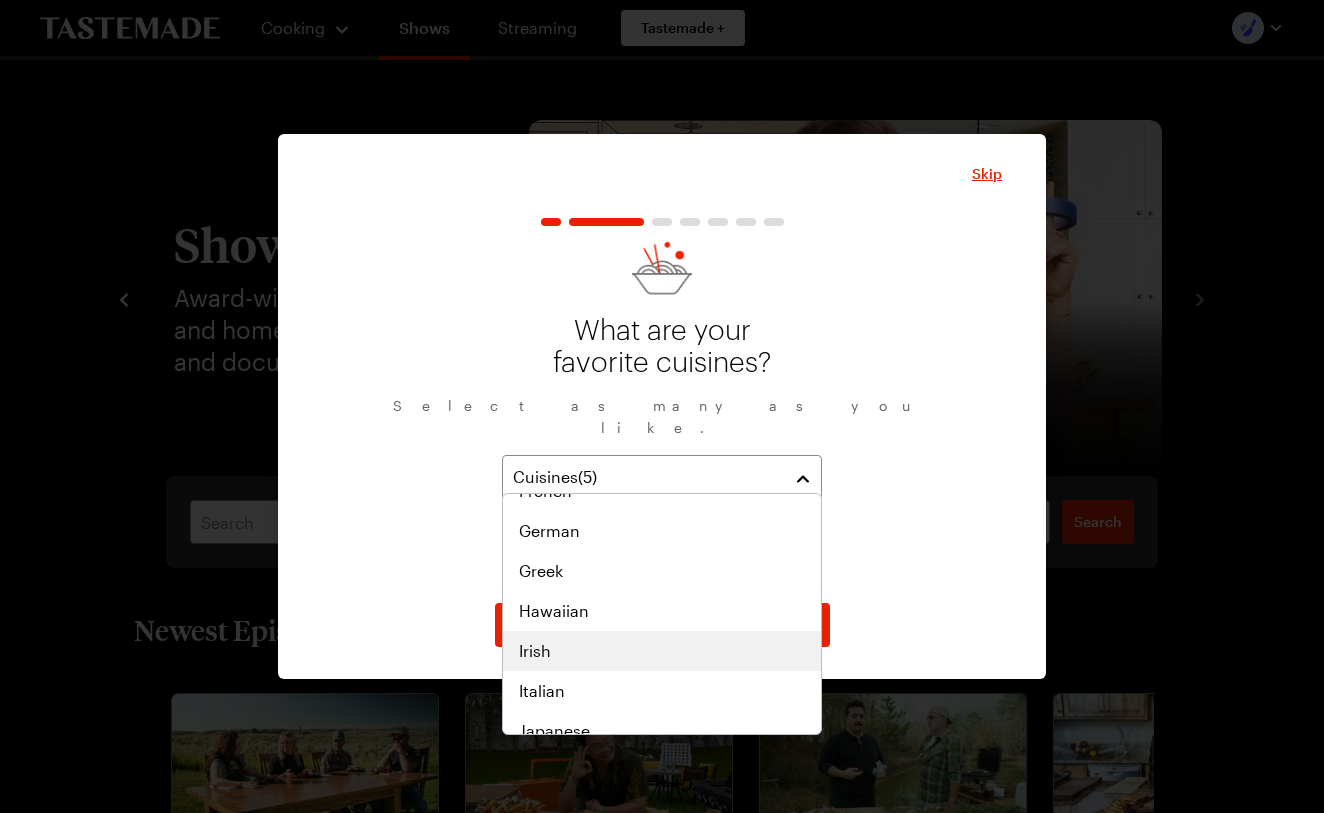 click on "Irish" at bounding box center [662, 651] 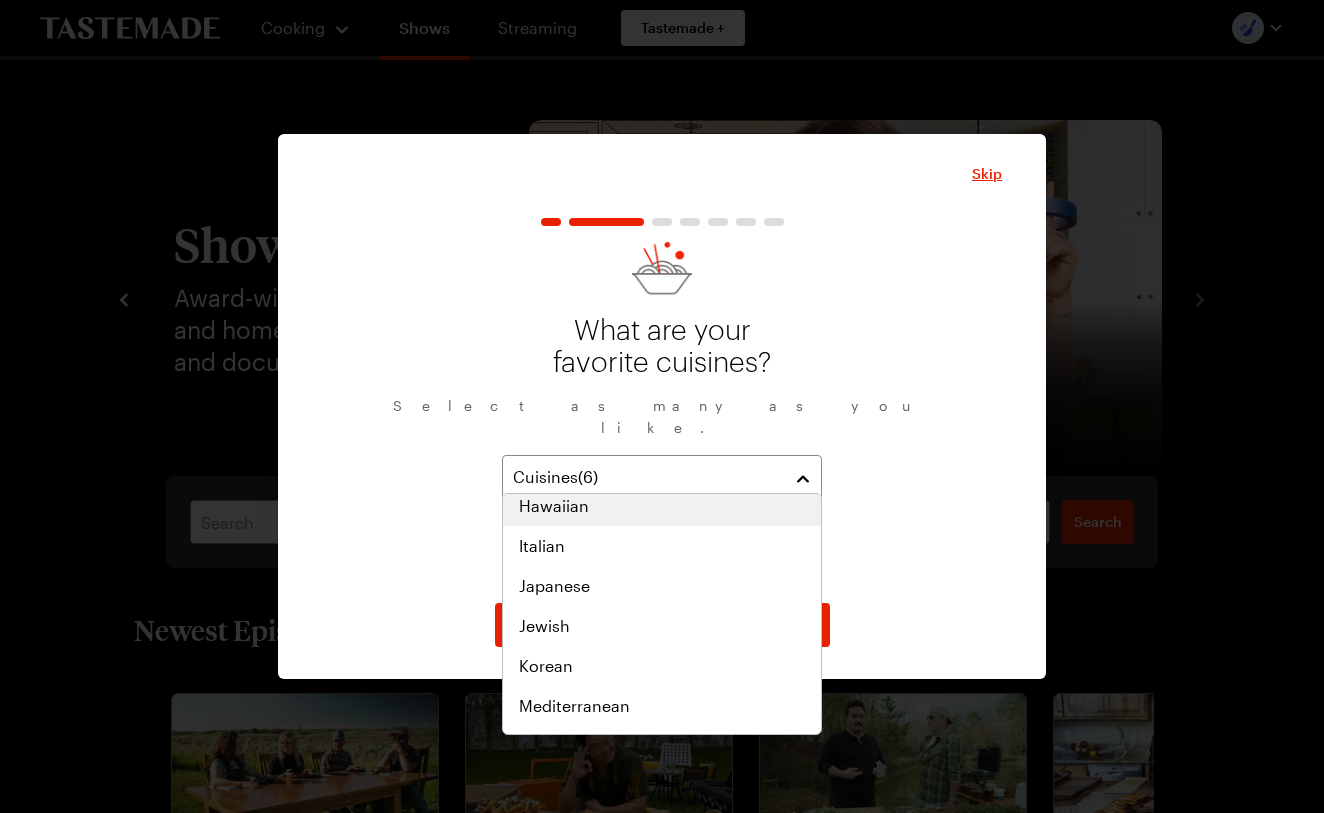 scroll, scrollTop: 713, scrollLeft: 0, axis: vertical 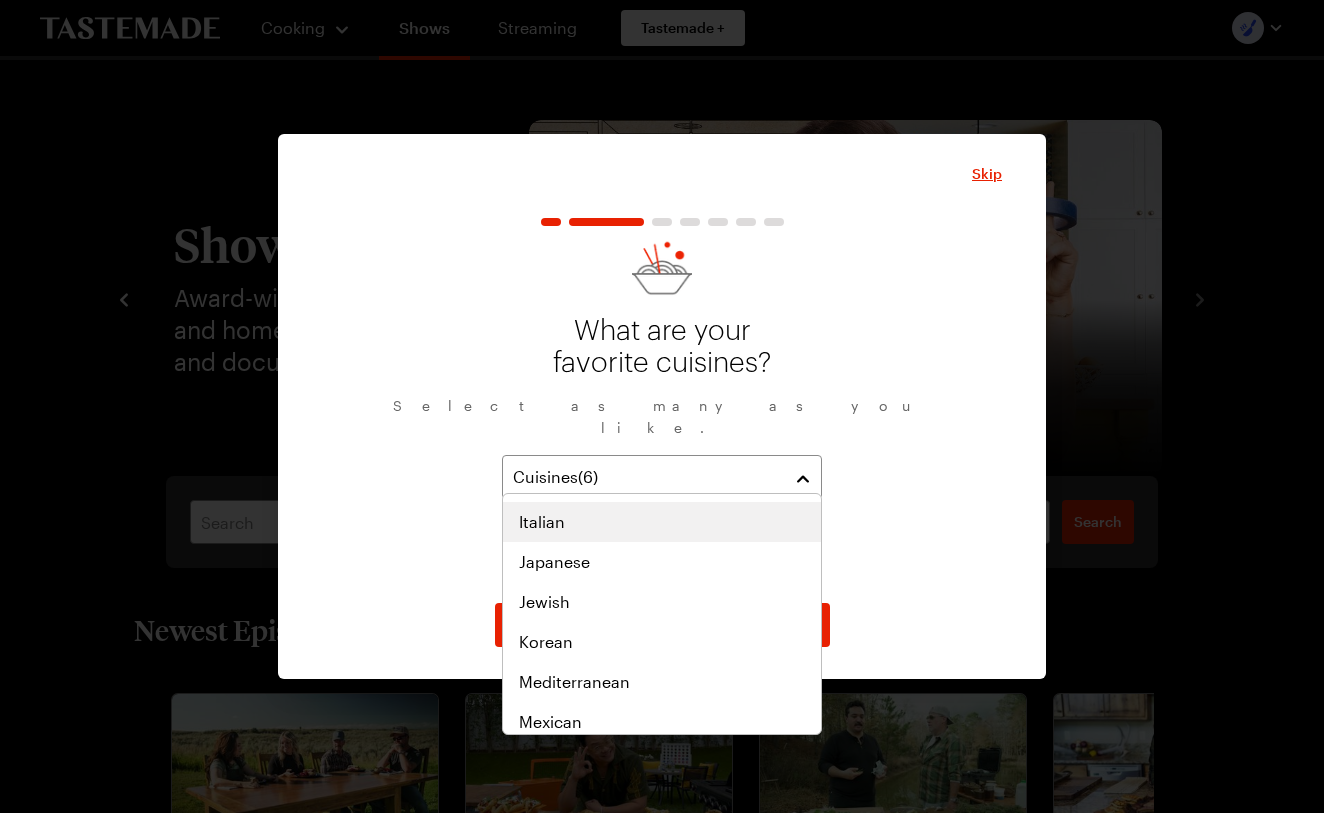 click on "Italian" at bounding box center [542, 522] 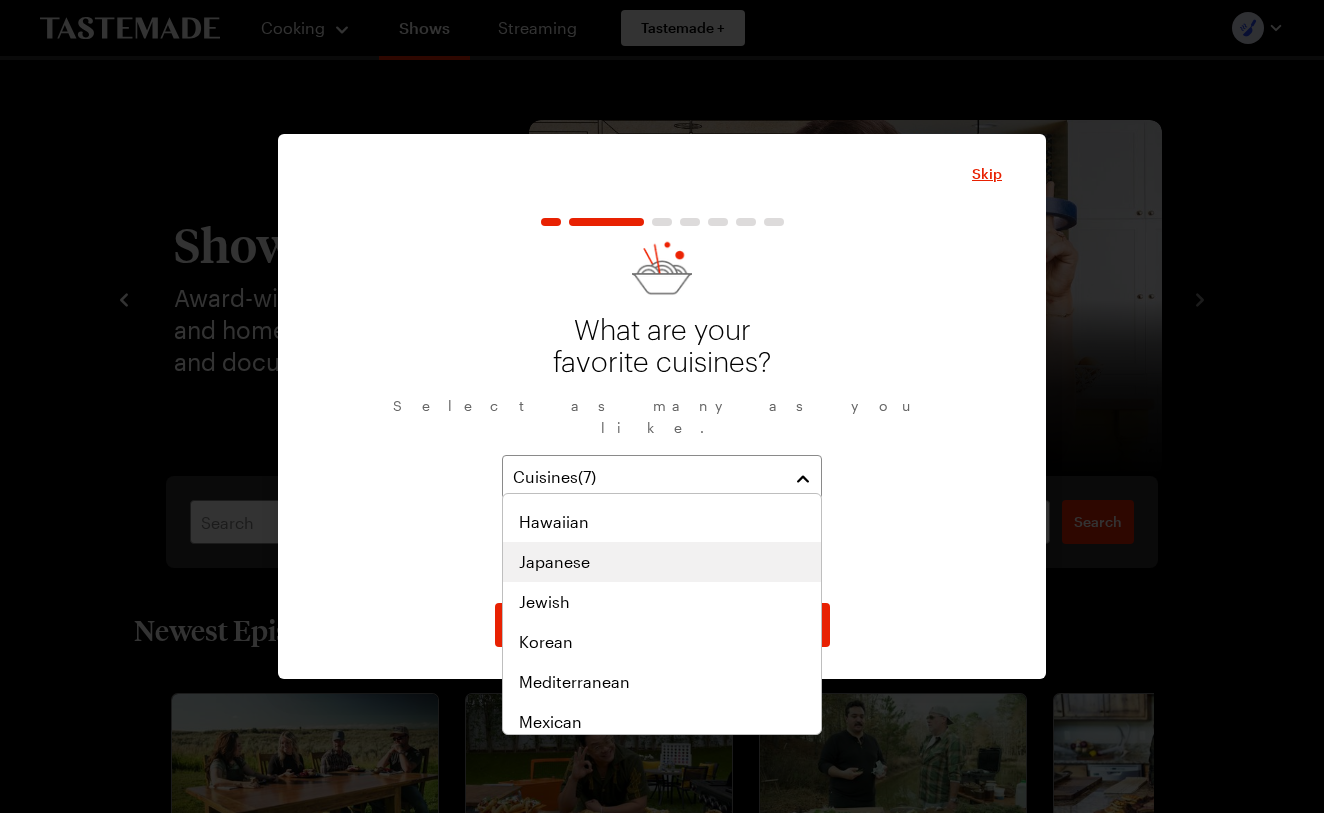 click on "Japanese" at bounding box center [554, 562] 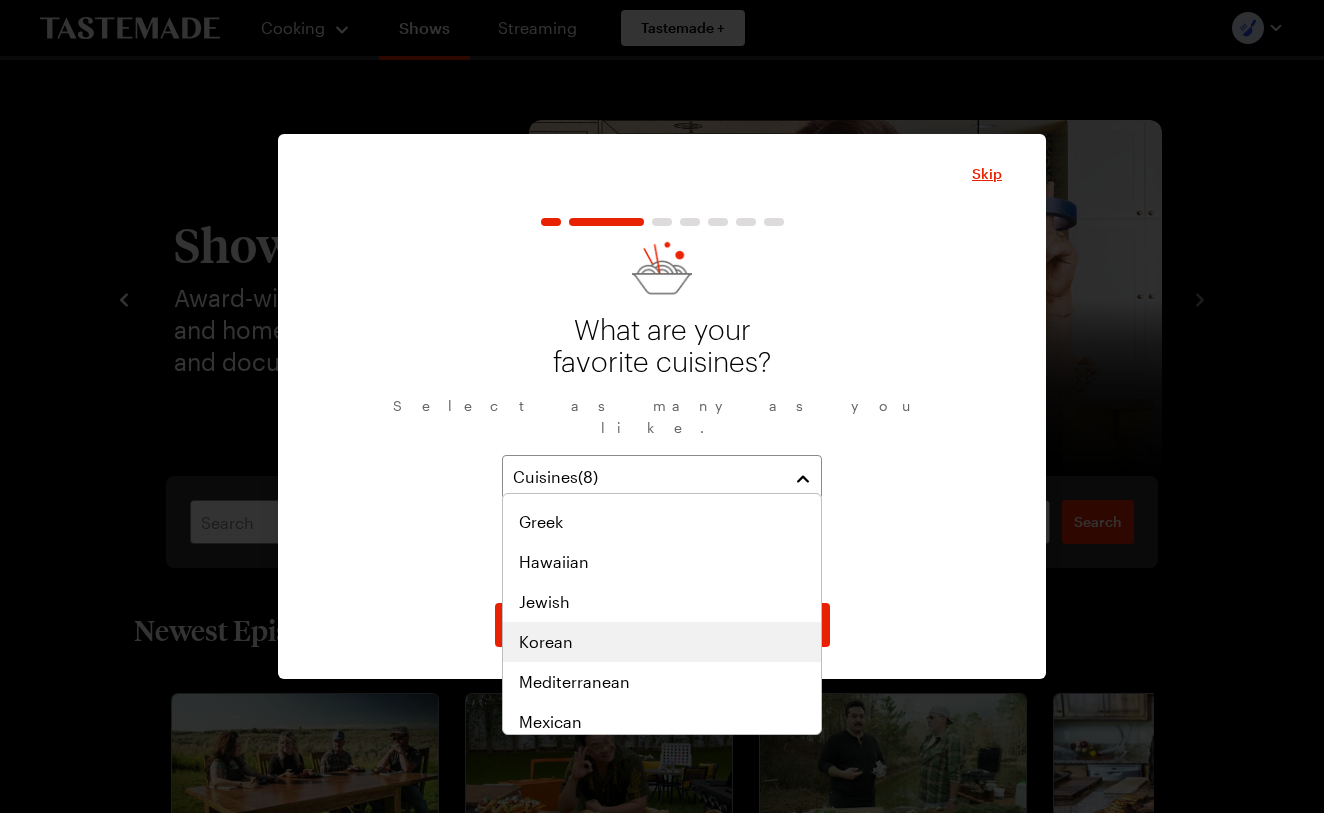 click on "Korean" at bounding box center (546, 642) 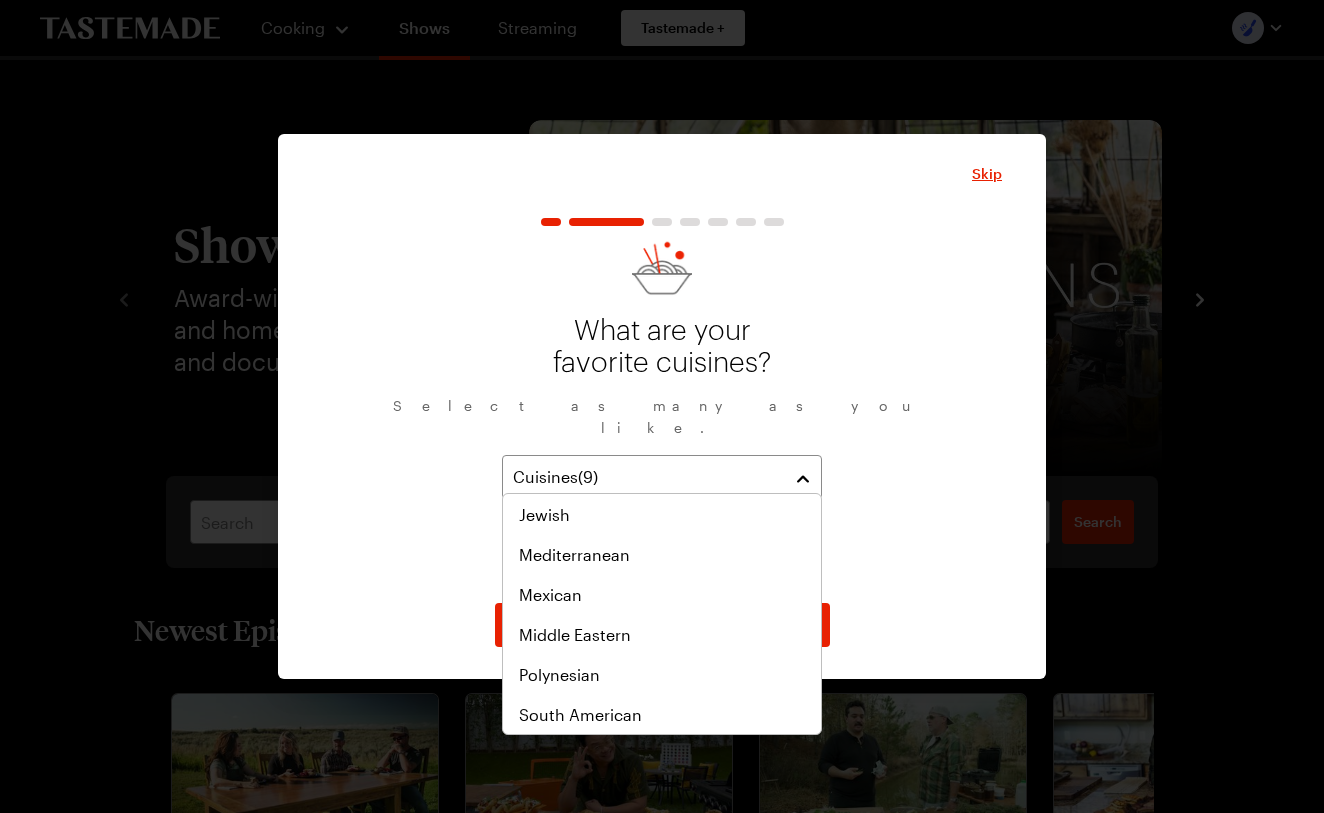 scroll, scrollTop: 845, scrollLeft: 0, axis: vertical 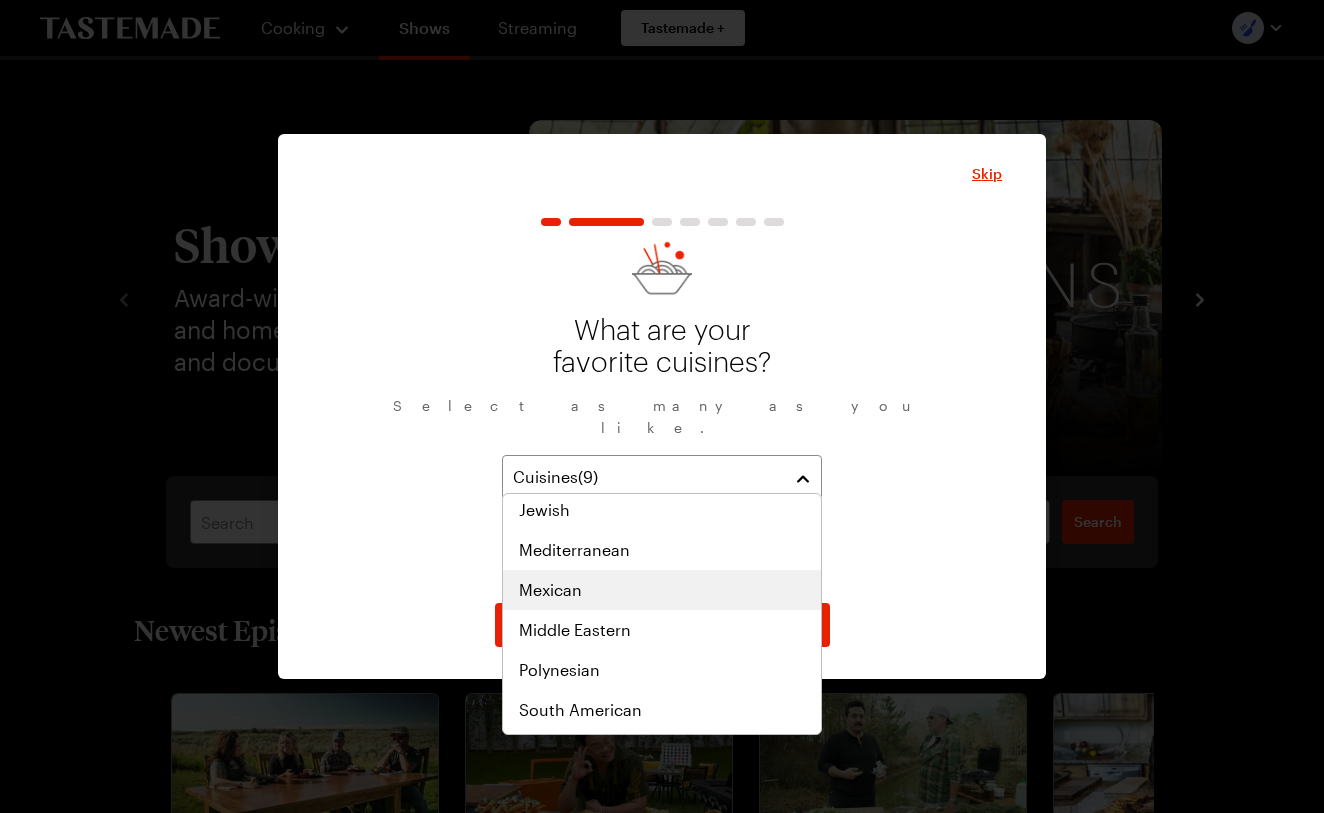 click on "Mexican" at bounding box center [662, 590] 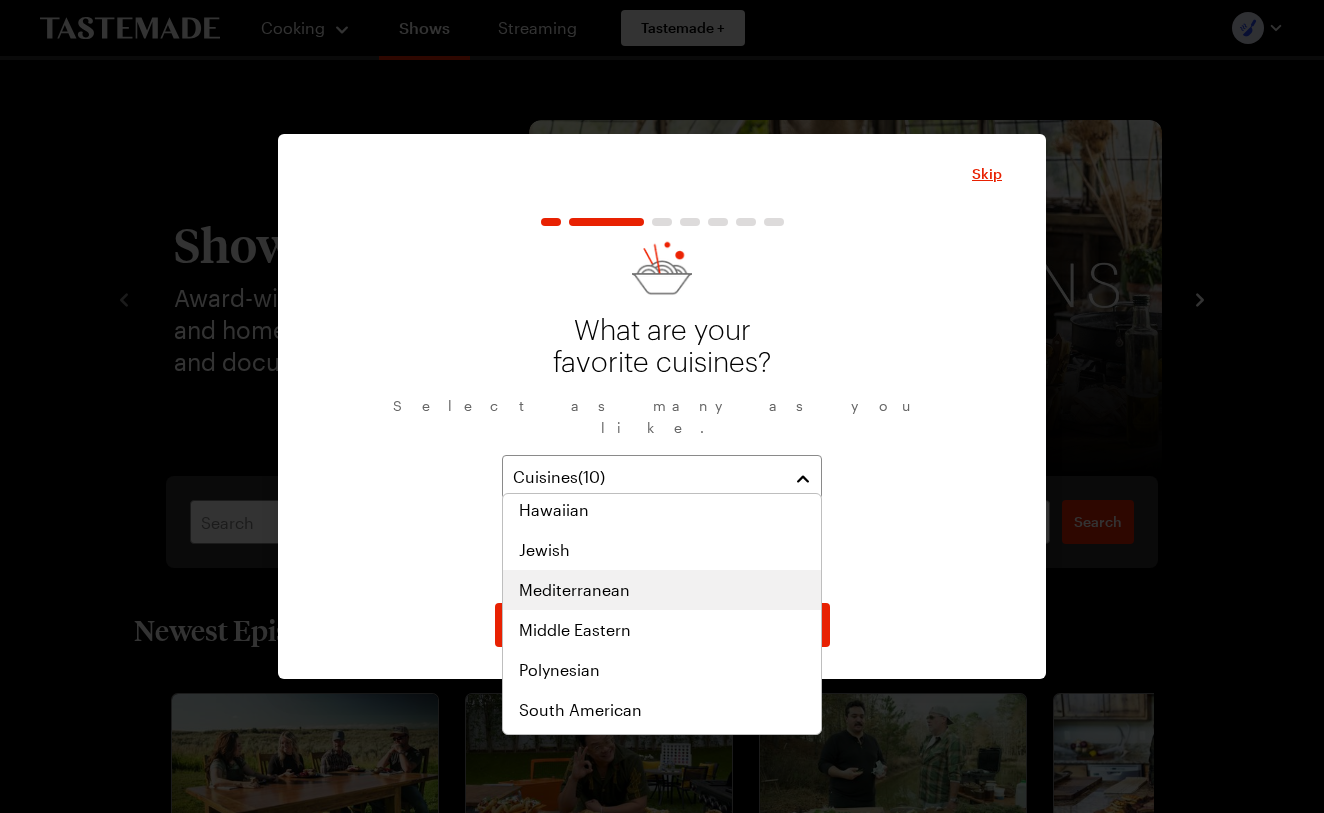 click on "Mediterranean" at bounding box center (574, 590) 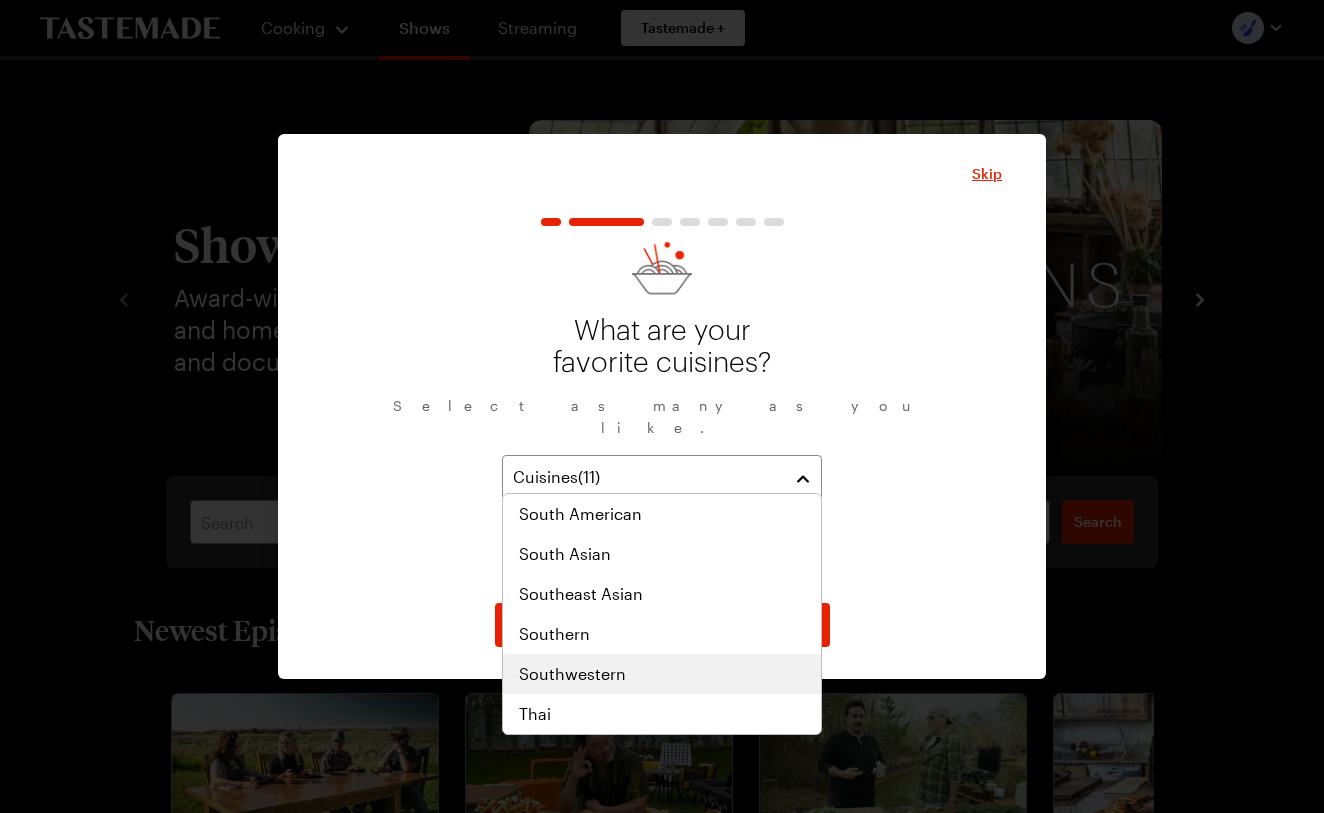 scroll, scrollTop: 1041, scrollLeft: 0, axis: vertical 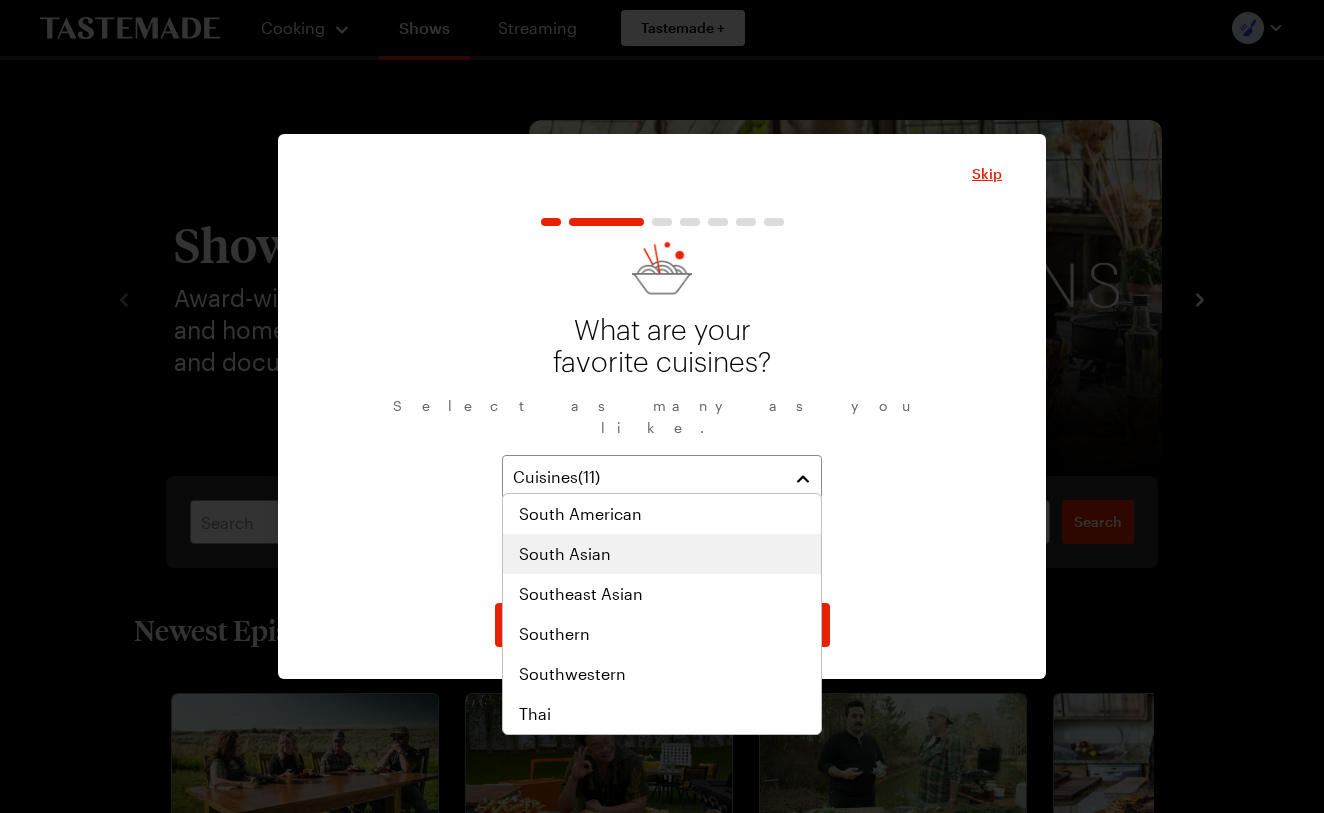 click on "South Asian" at bounding box center (565, 554) 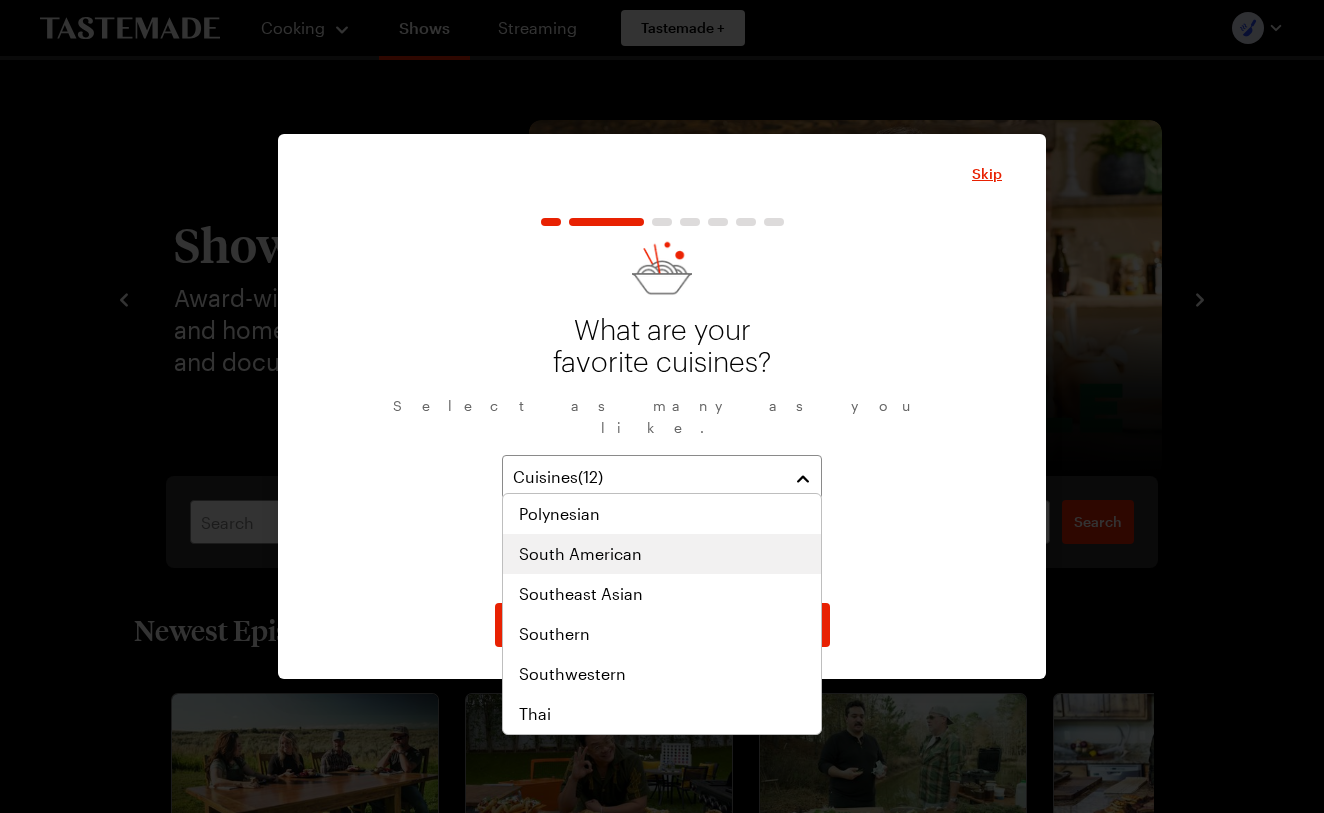 click on "South American" at bounding box center (580, 554) 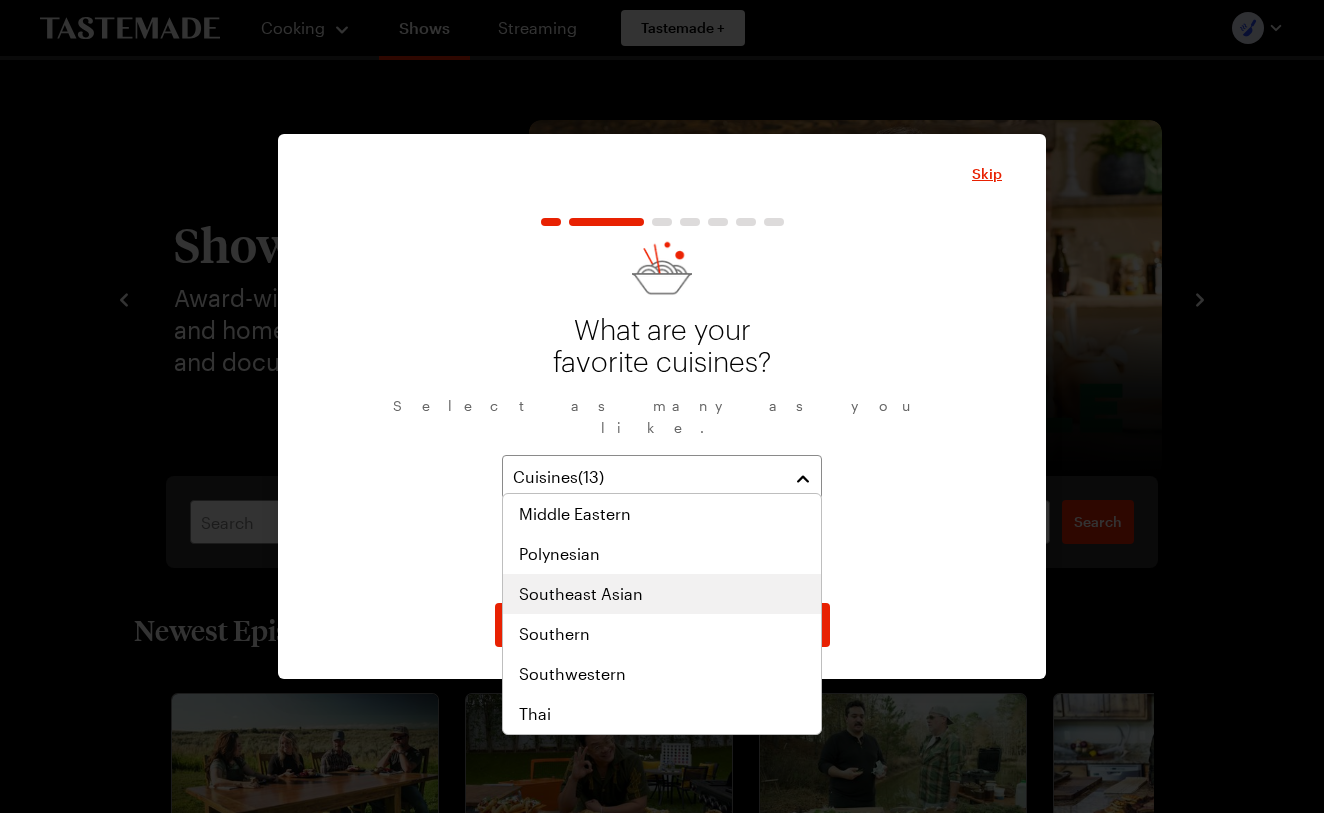 click on "Southeast Asian" at bounding box center [581, 594] 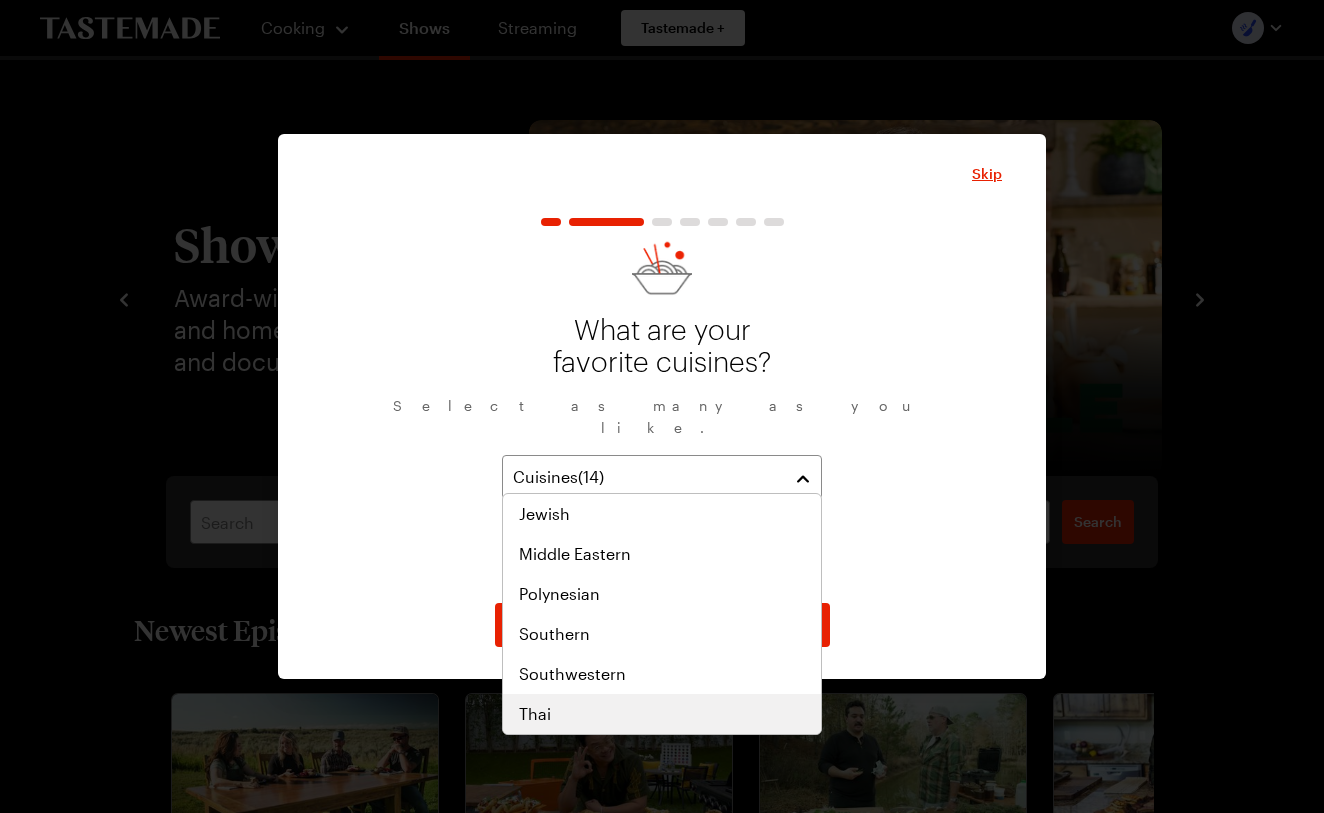 click on "Thai" at bounding box center (662, 714) 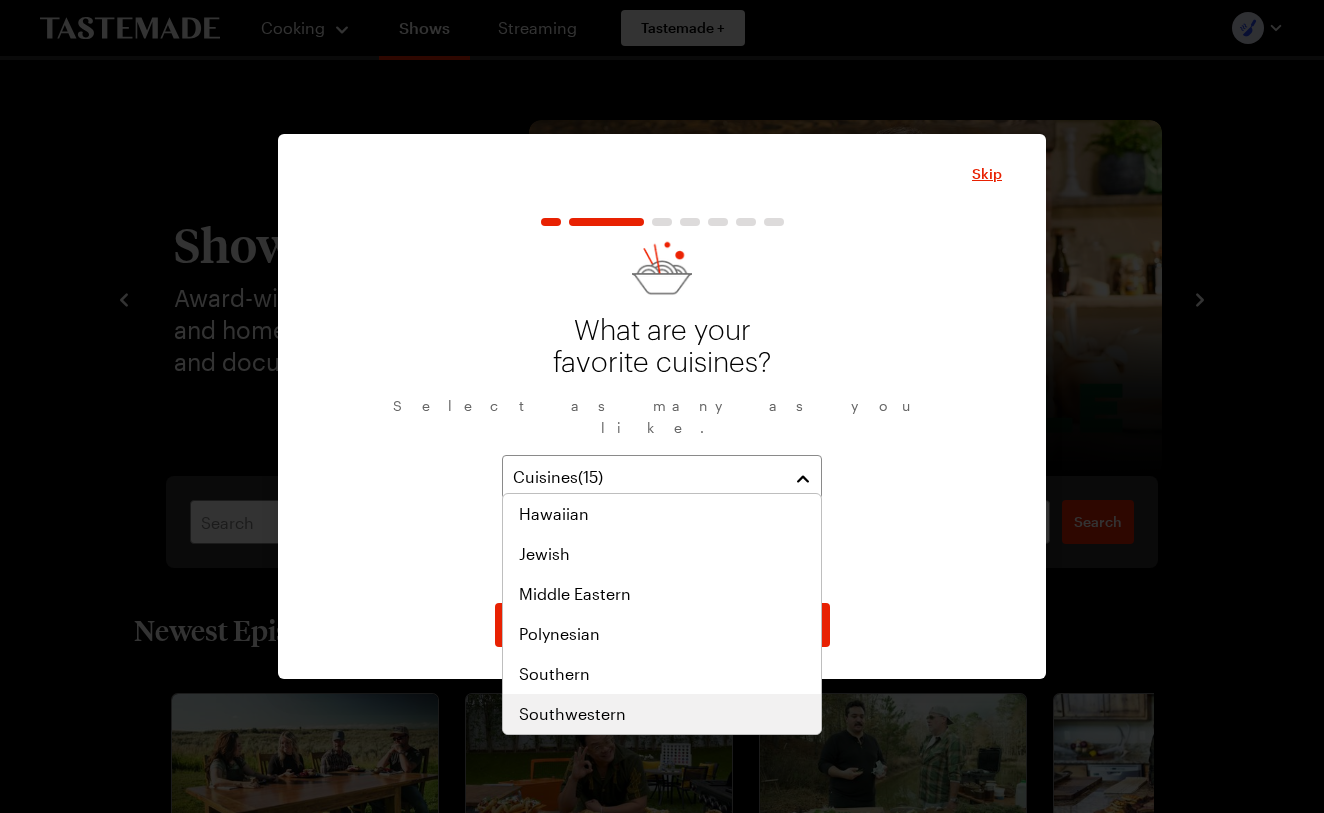 scroll, scrollTop: 1041, scrollLeft: 0, axis: vertical 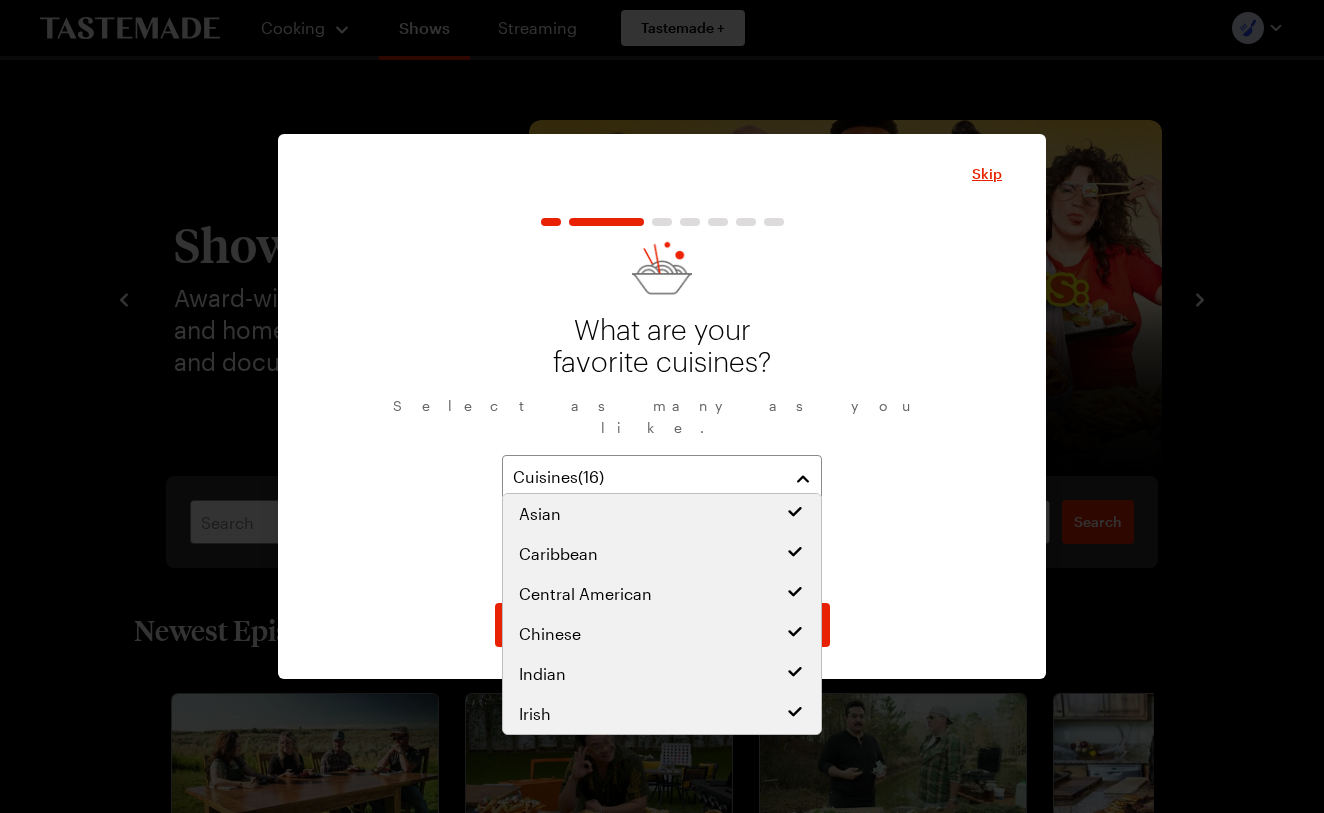 click on "What are your favorite cuisines? Select as many as you like. Cuisines  ( 16 ) Asian Caribbean Central American Chinese Indian Irish Italian Japanese Korean Mexican Mediterranean South Asian South American Southeast Asian Thai Southwestern" at bounding box center (662, 415) 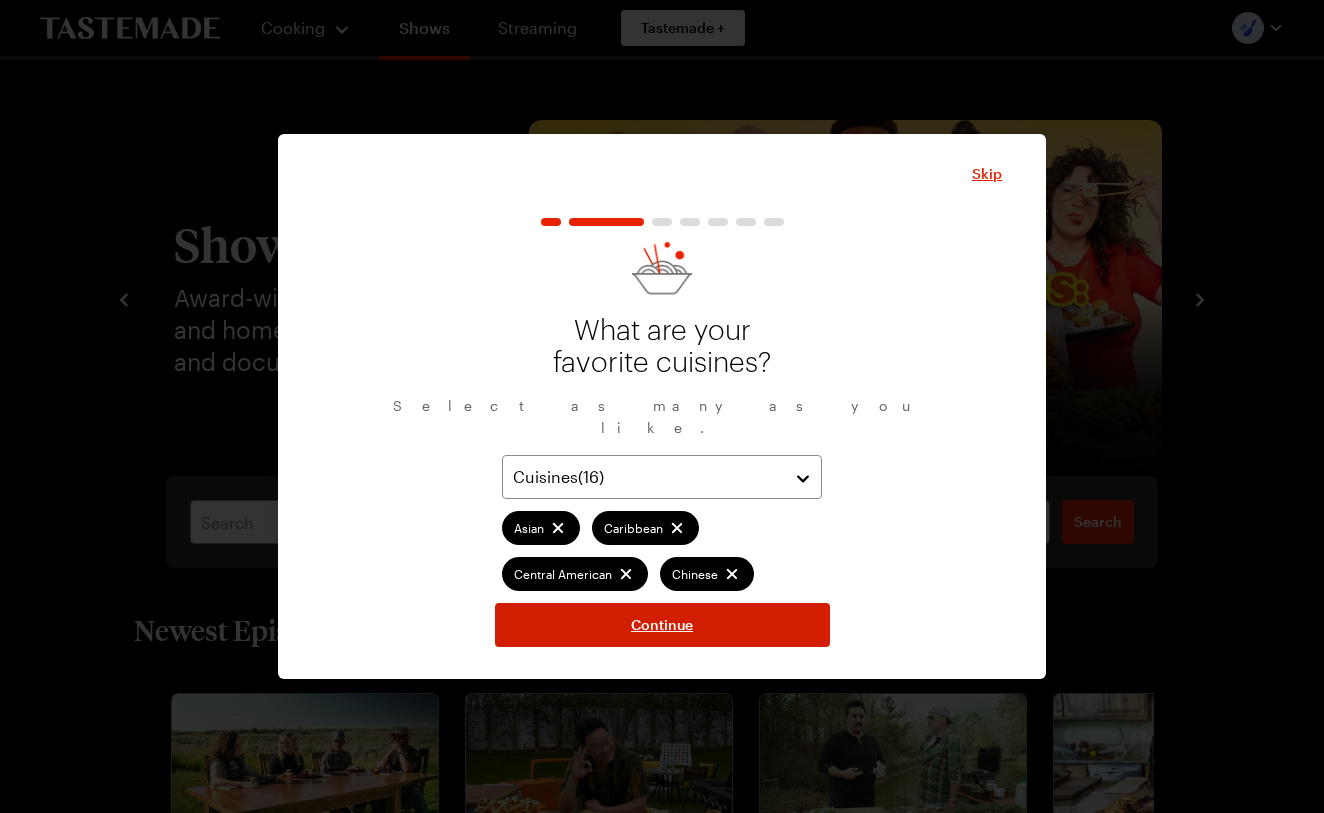 click on "Continue" at bounding box center (662, 625) 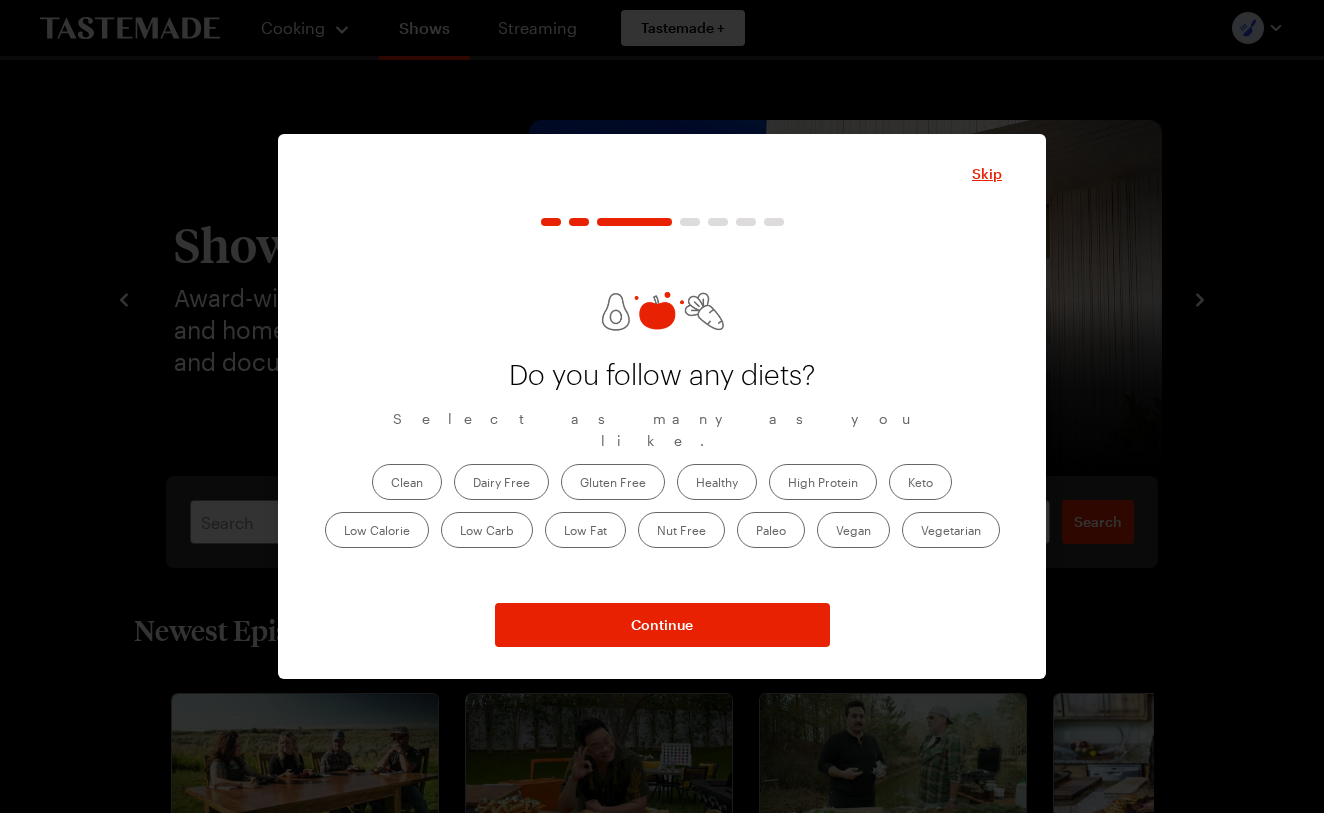 click on "High Protein" at bounding box center (823, 482) 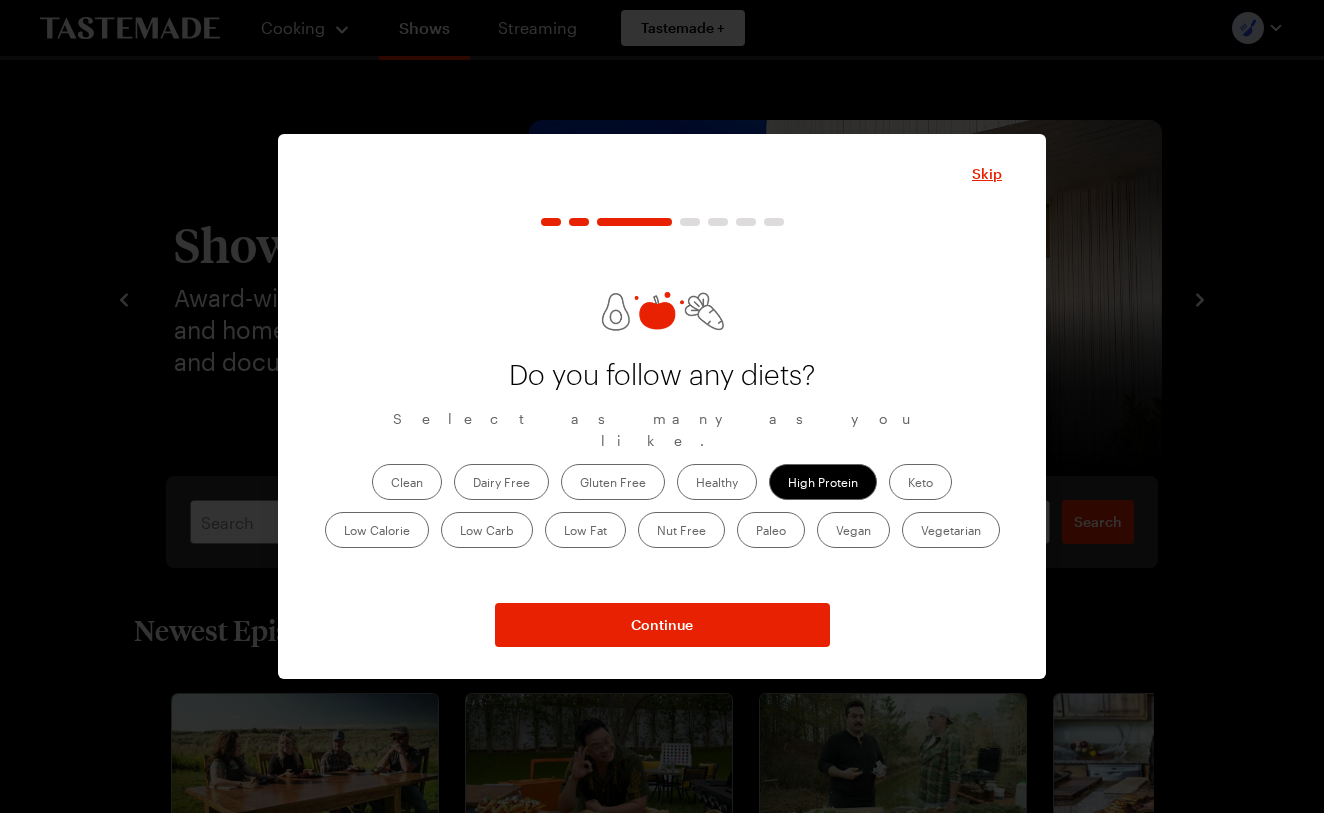 click on "Vegan" at bounding box center (853, 530) 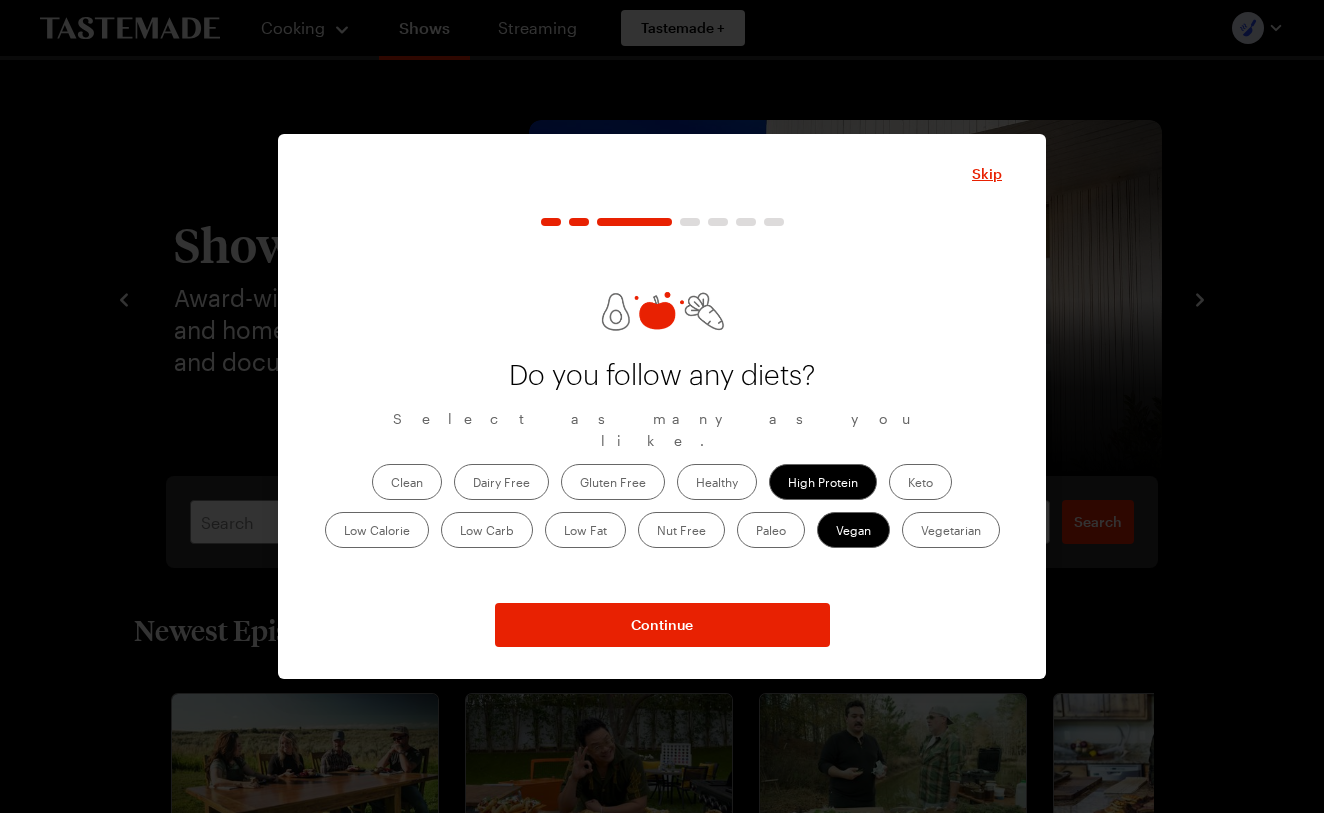 click on "Vegetarian" at bounding box center (951, 530) 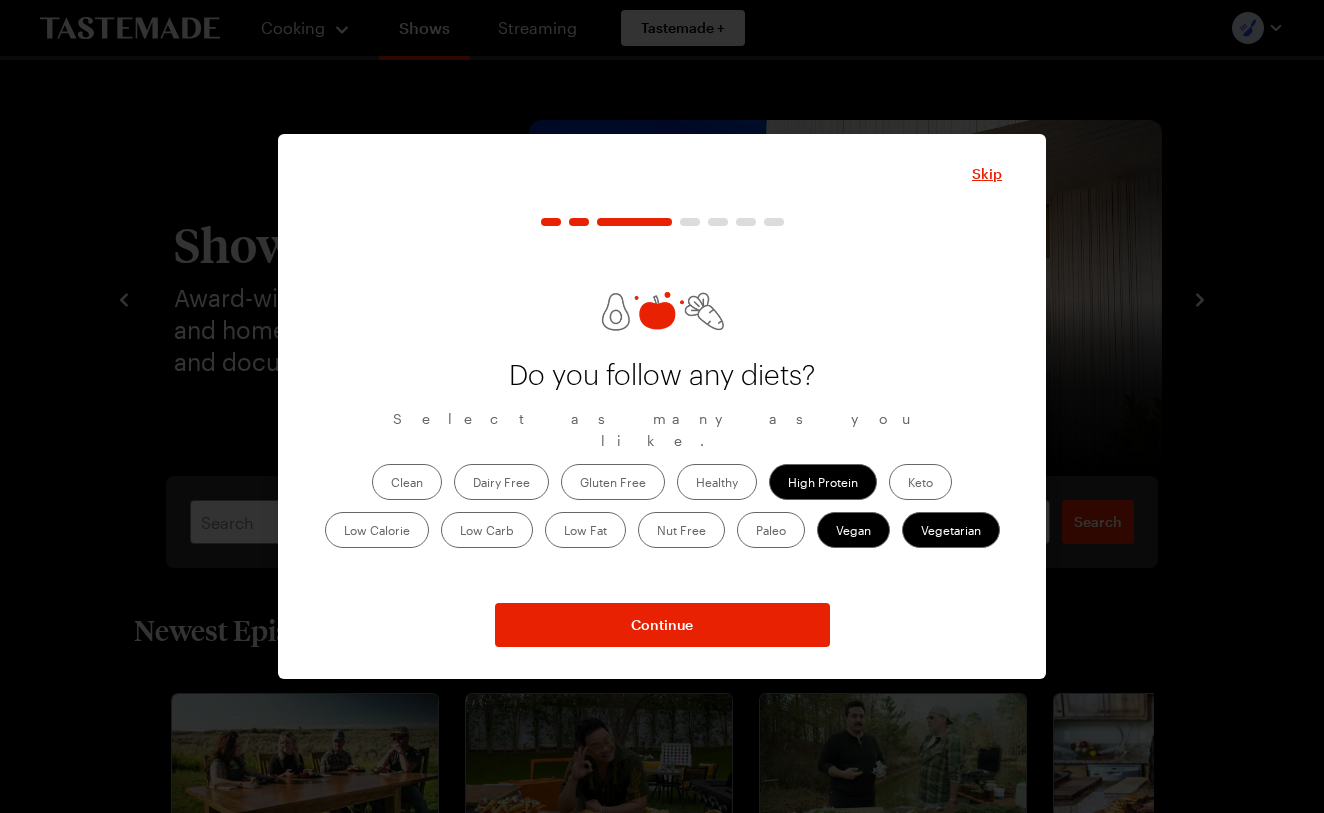click on "Healthy" at bounding box center [717, 482] 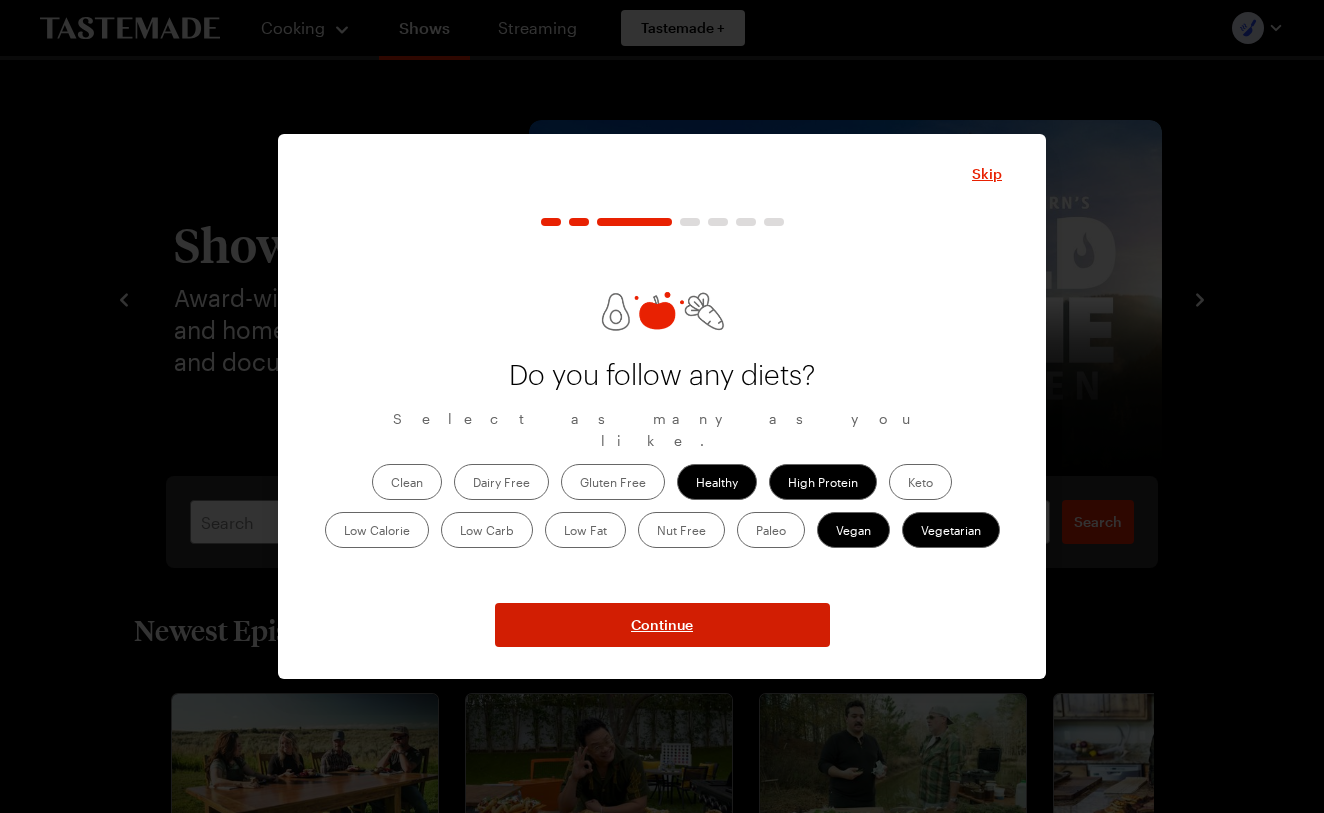 click on "Continue" at bounding box center [662, 625] 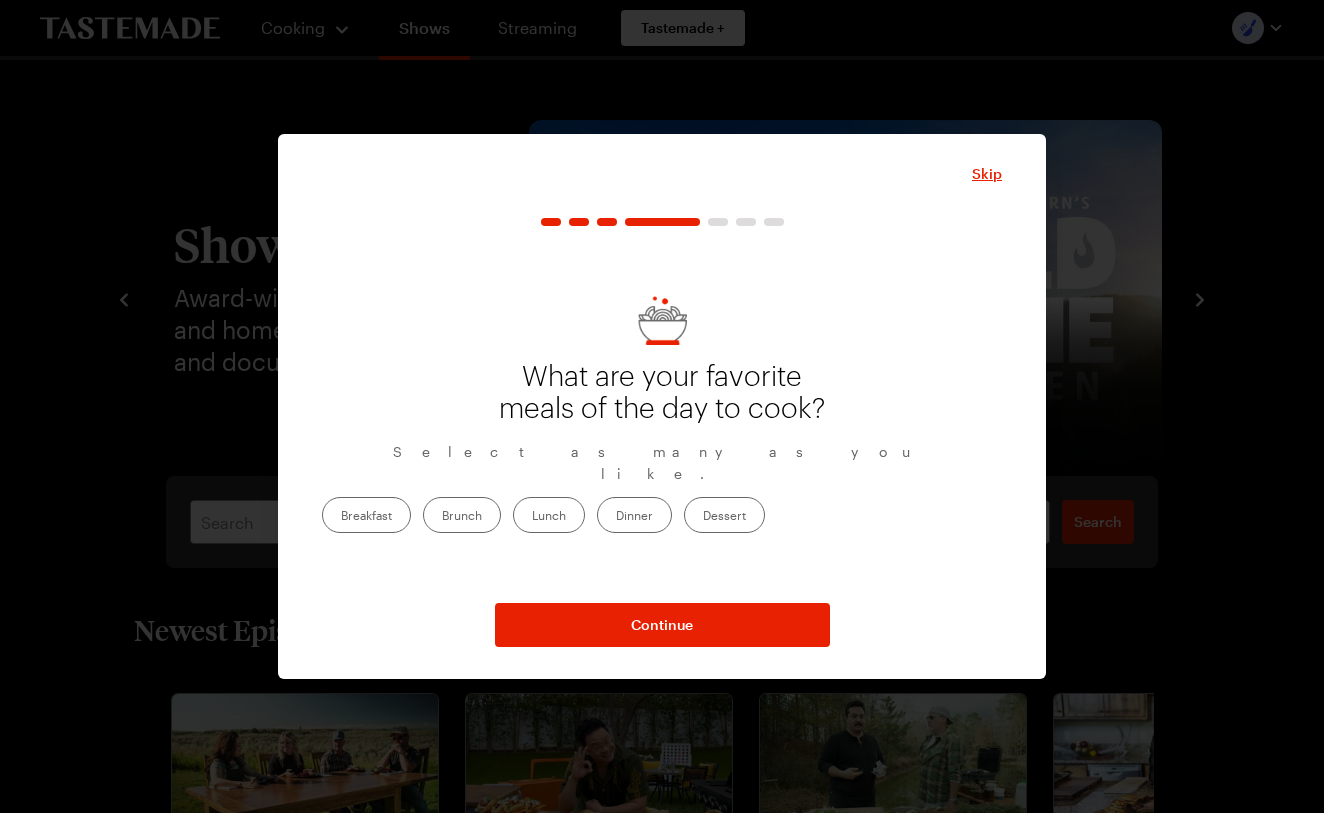 click on "Breakfast" at bounding box center [366, 515] 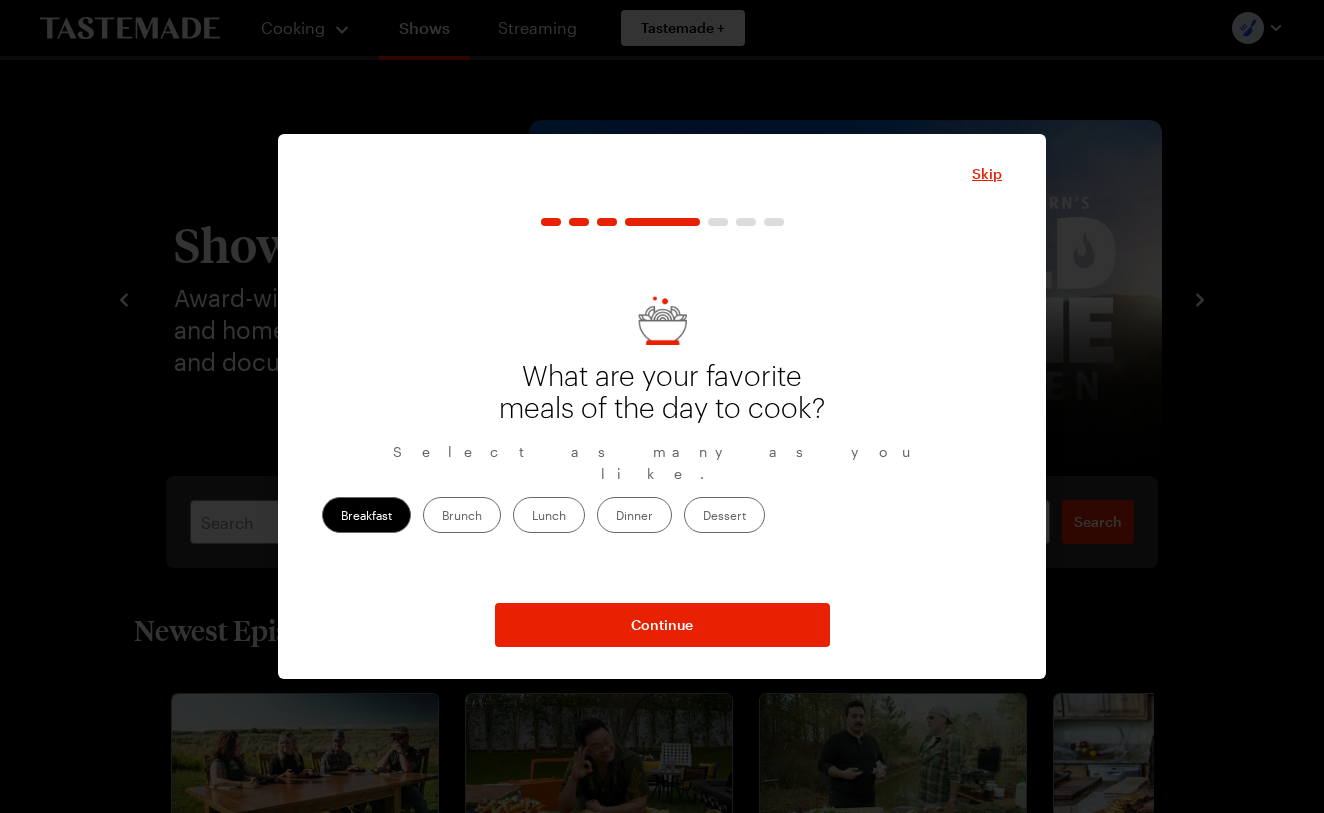 click on "Brunch" at bounding box center [462, 515] 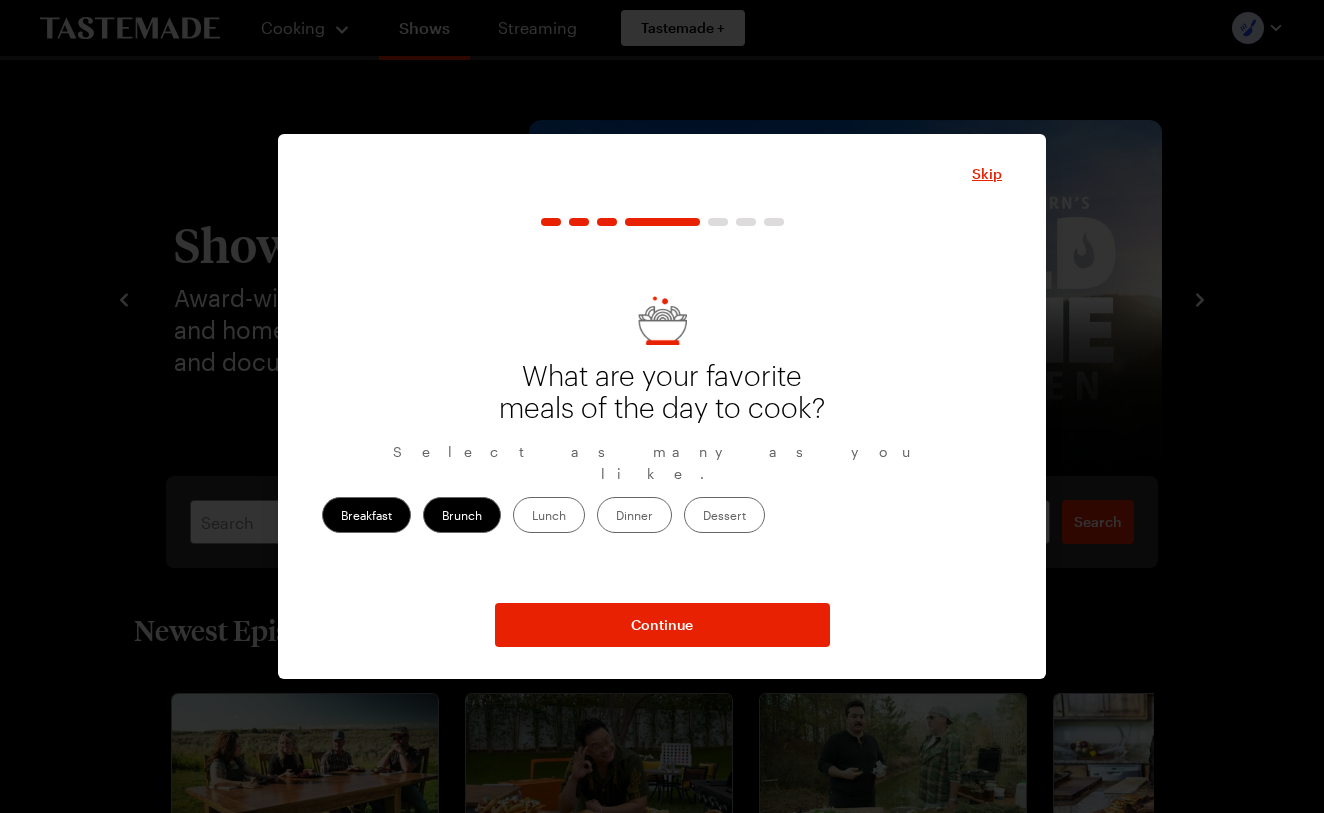 click on "Dinner" at bounding box center [634, 515] 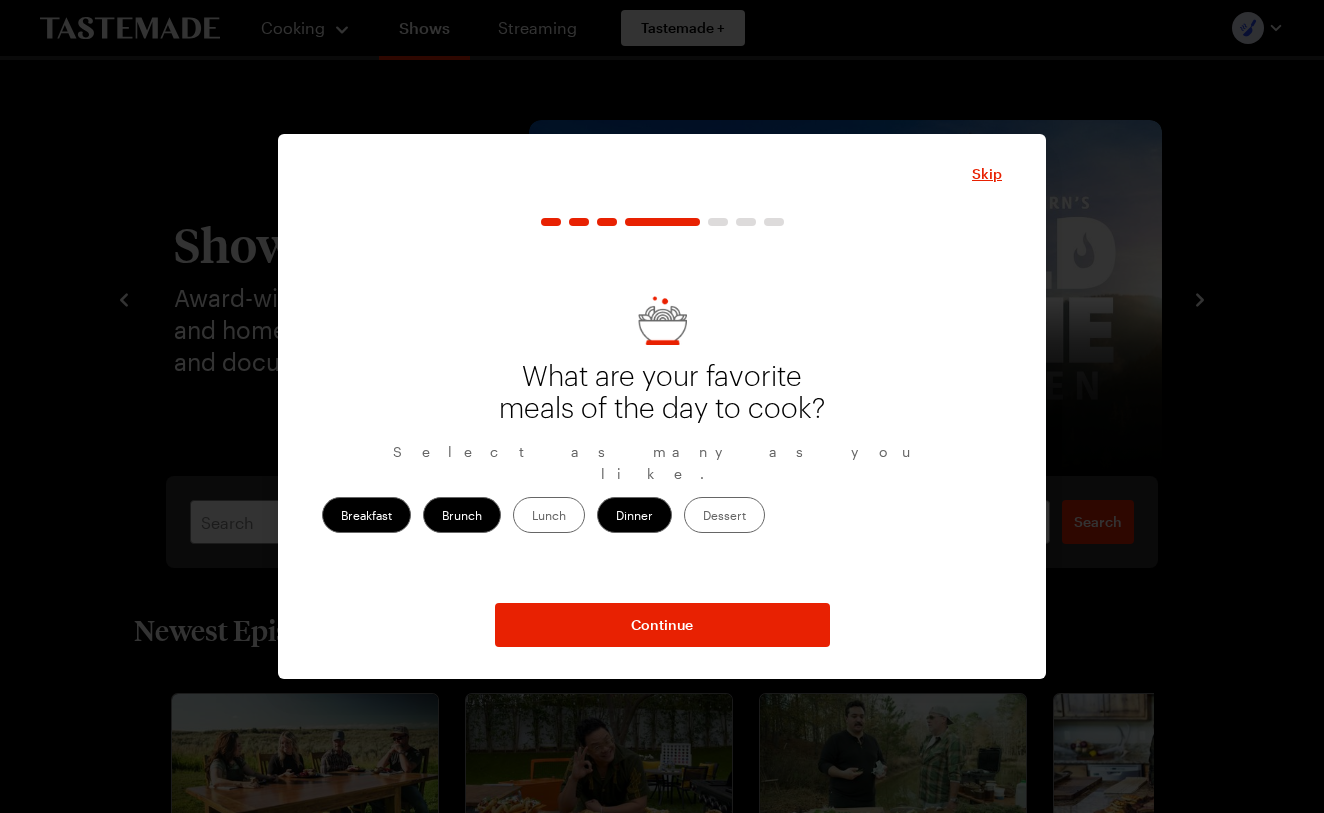 click on "Dessert" at bounding box center (724, 515) 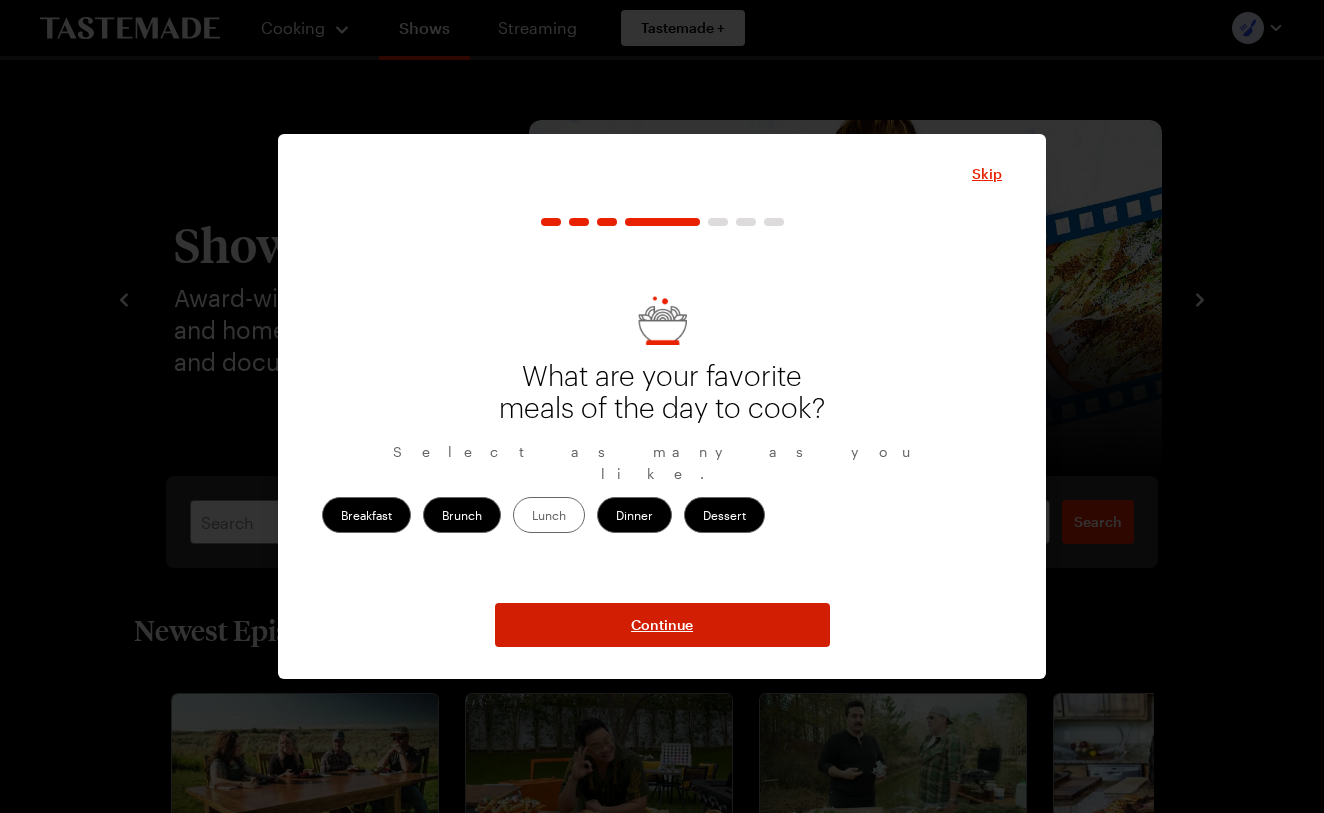 click on "Continue" at bounding box center (662, 625) 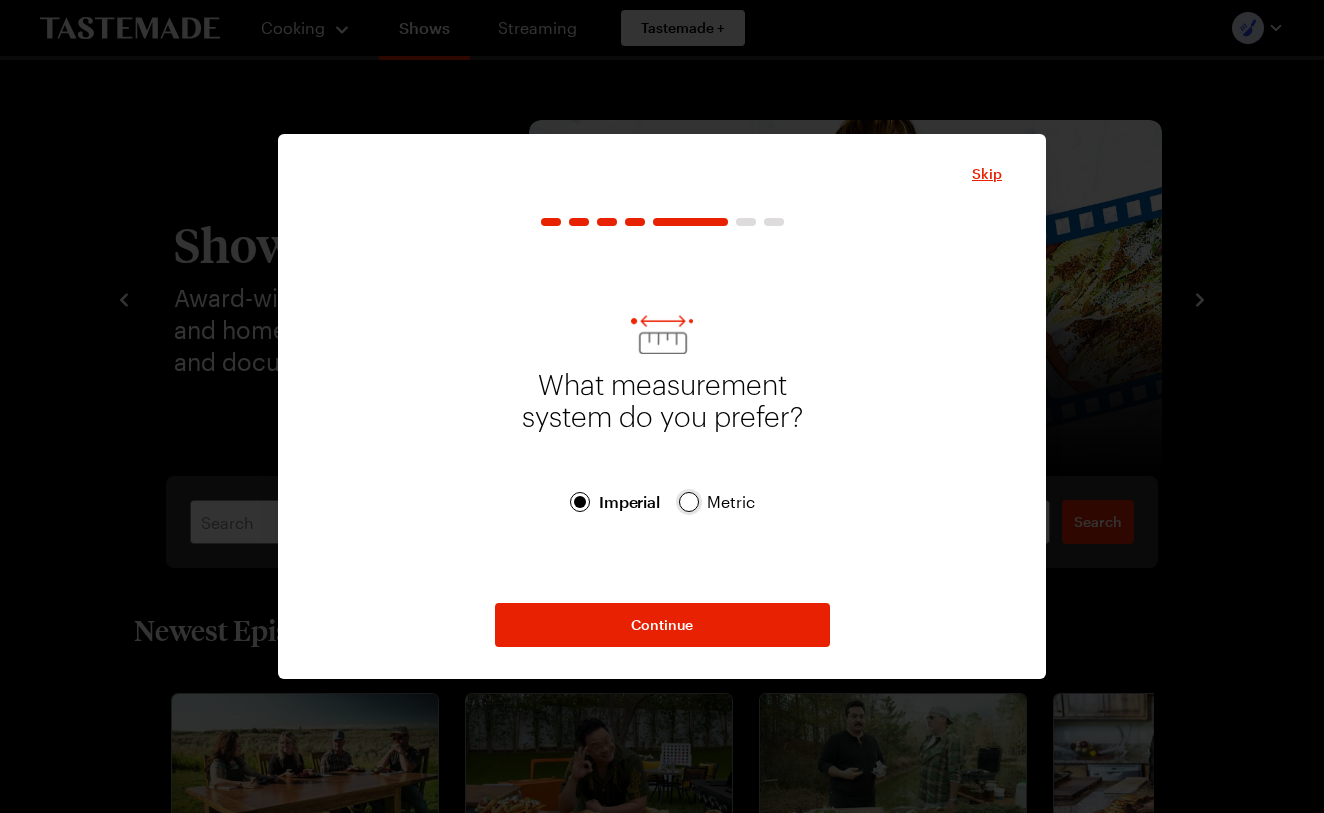 click at bounding box center (689, 502) 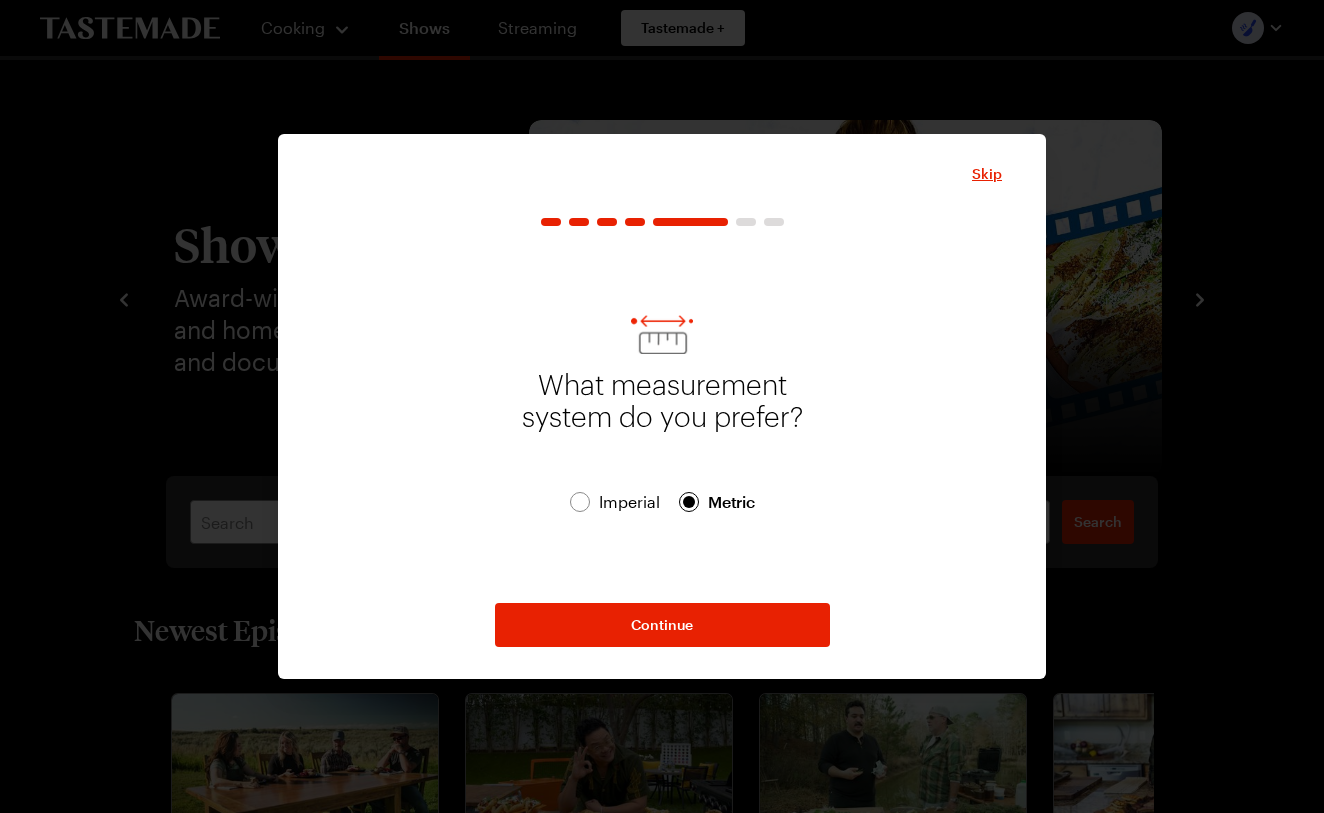 click on "Imperial" at bounding box center [629, 502] 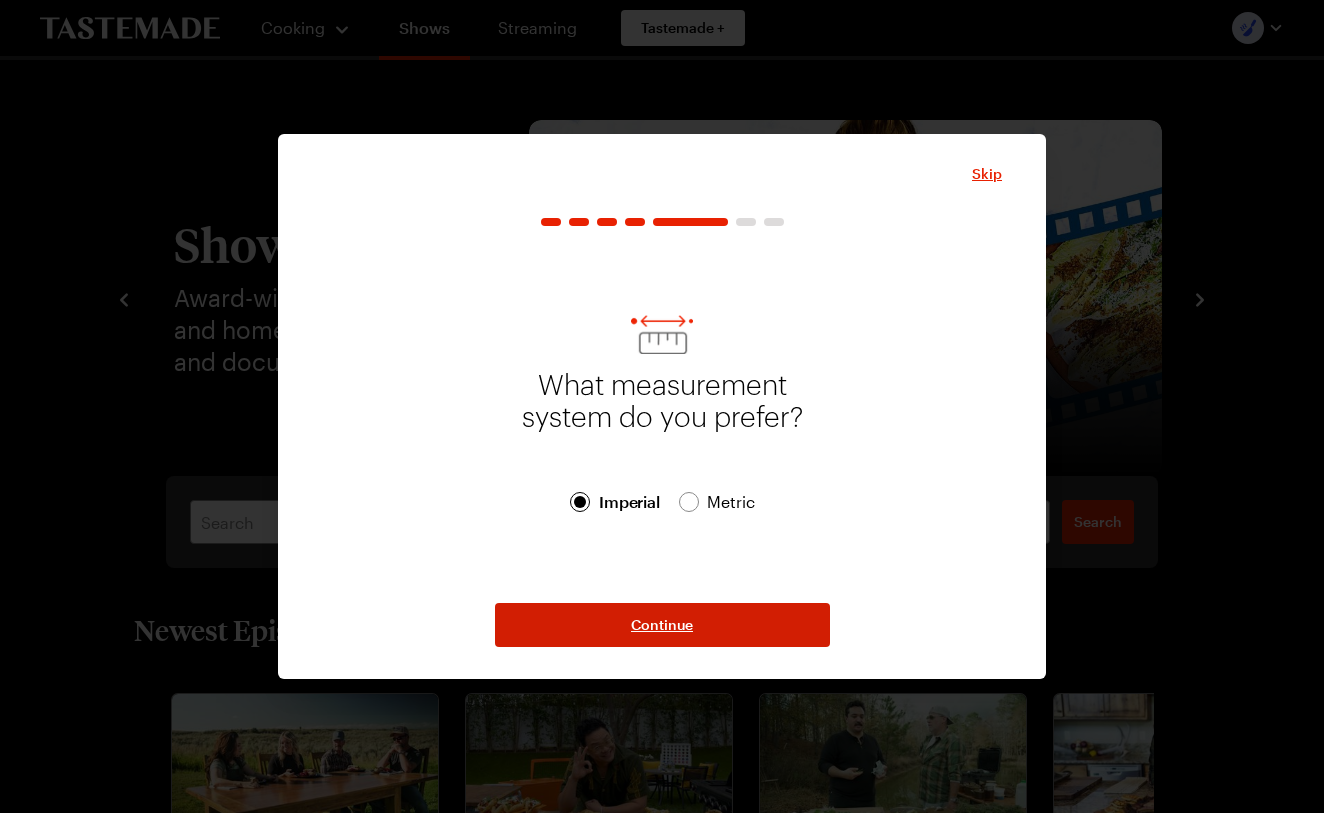 click on "Continue" at bounding box center (662, 625) 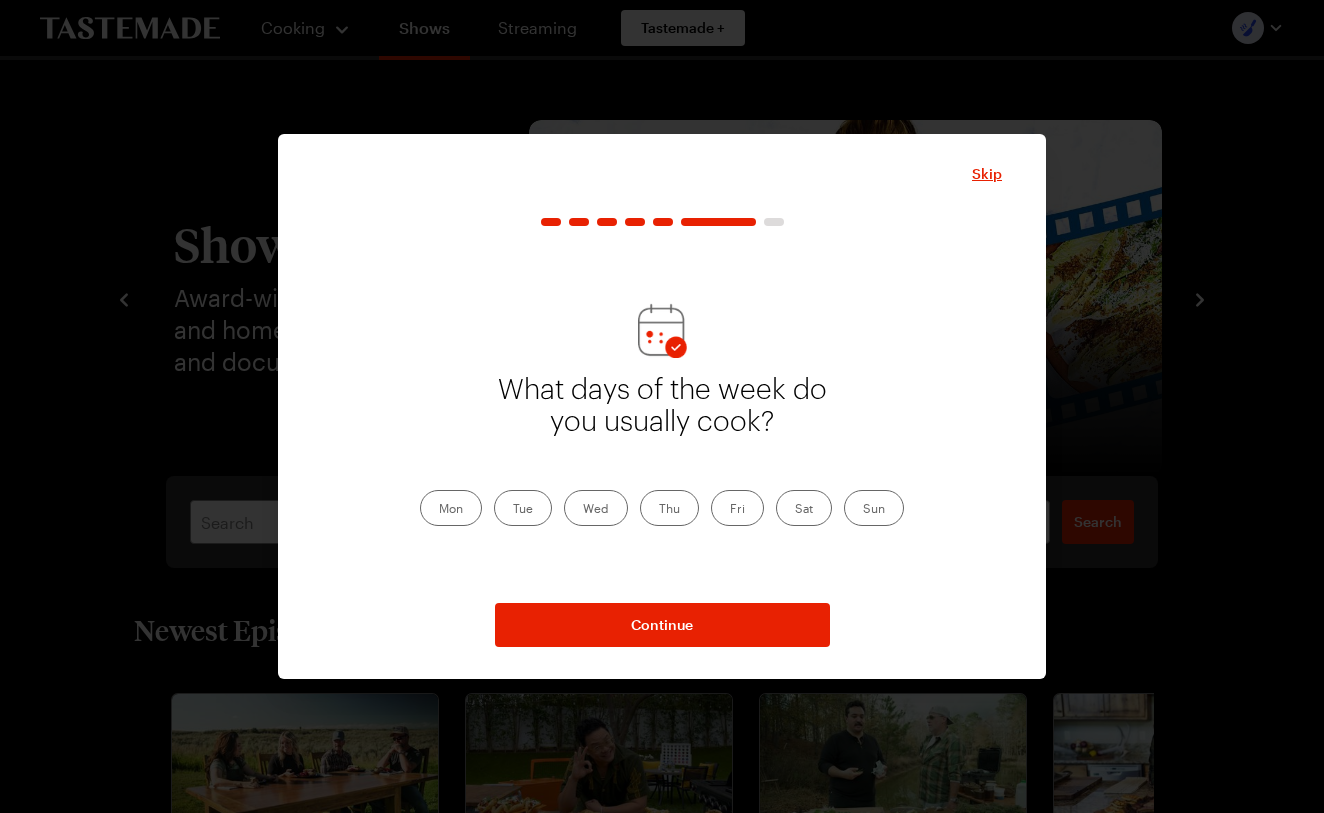 click on "Mon" at bounding box center [451, 508] 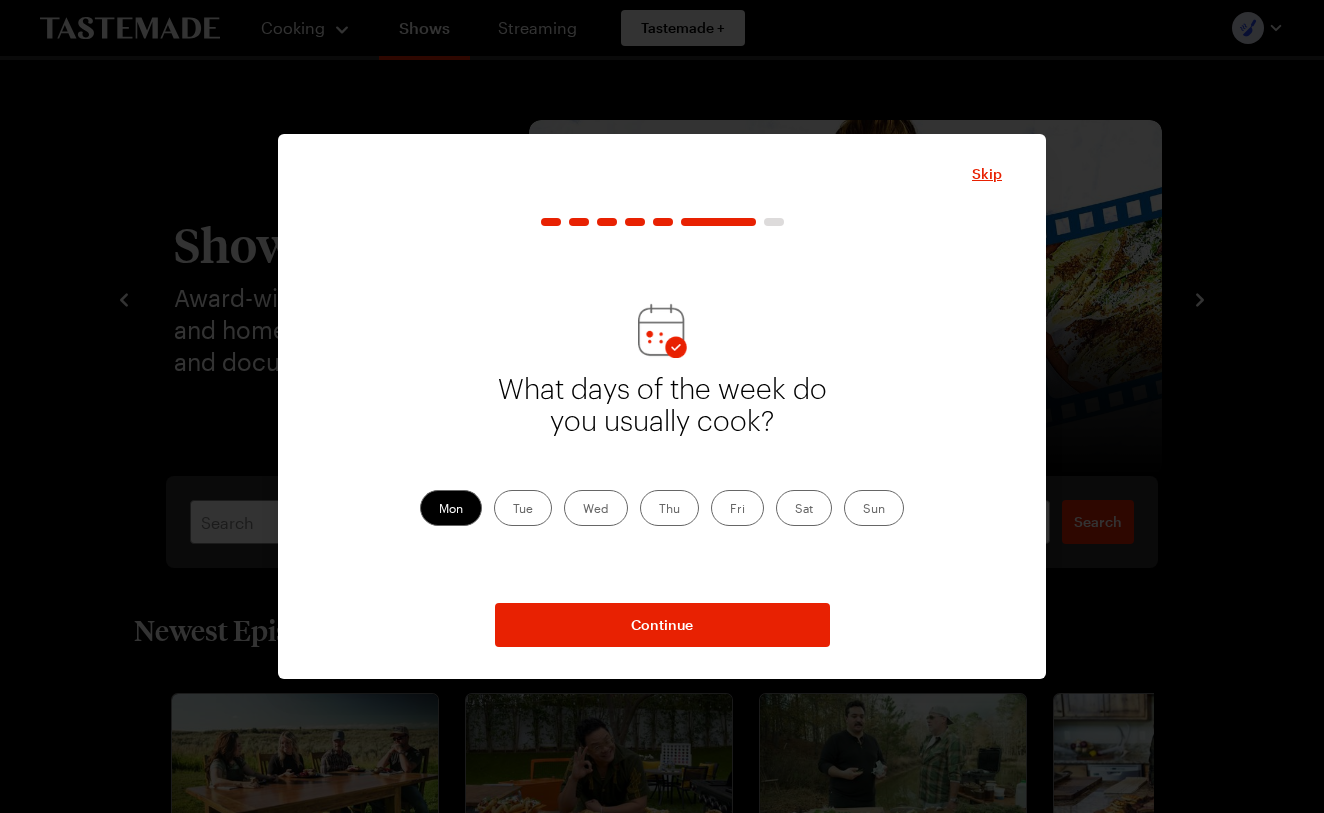 click on "Tue" at bounding box center [523, 508] 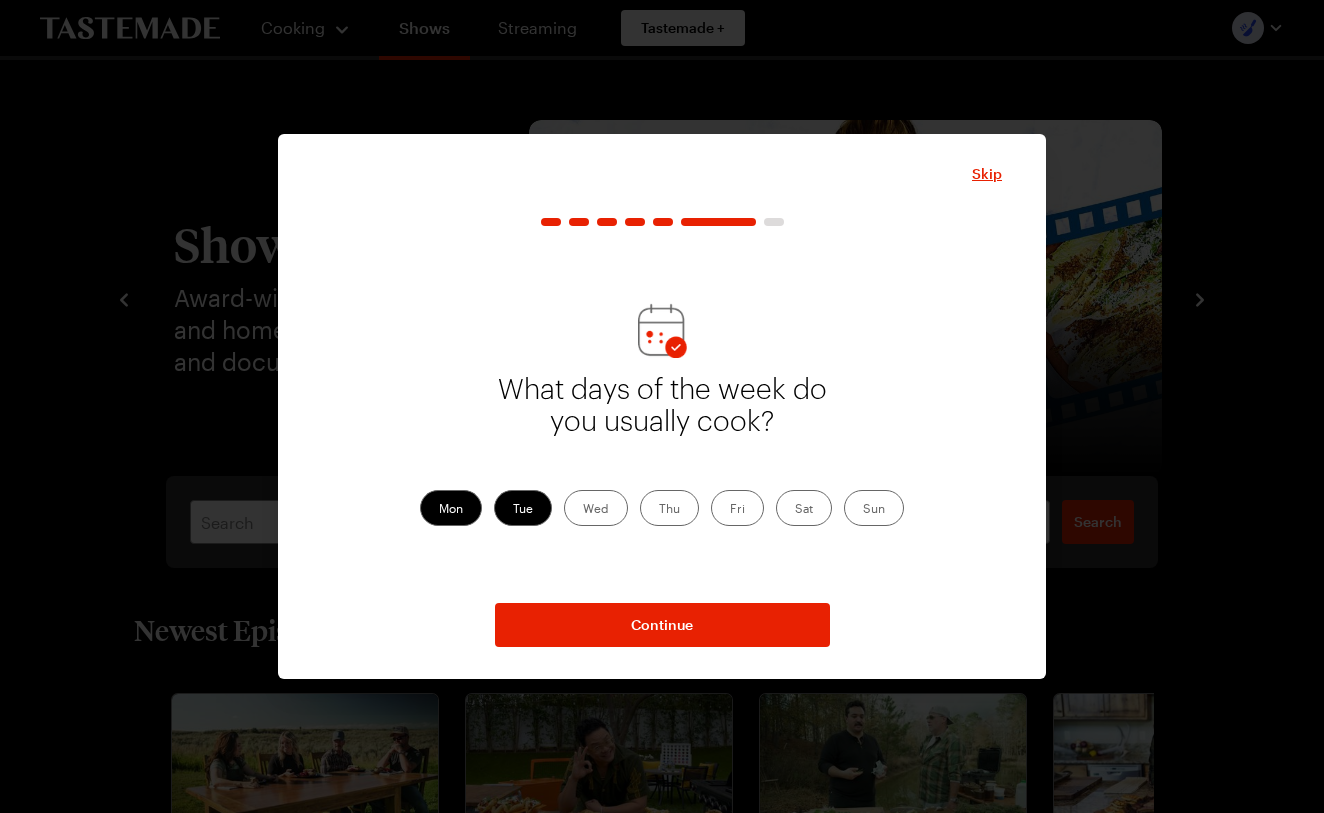 click on "Wed" at bounding box center (596, 508) 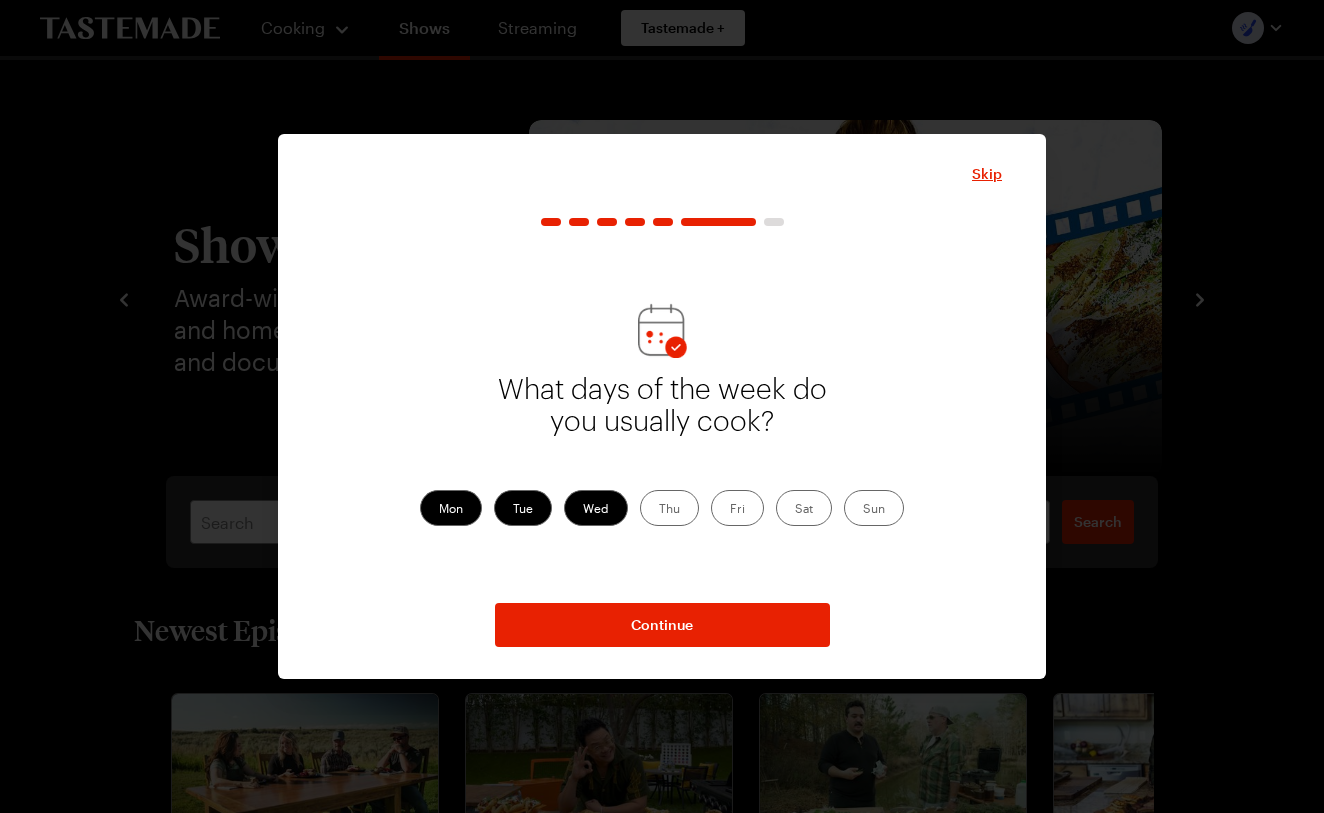 click on "Thu" at bounding box center (669, 508) 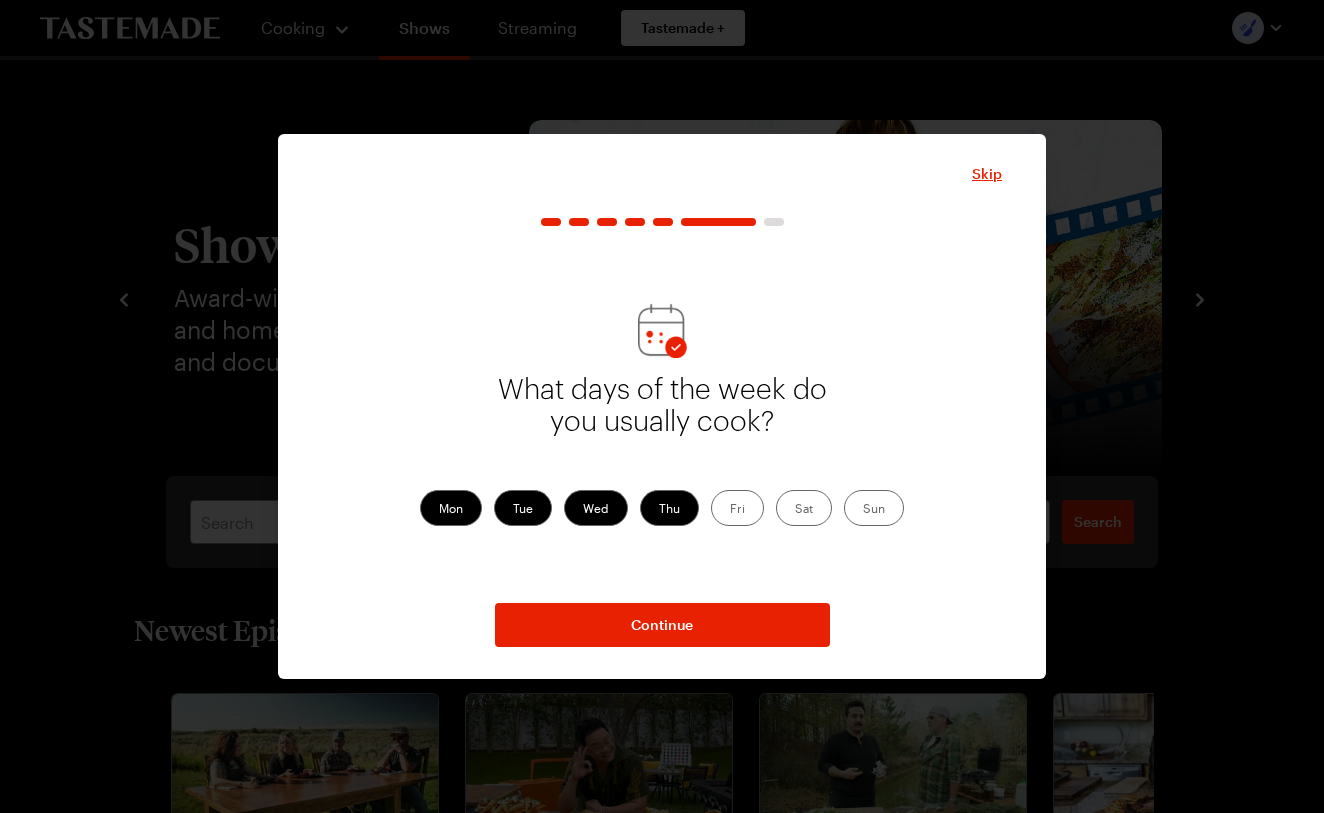 click on "Fri" at bounding box center (737, 508) 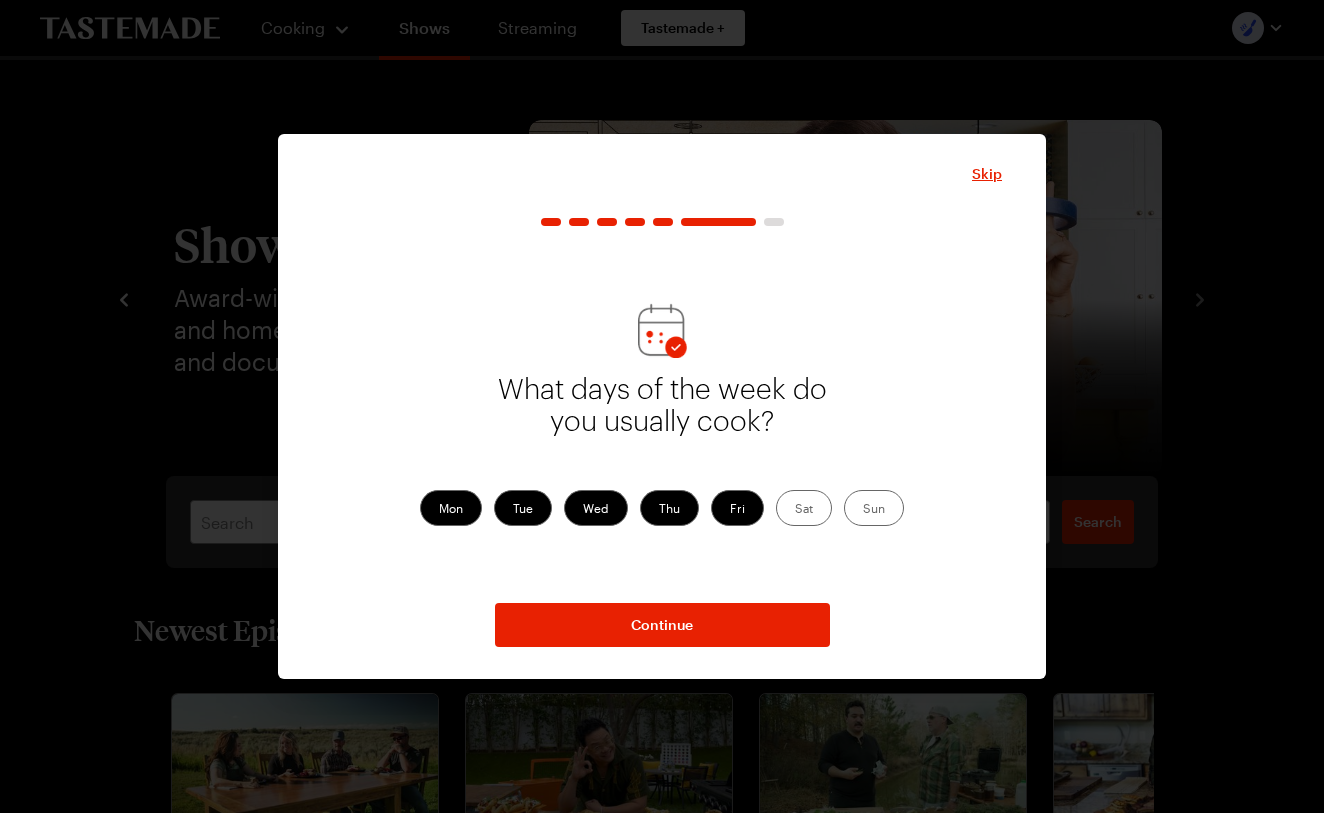 click on "Sat" at bounding box center (804, 508) 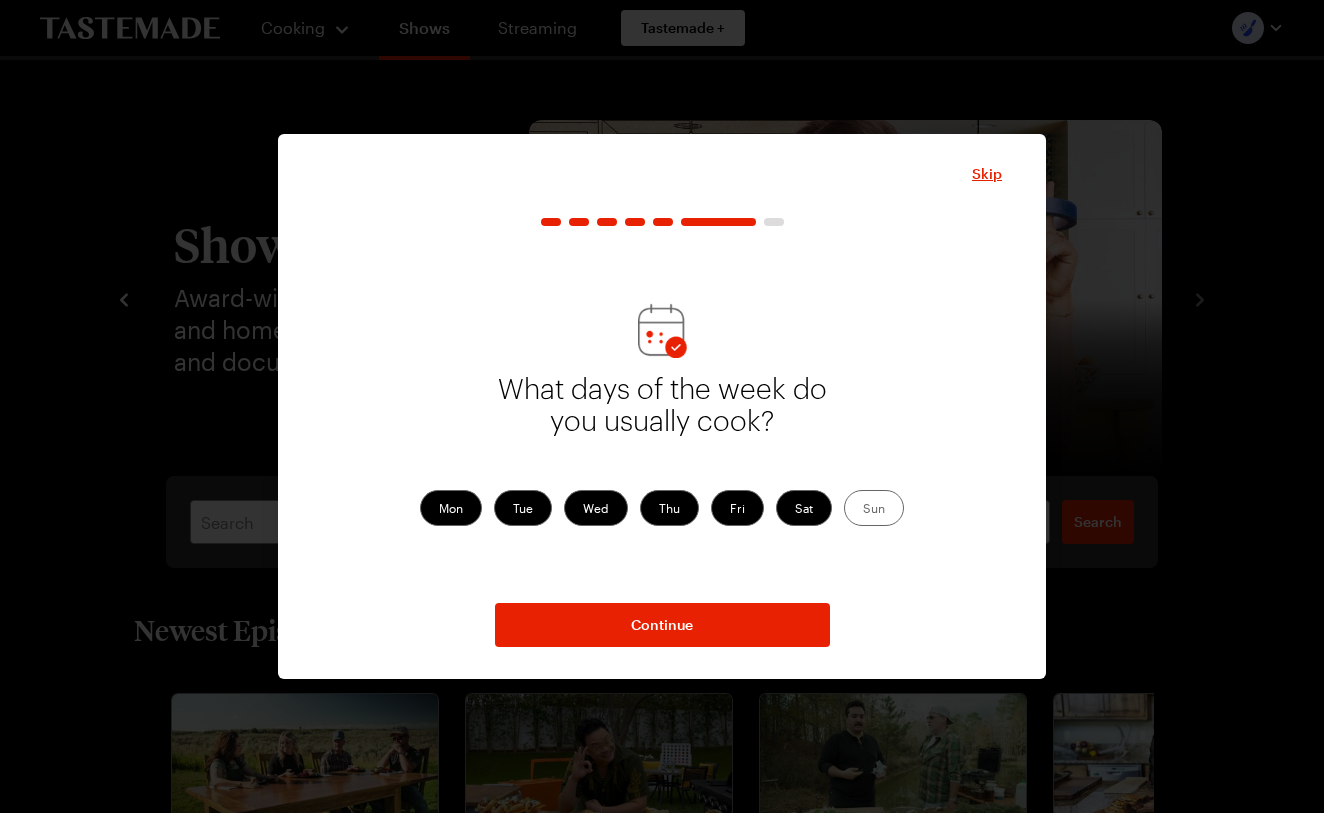 click on "Sun" at bounding box center [874, 508] 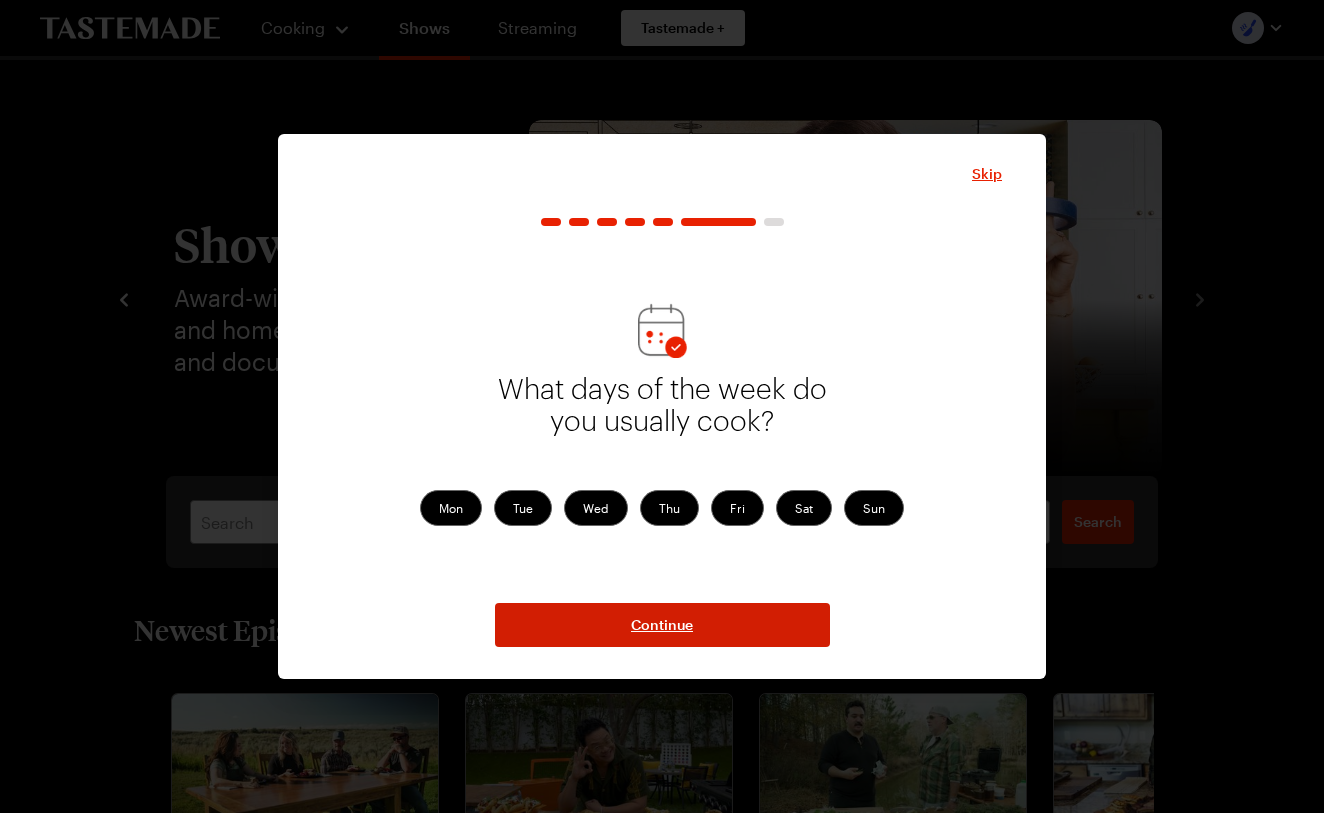 click on "Continue" at bounding box center [662, 625] 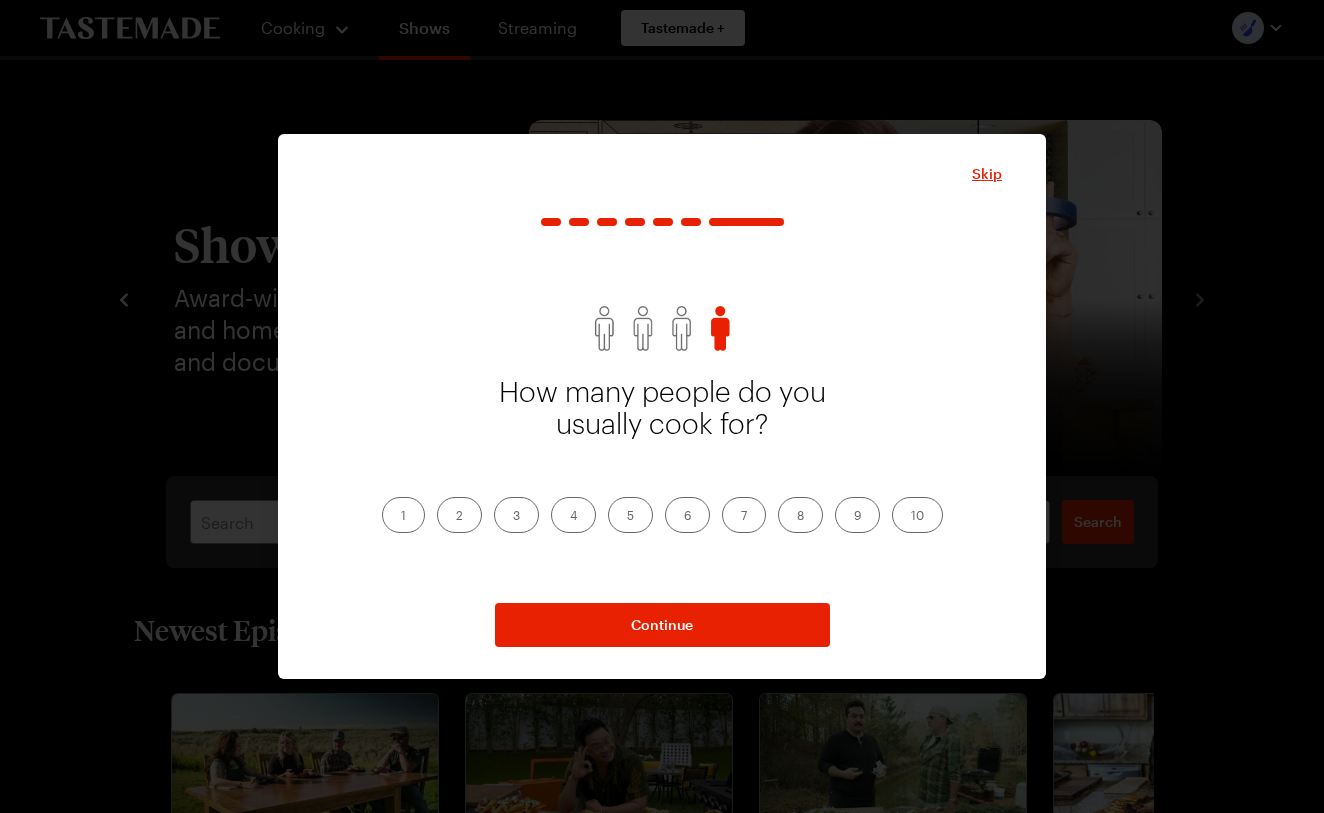 click on "2" at bounding box center (459, 515) 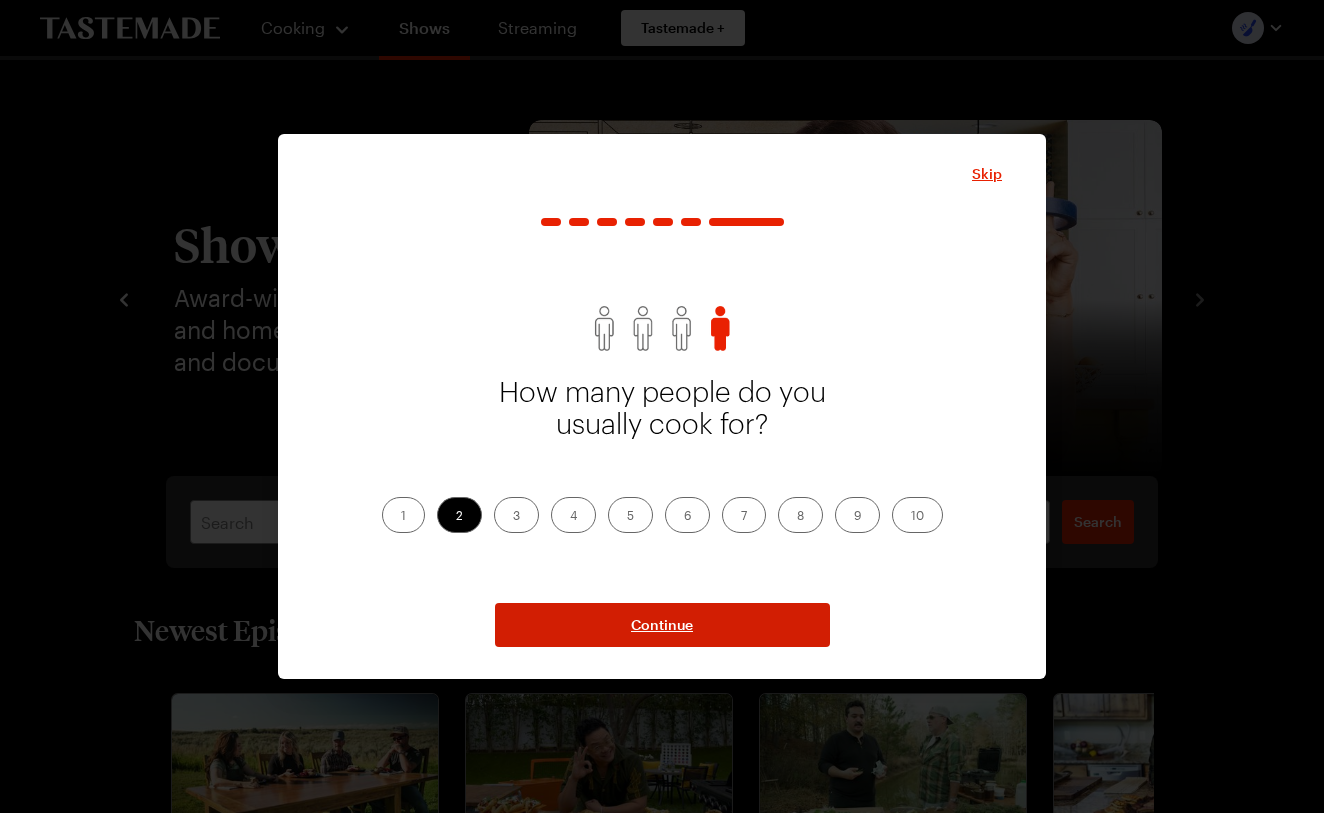 click on "Continue" at bounding box center [662, 625] 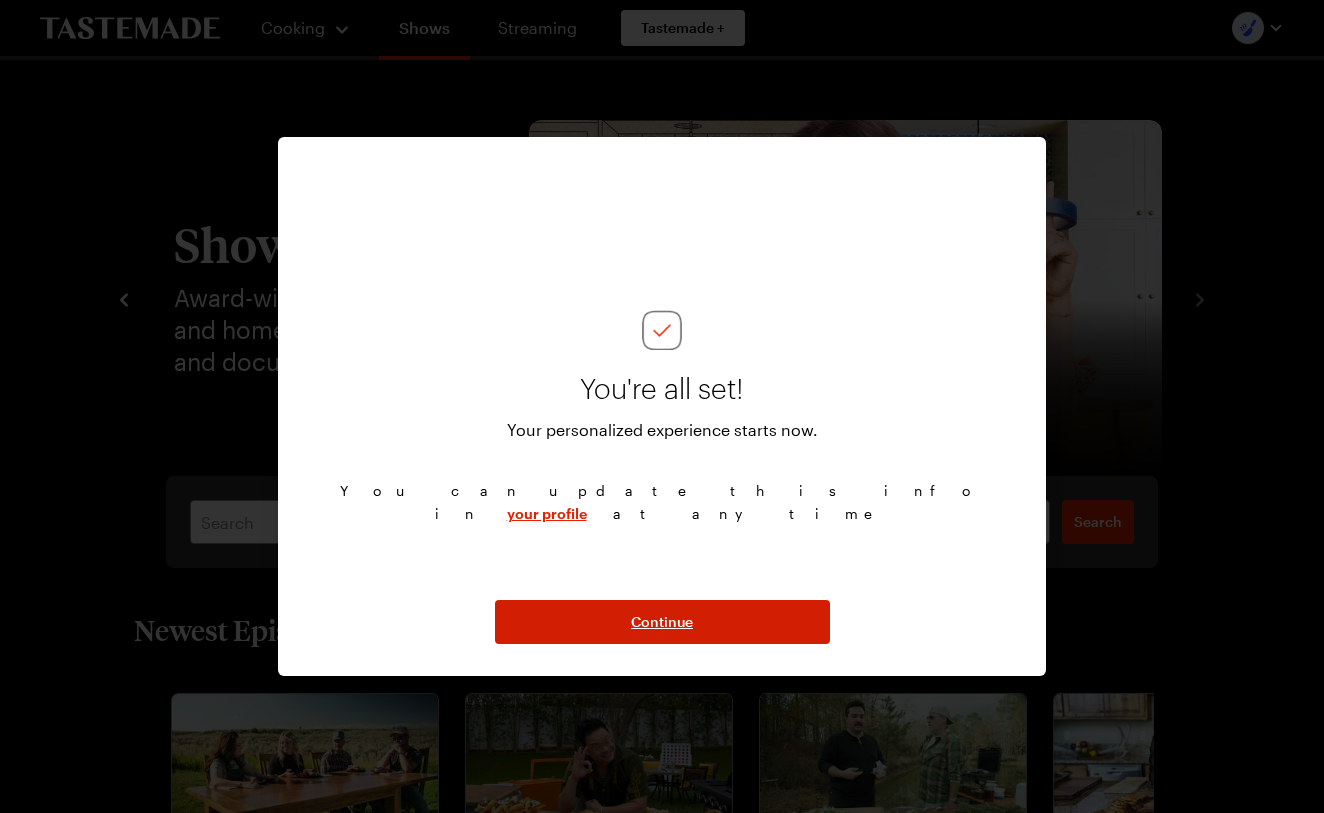 click on "Continue" at bounding box center [662, 622] 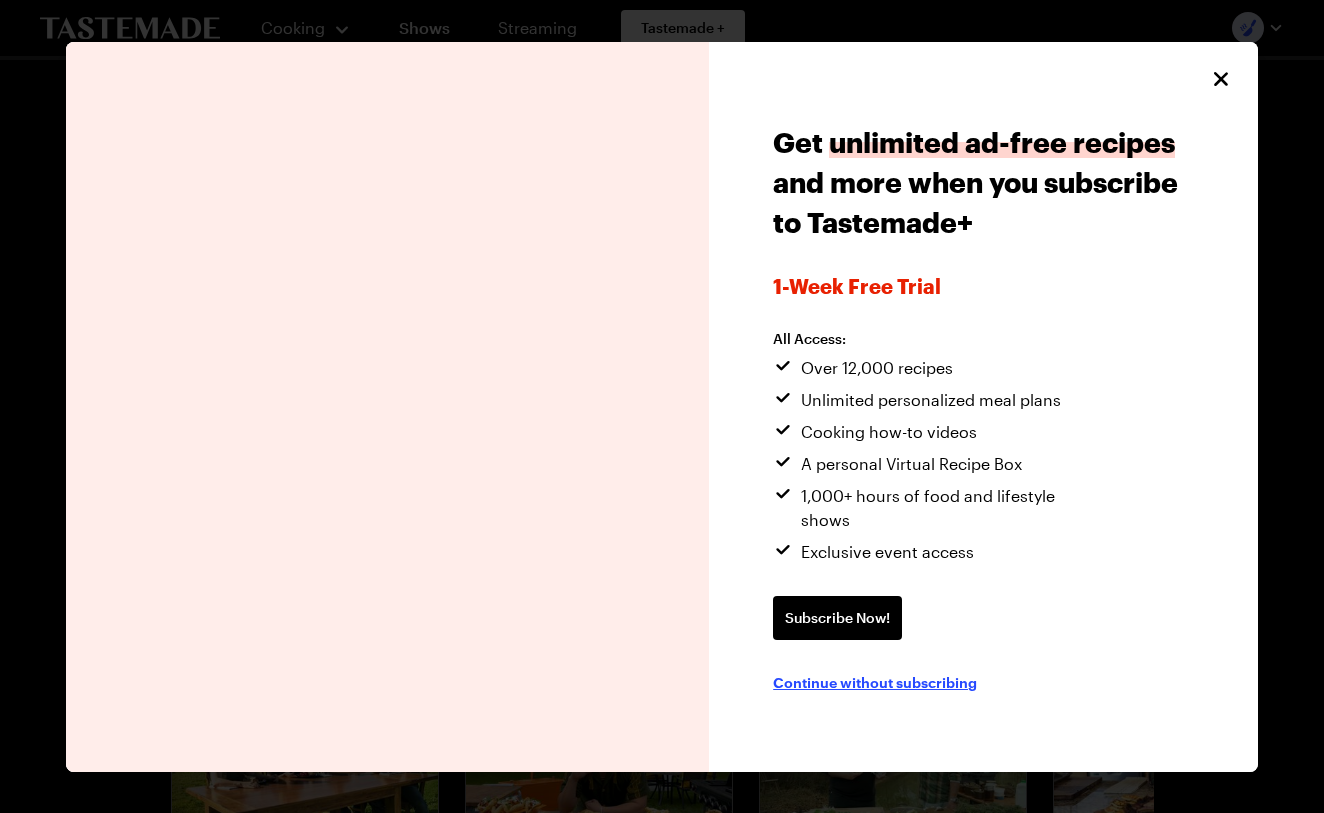 click on "Continue without subscribing" at bounding box center [875, 682] 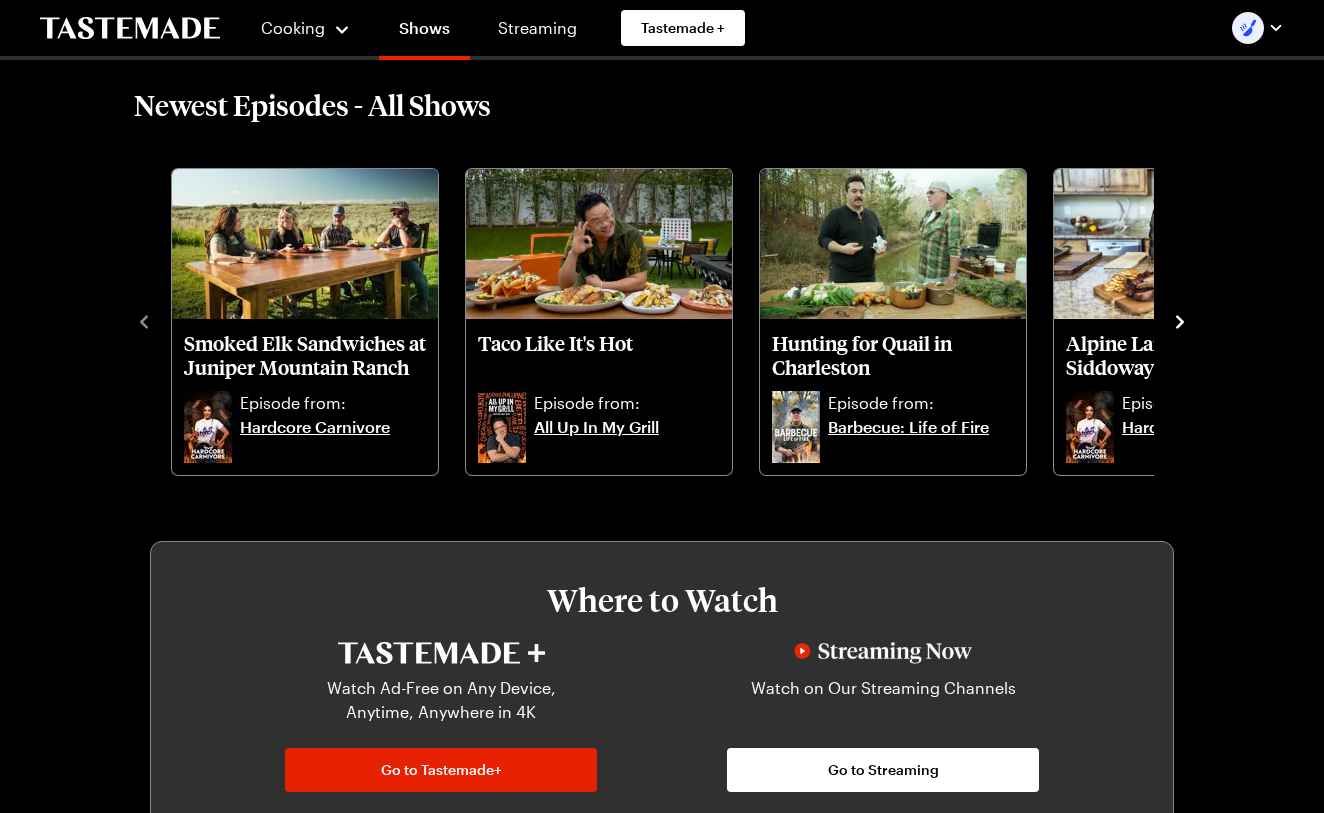 scroll, scrollTop: 538, scrollLeft: 0, axis: vertical 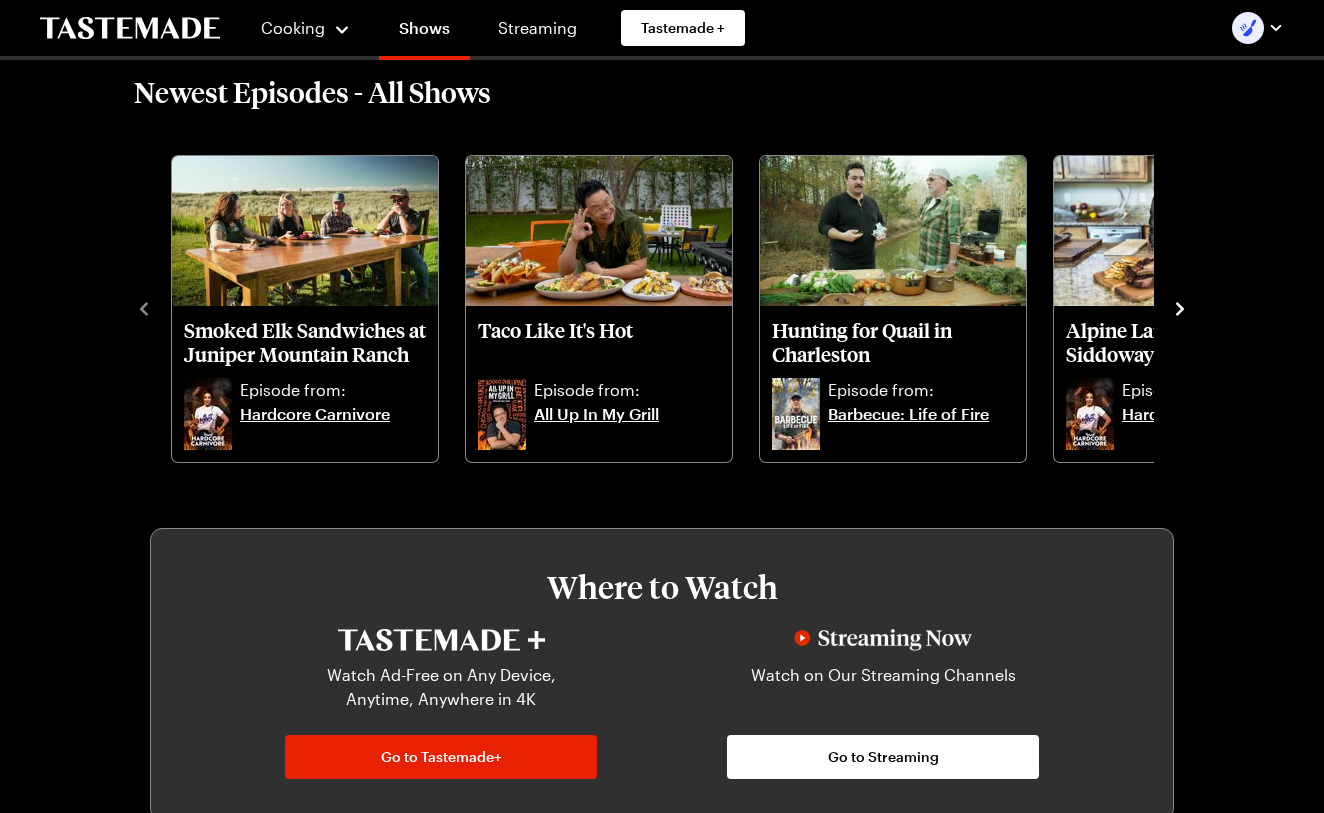 click 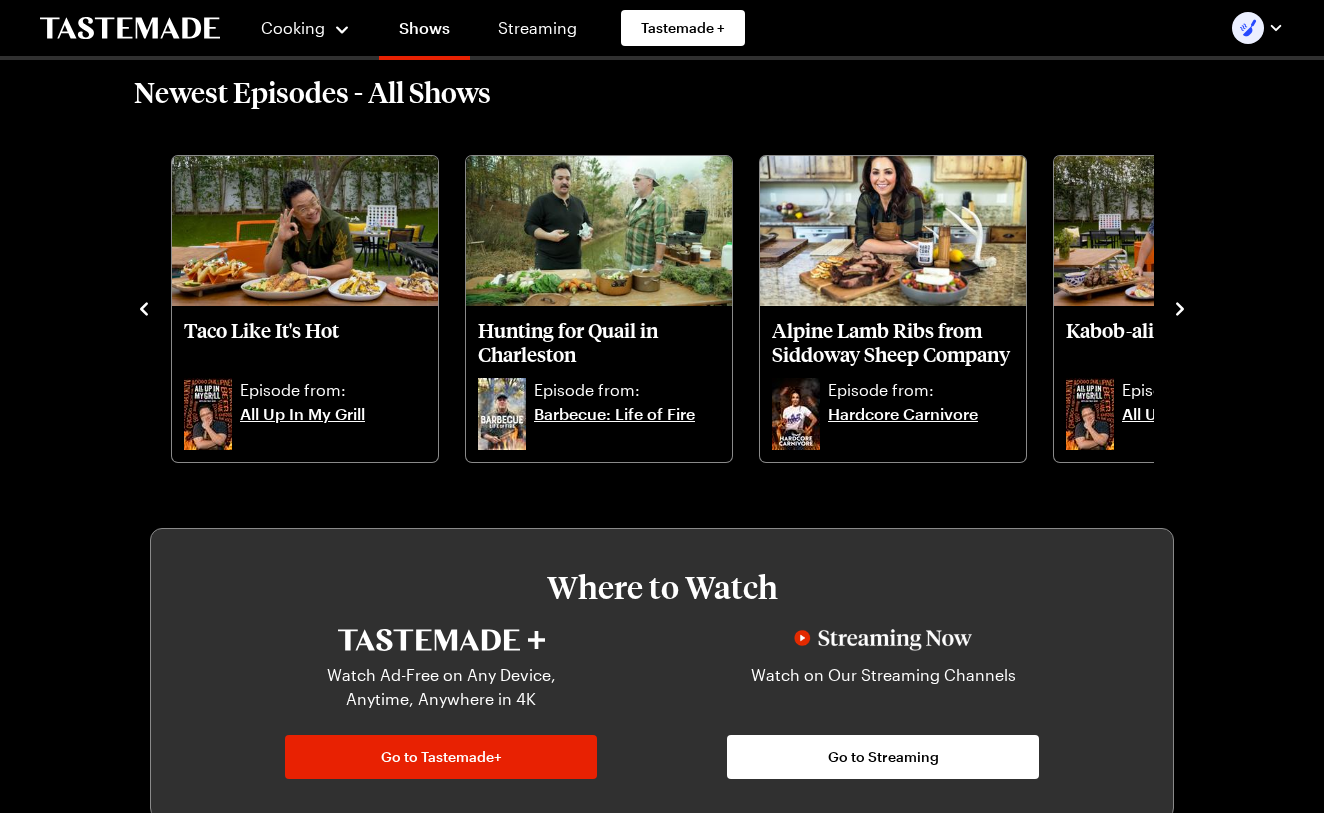 click 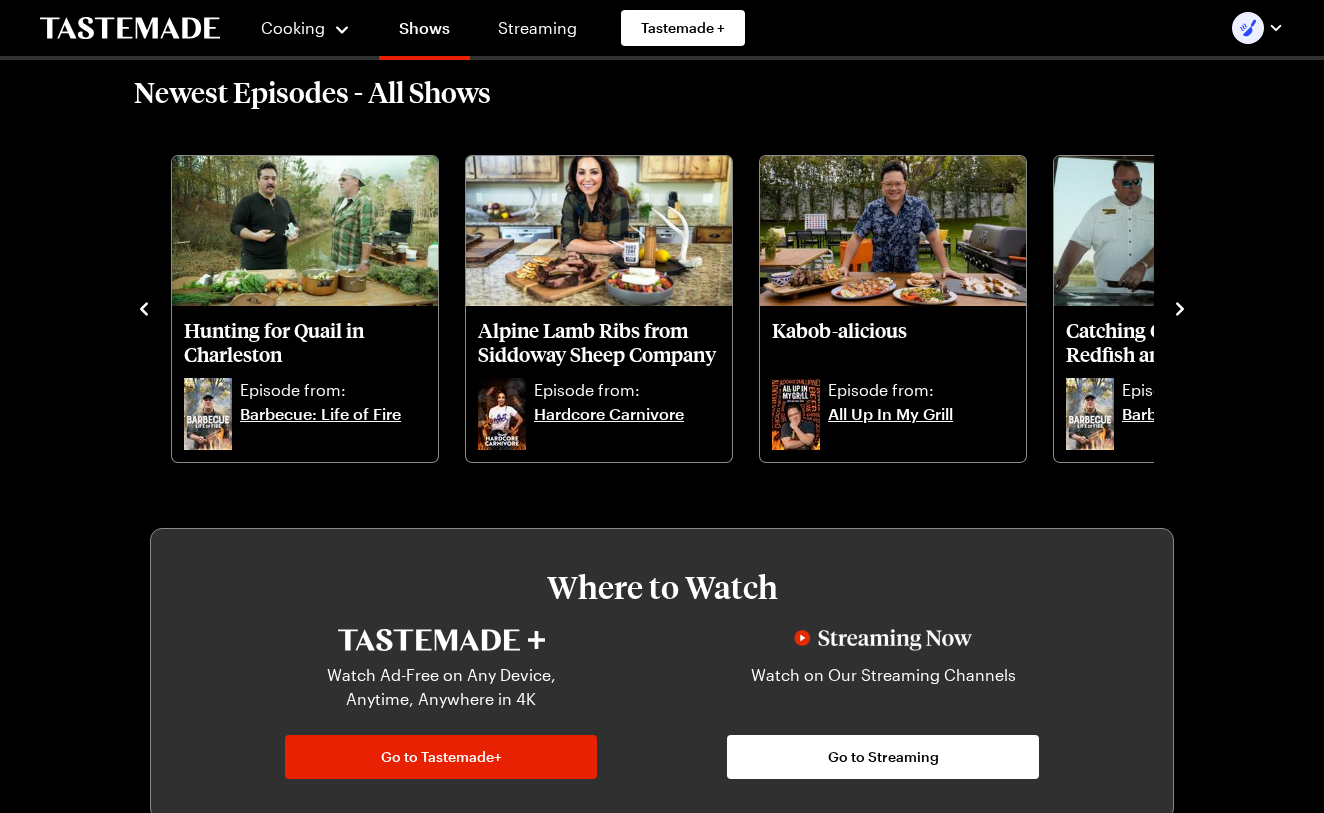 click 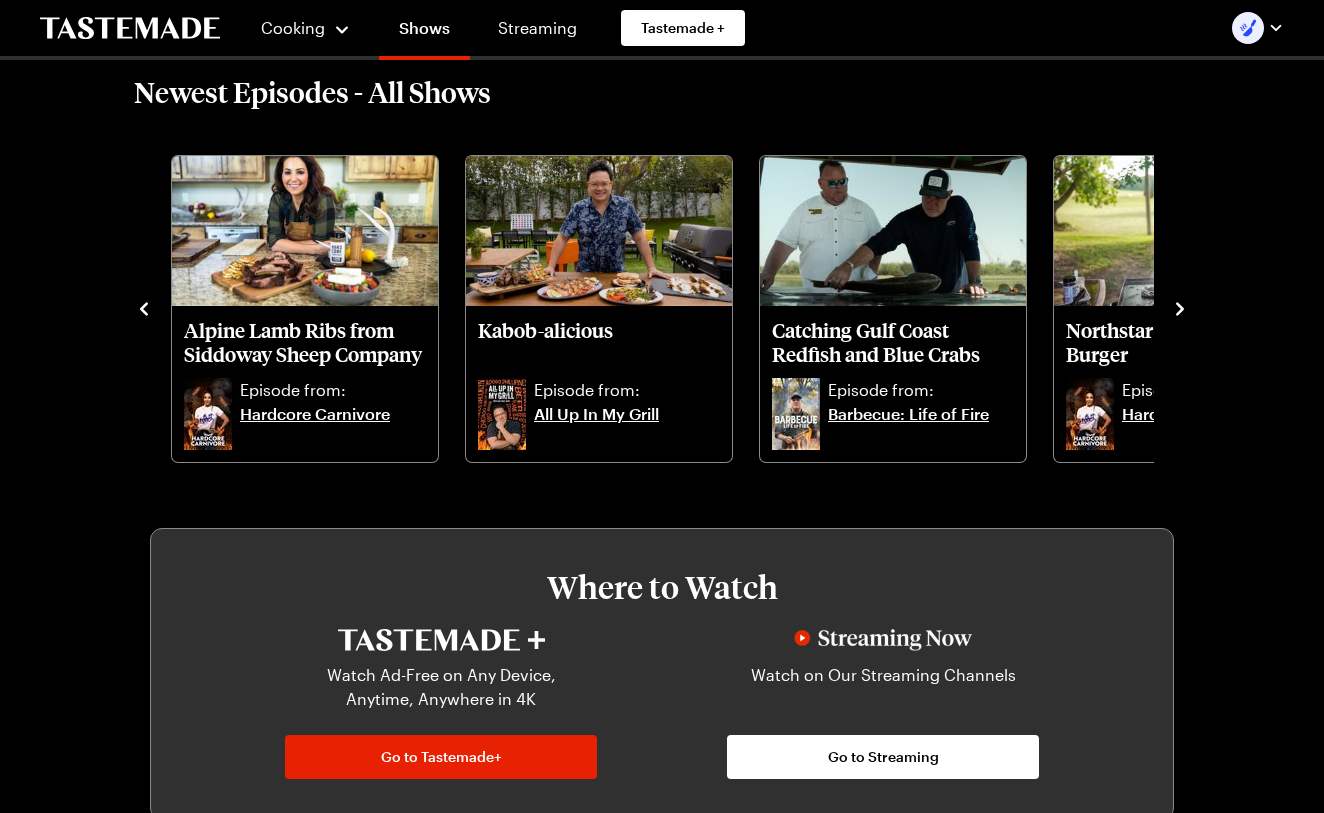 click 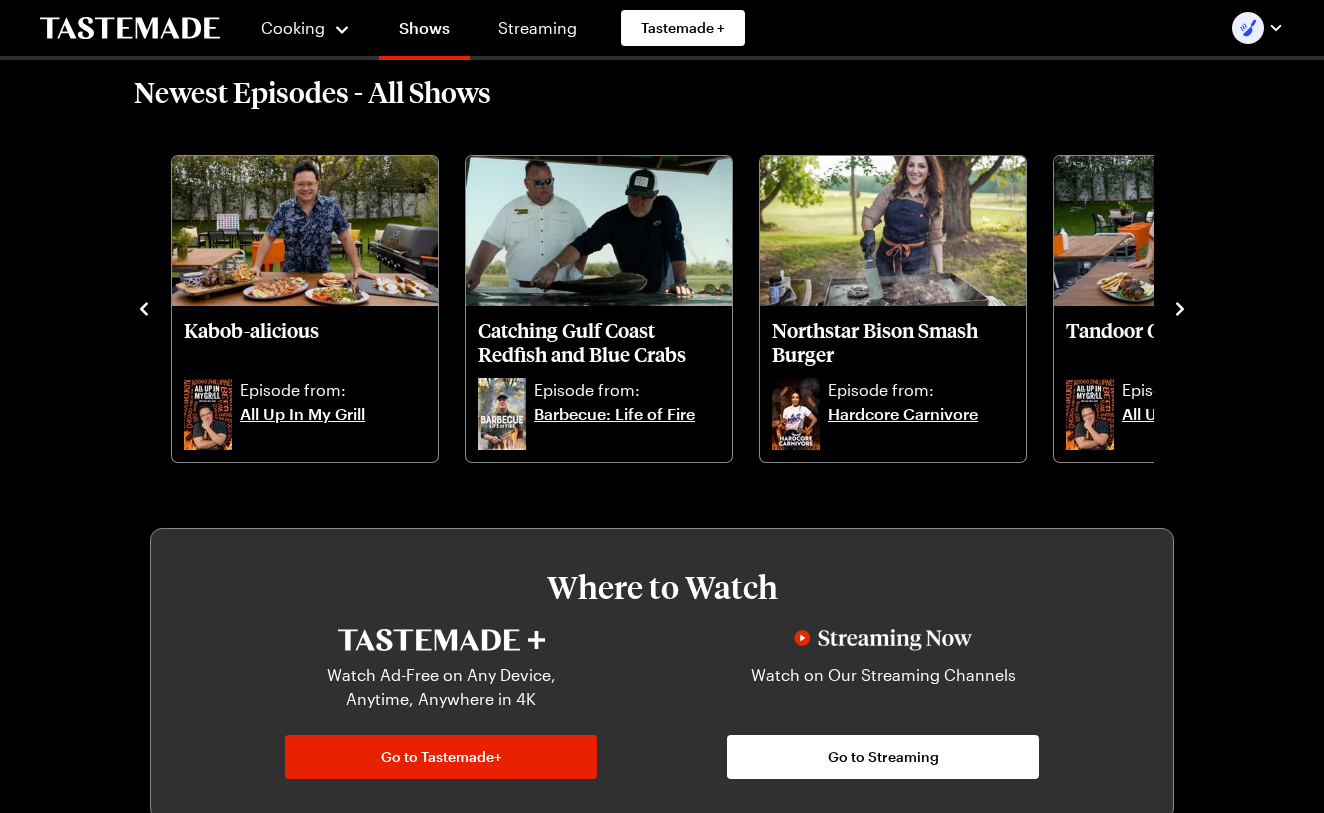 click 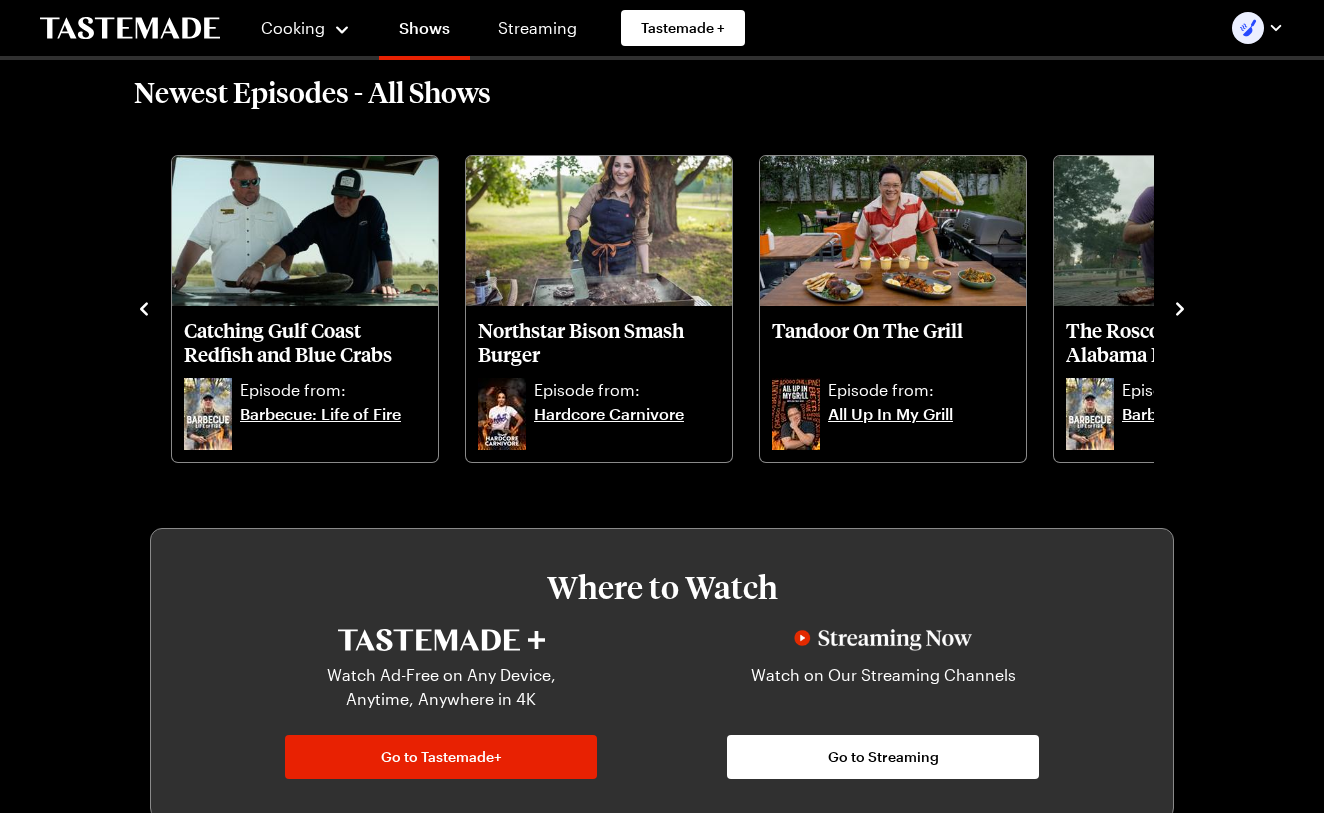 click 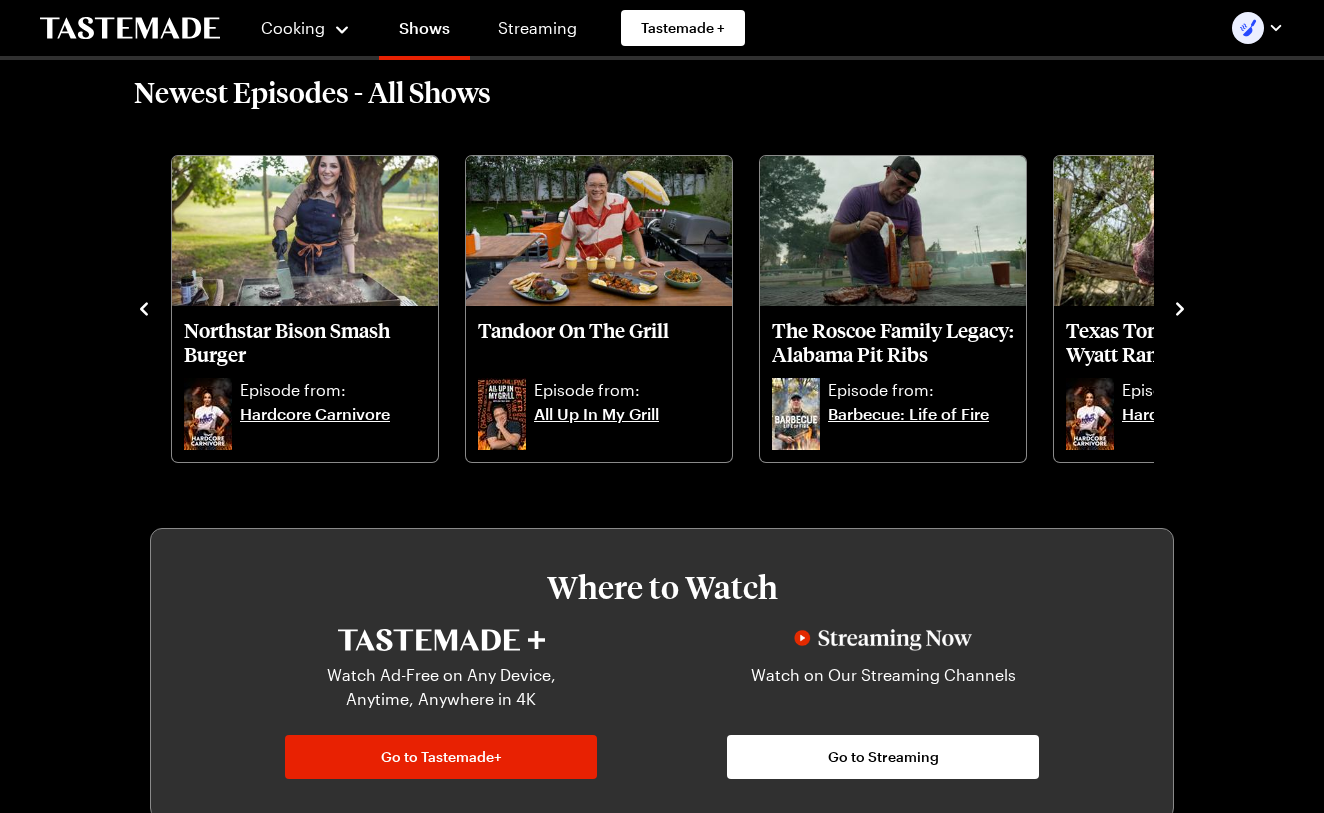 click 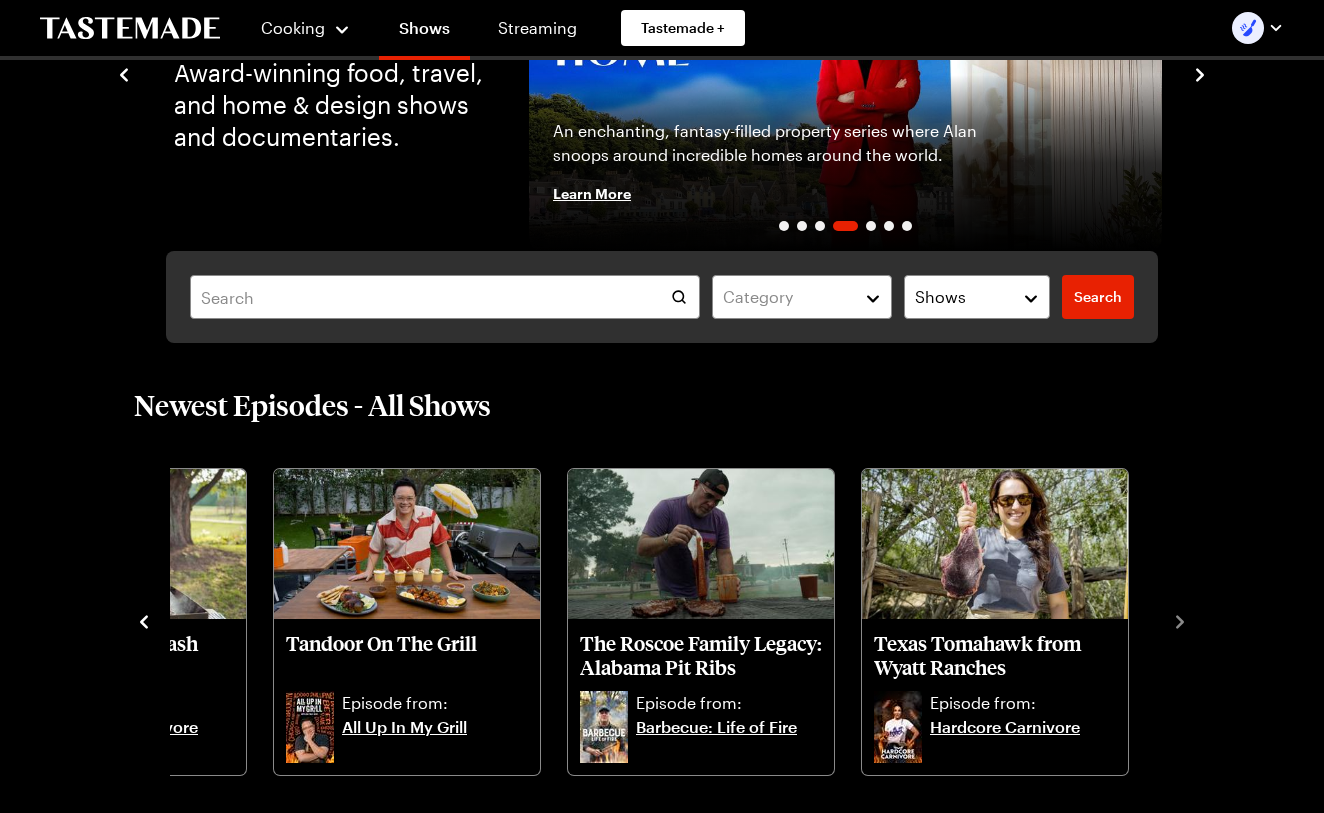 scroll, scrollTop: 226, scrollLeft: 0, axis: vertical 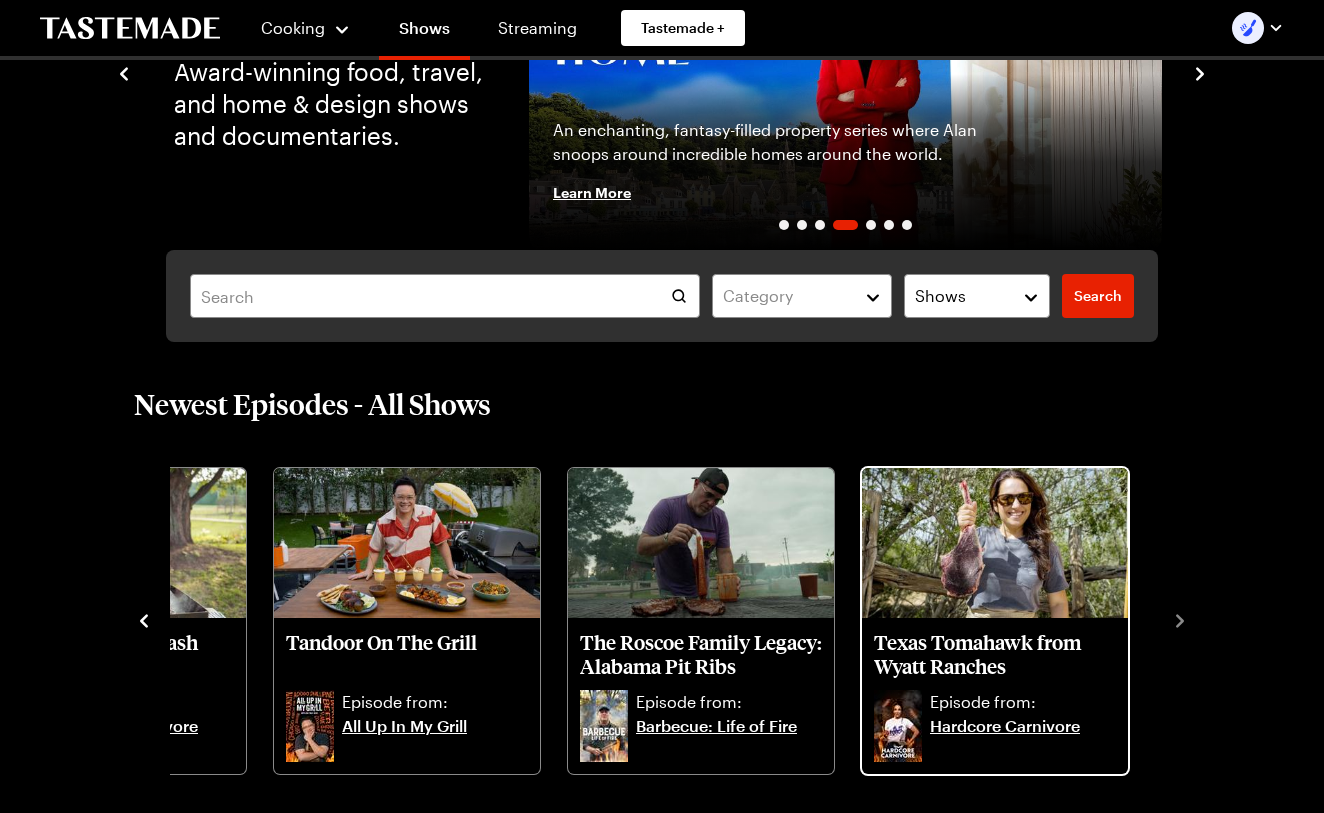 click on "Hardcore Carnivore" at bounding box center (1023, 738) 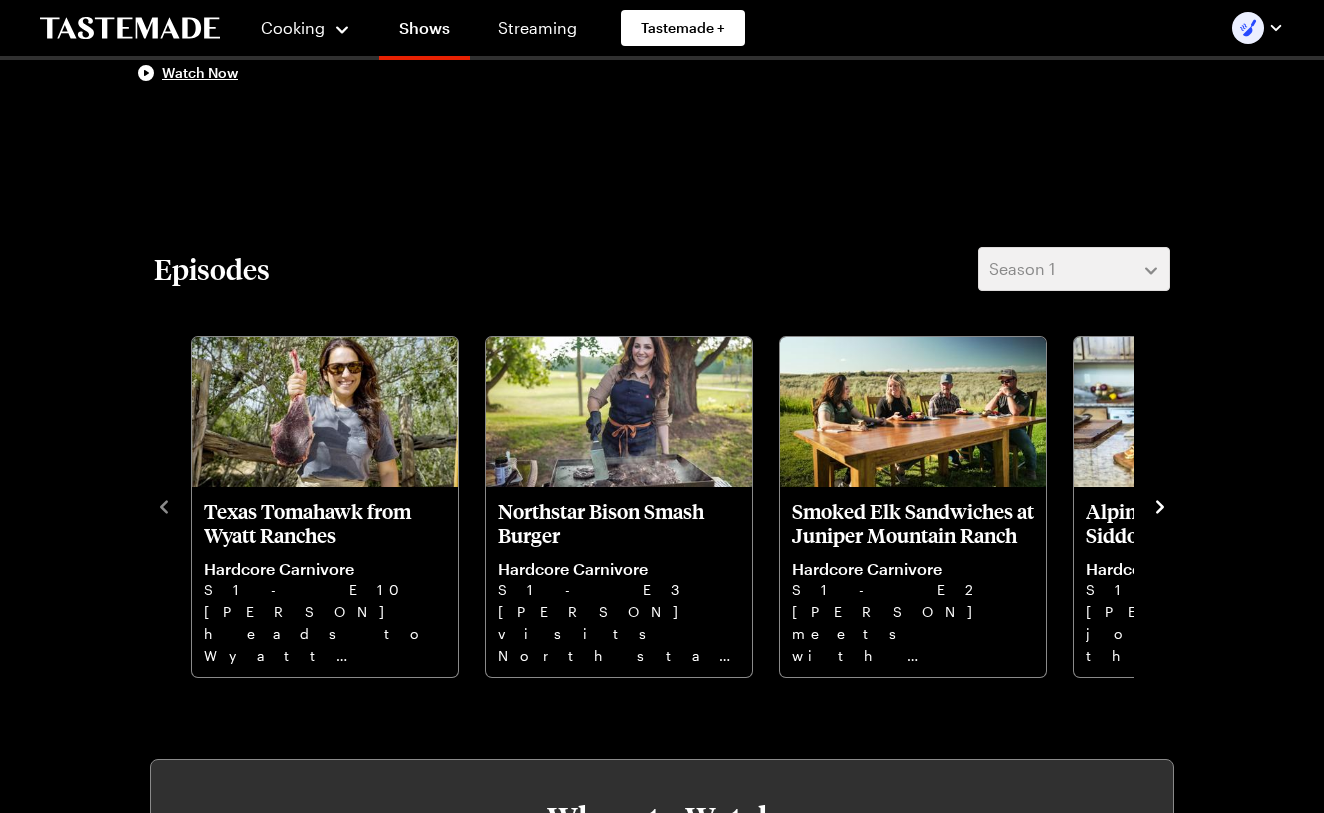 scroll, scrollTop: 373, scrollLeft: 0, axis: vertical 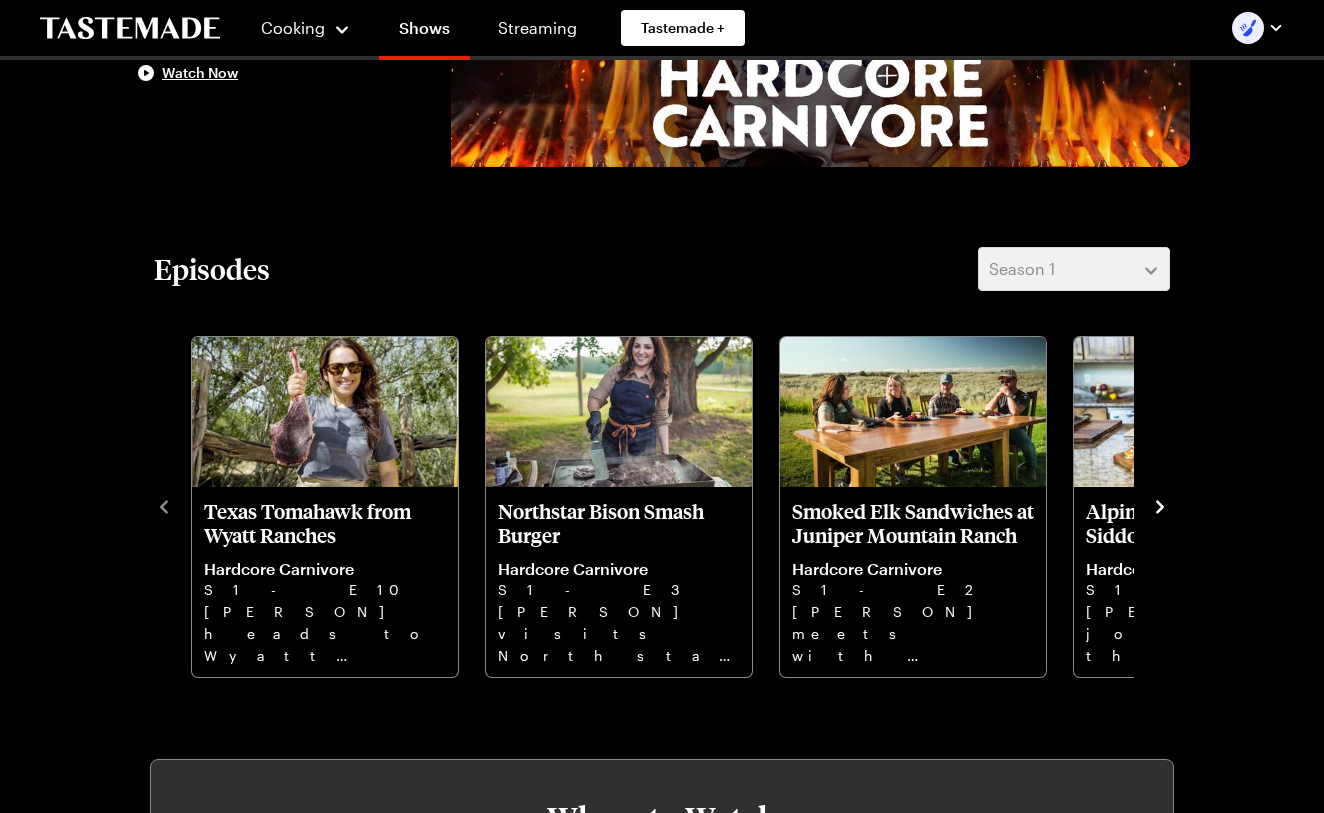 click 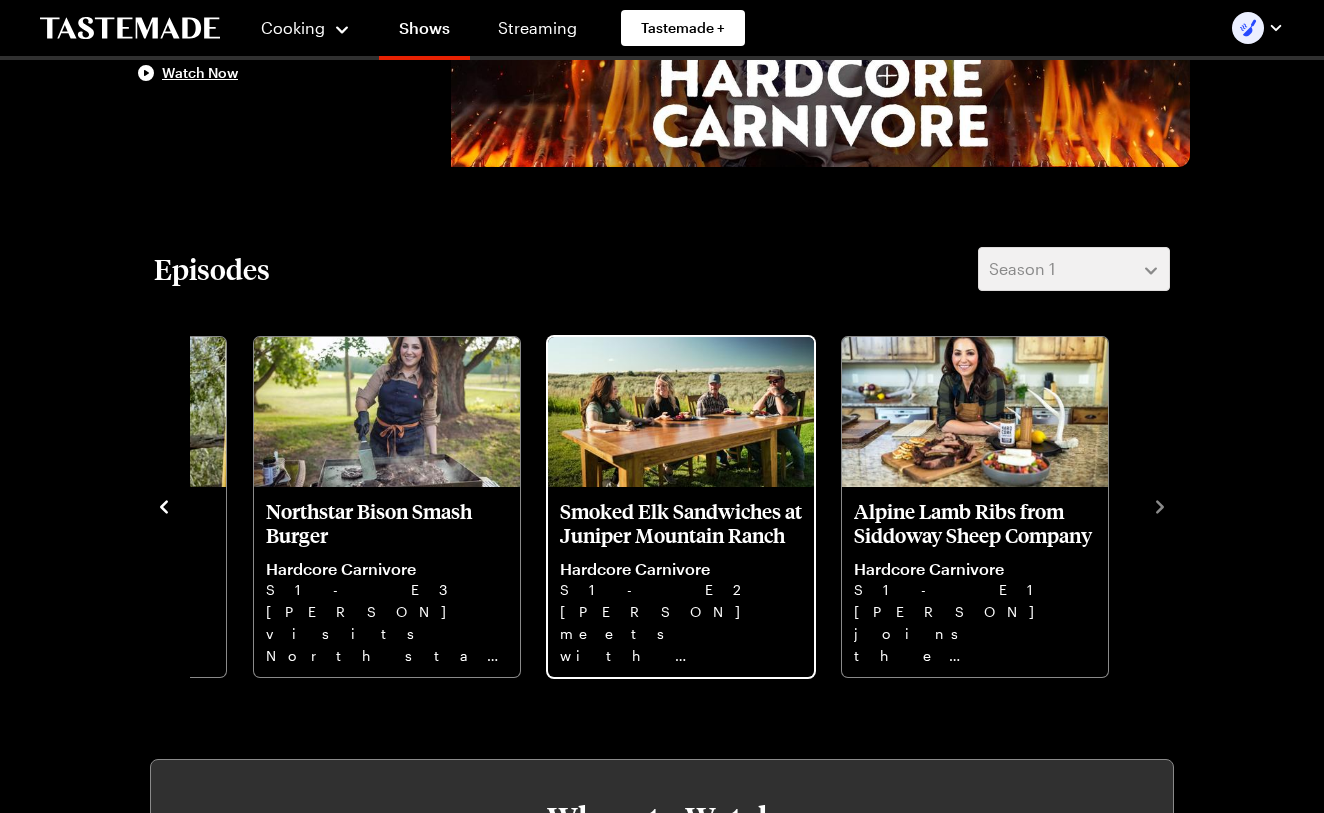 click on "S1 - E2" at bounding box center [681, 590] 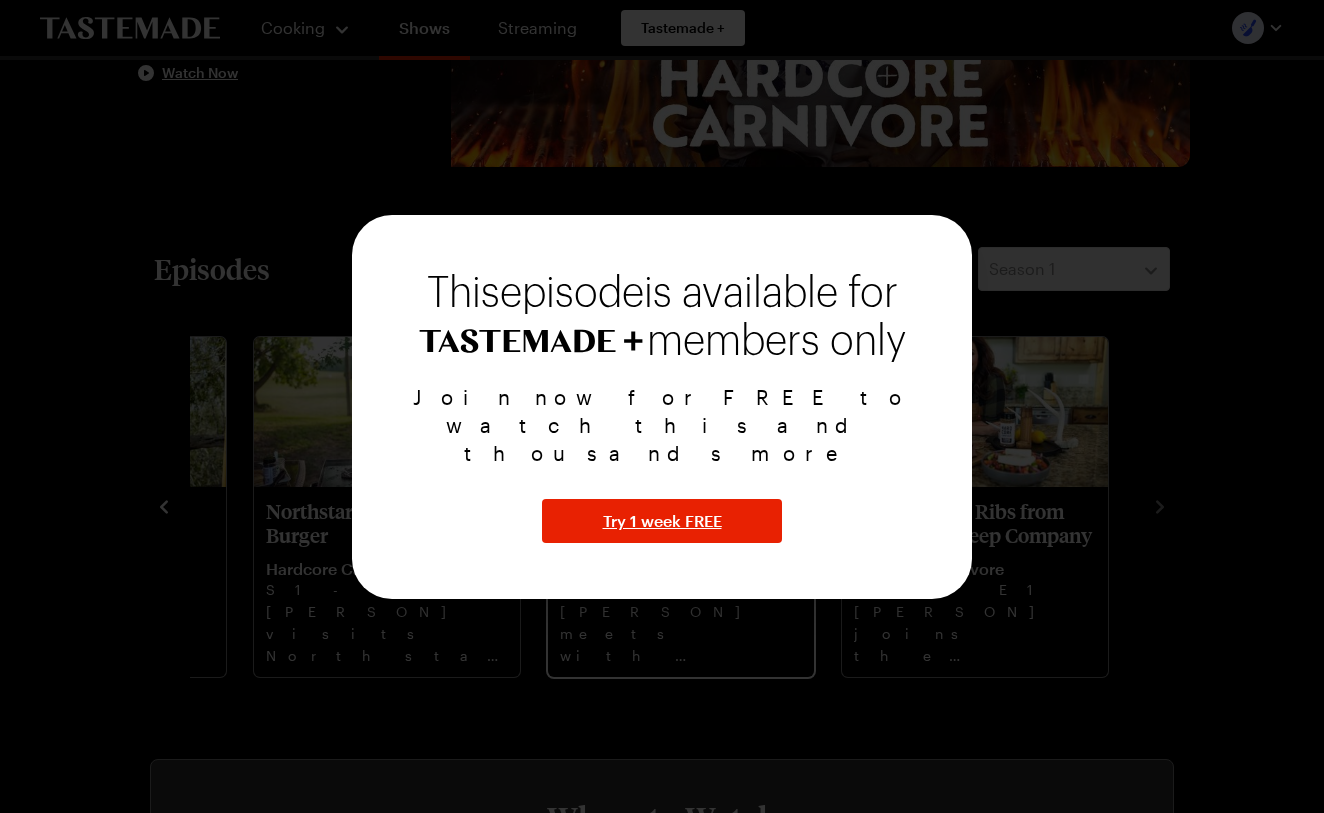 click at bounding box center [662, 406] 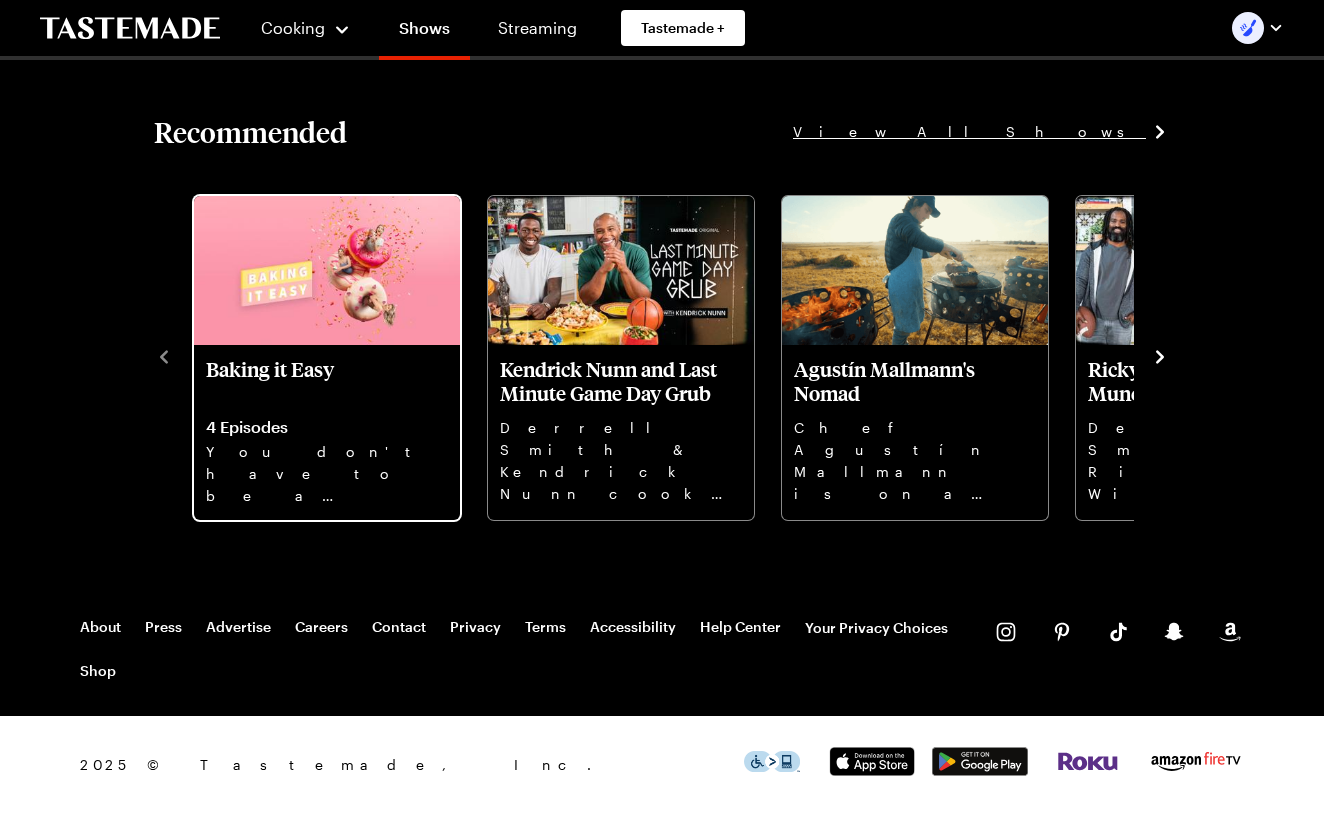 scroll, scrollTop: 1391, scrollLeft: 0, axis: vertical 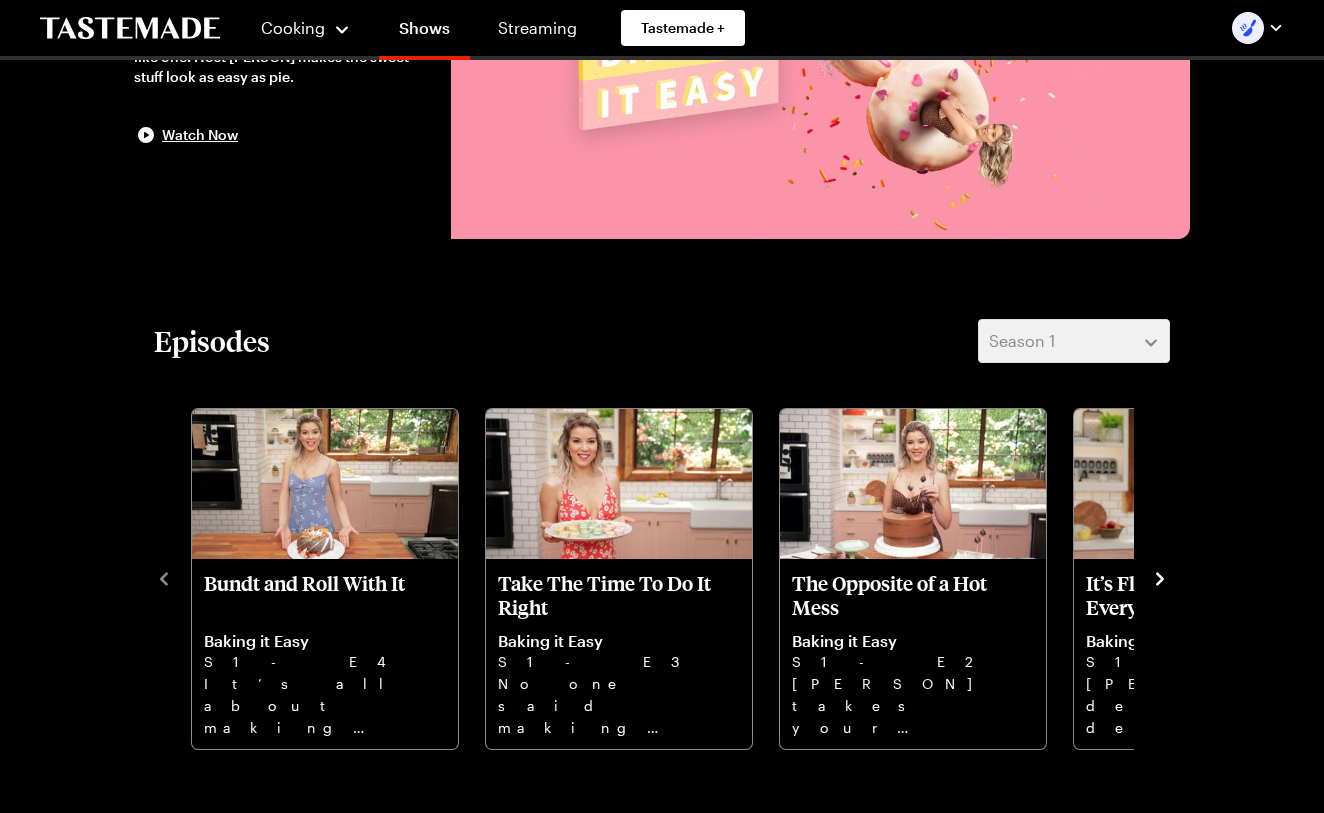 click 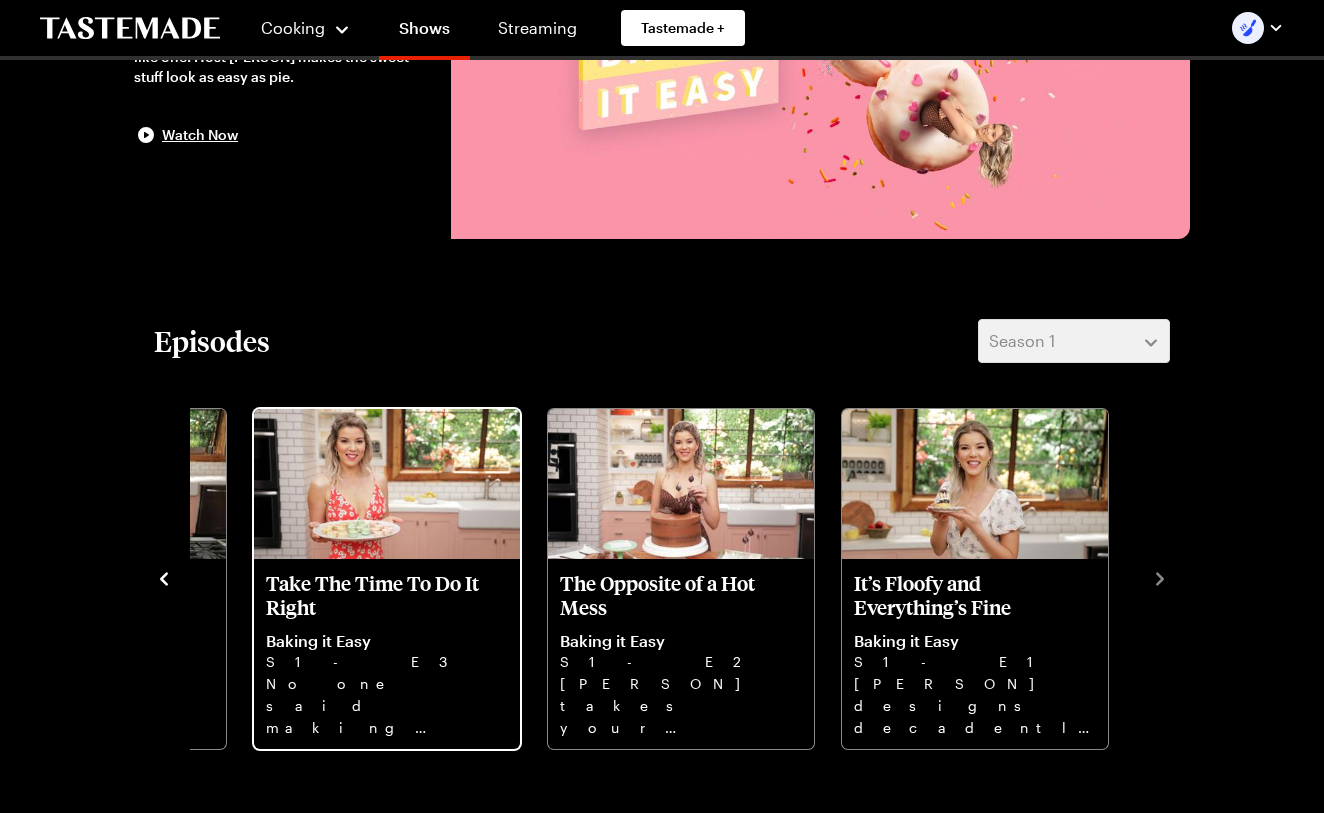 click on "S1 - E3" at bounding box center (387, 662) 